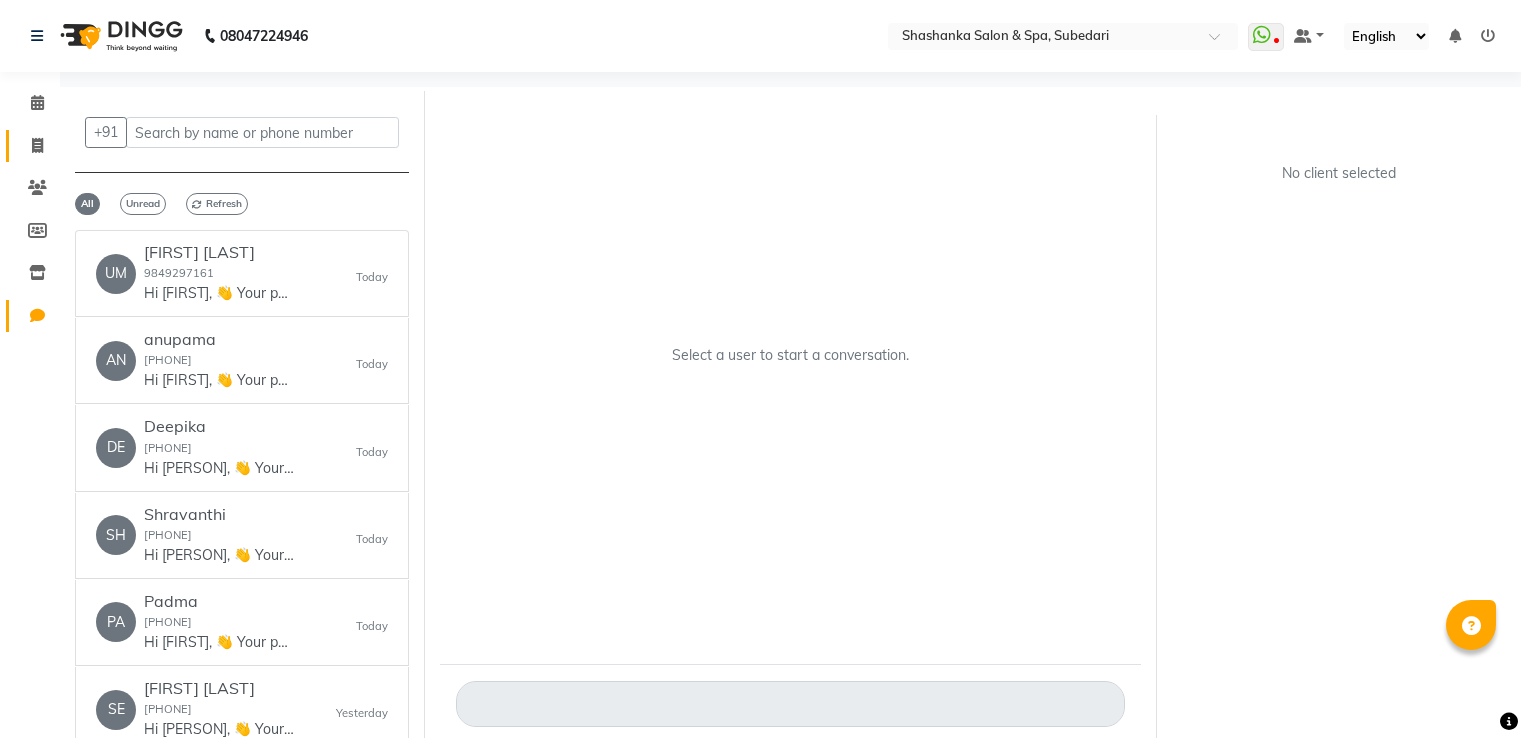 scroll, scrollTop: 0, scrollLeft: 0, axis: both 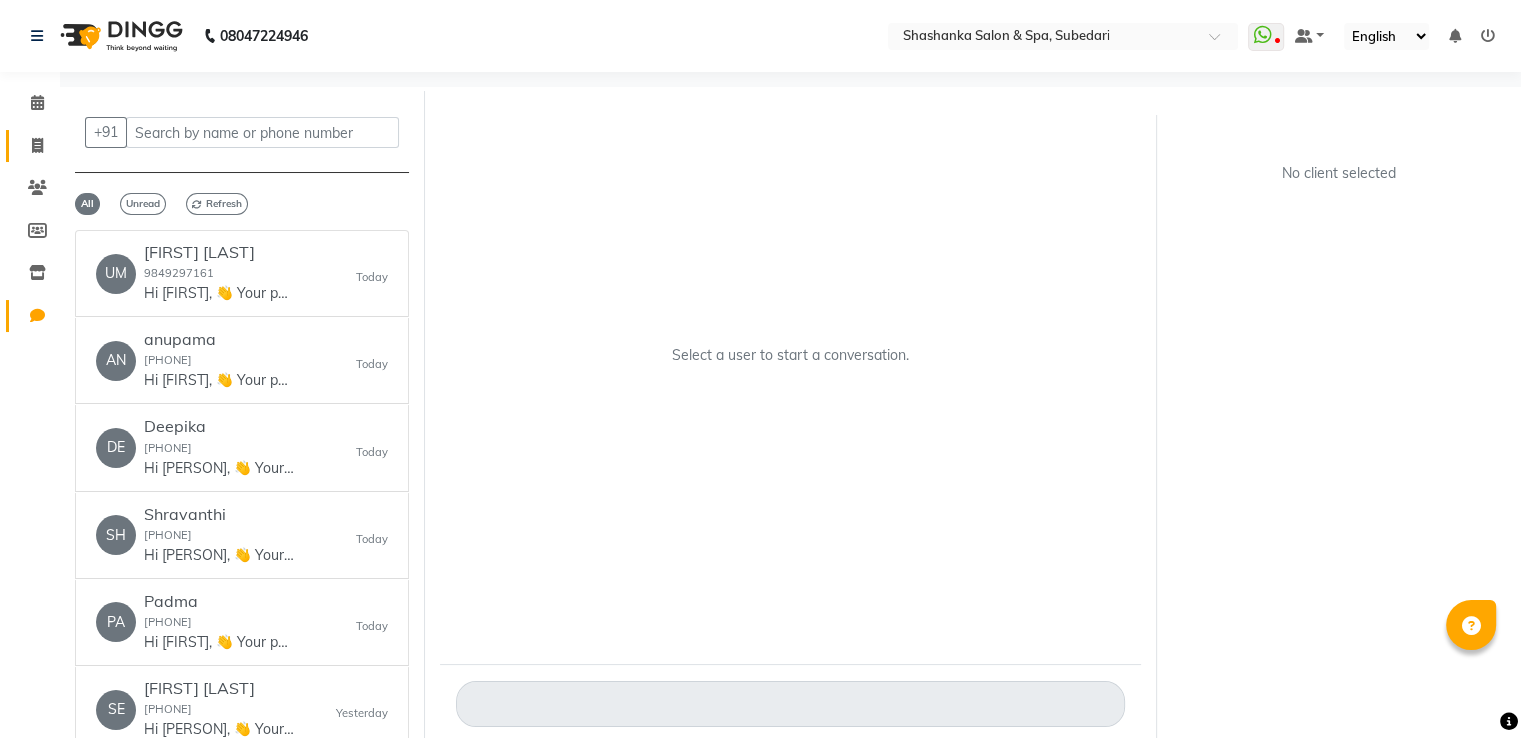 click 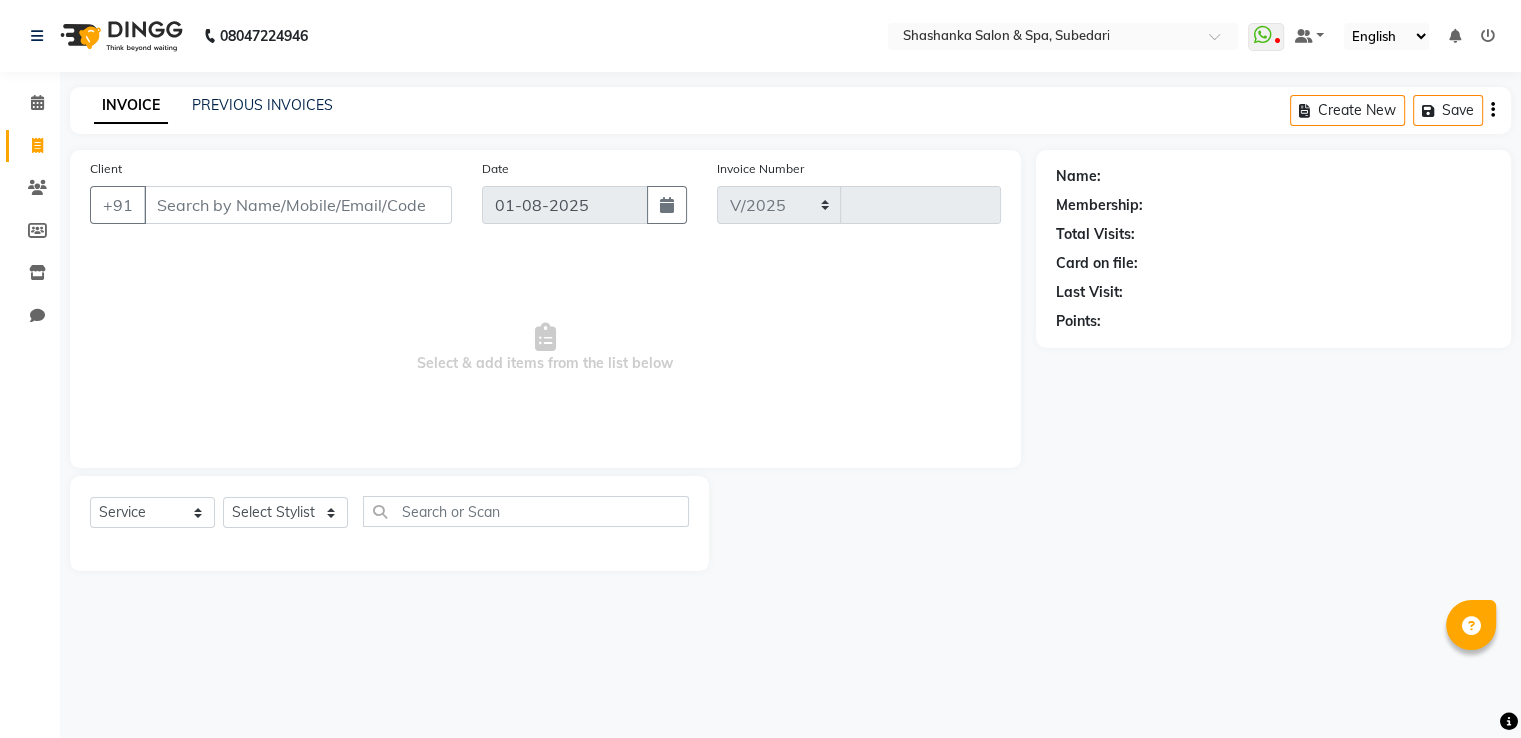 scroll, scrollTop: 0, scrollLeft: 0, axis: both 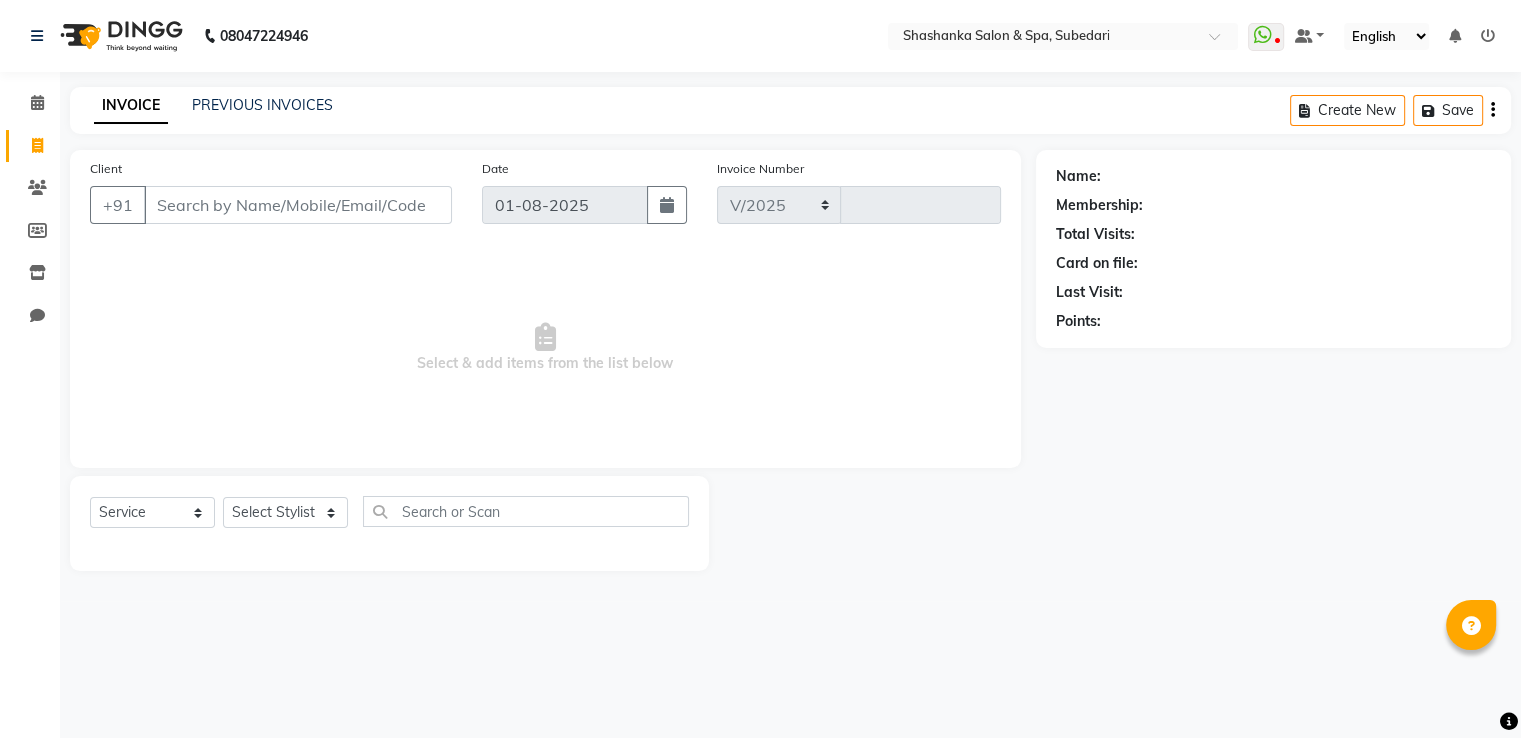 type on "1278" 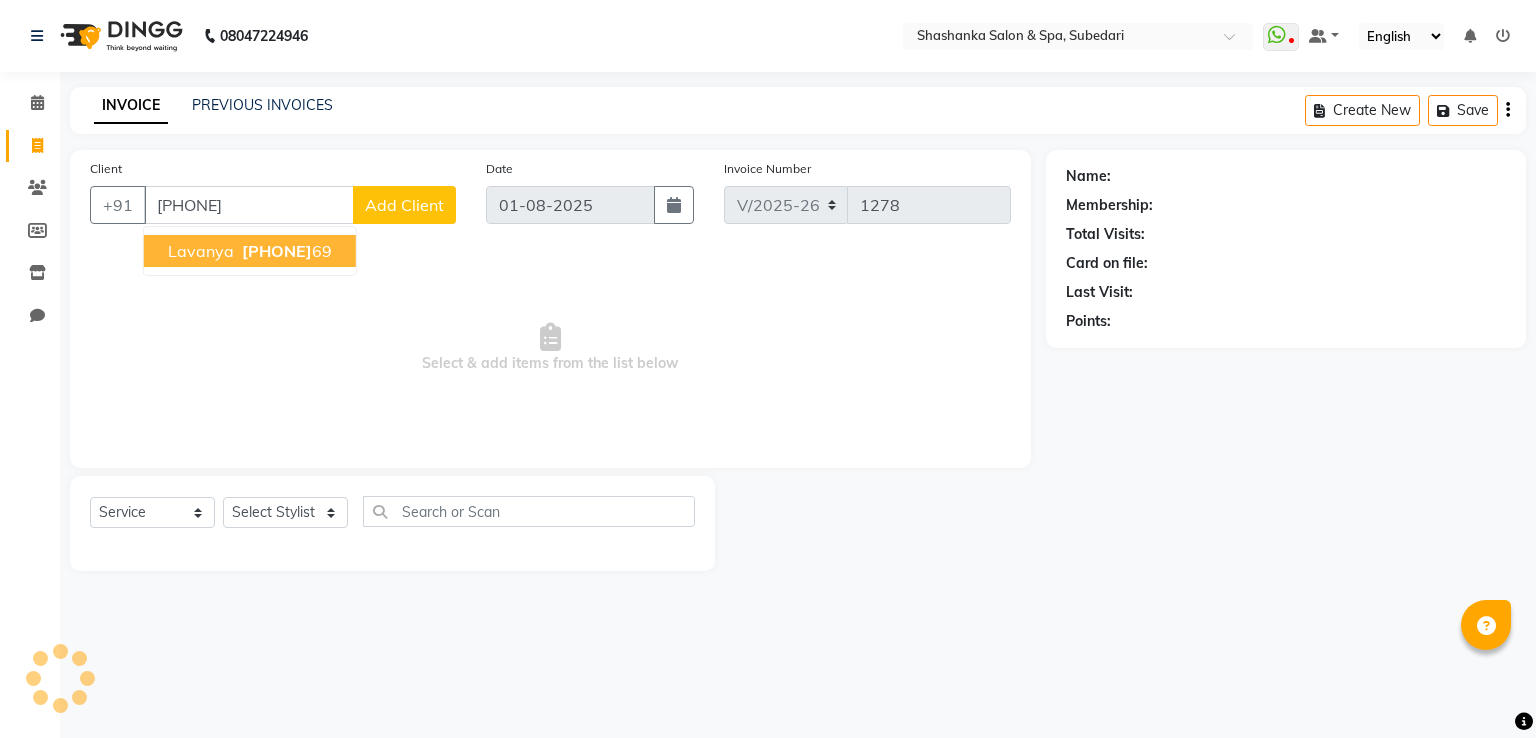 type on "[PHONE]" 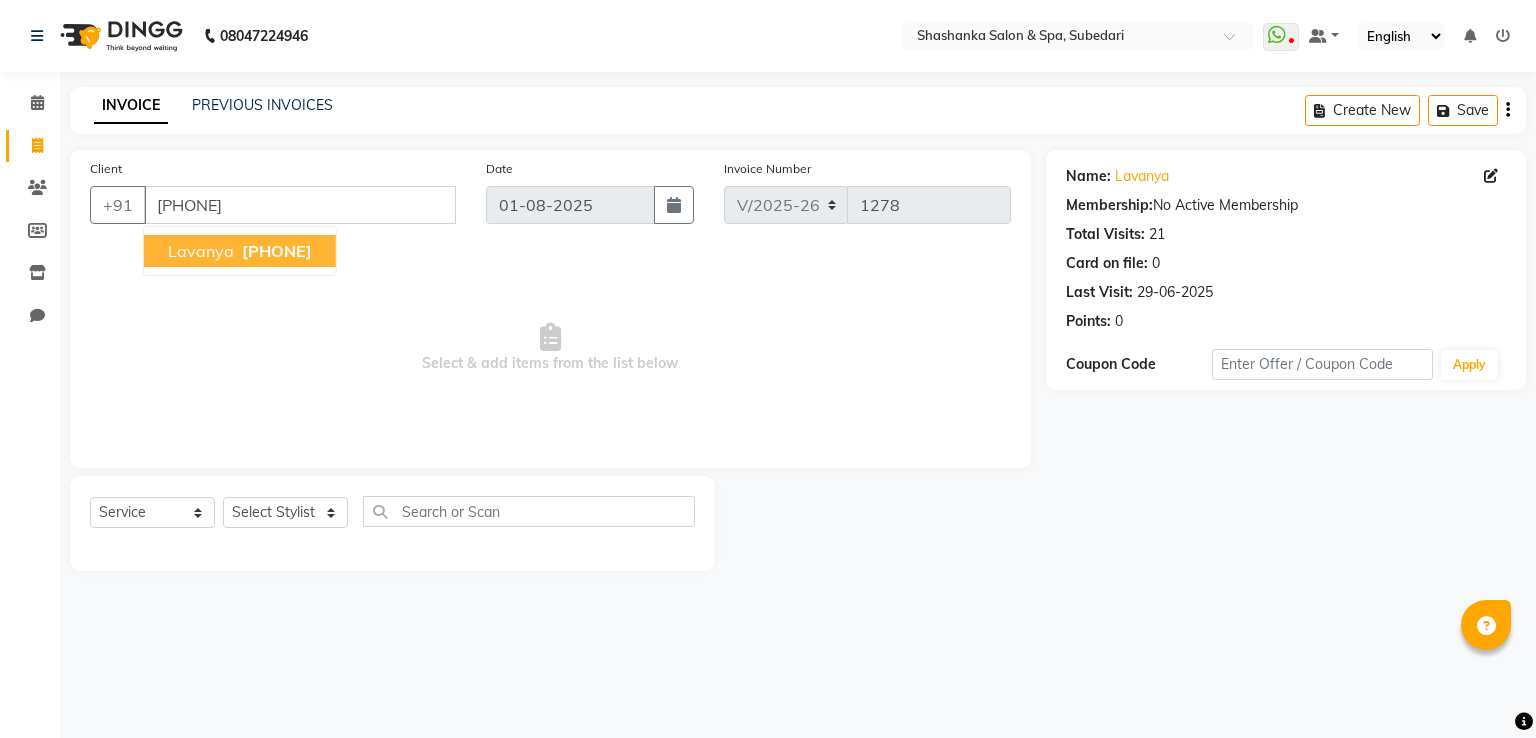 click on "Lavanya" at bounding box center [201, 251] 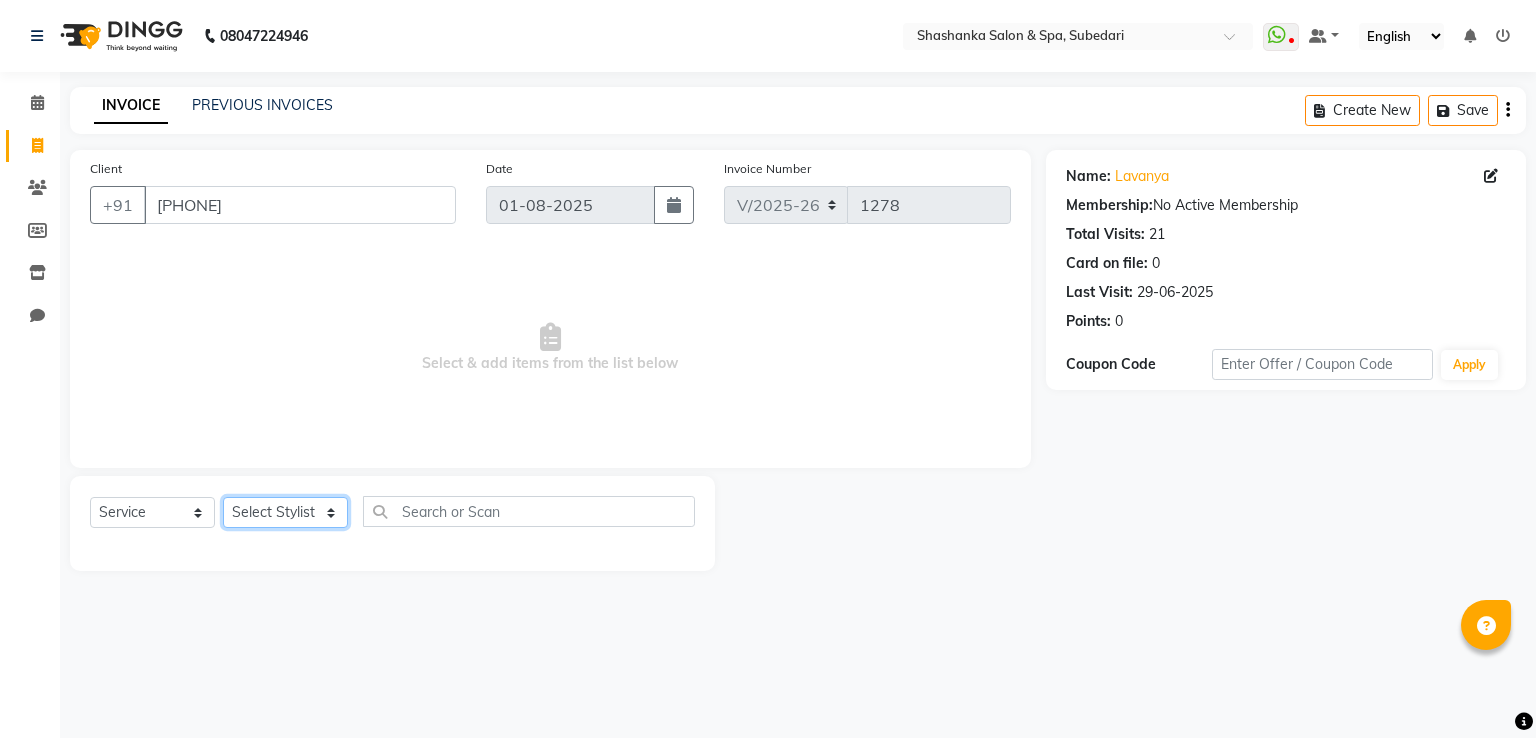 click on "Select Stylist [PERSON] [PERSON] Receptionist [PERSON] [PERSON] [PERSON] [PERSON] [PERSON] [PERSON]" 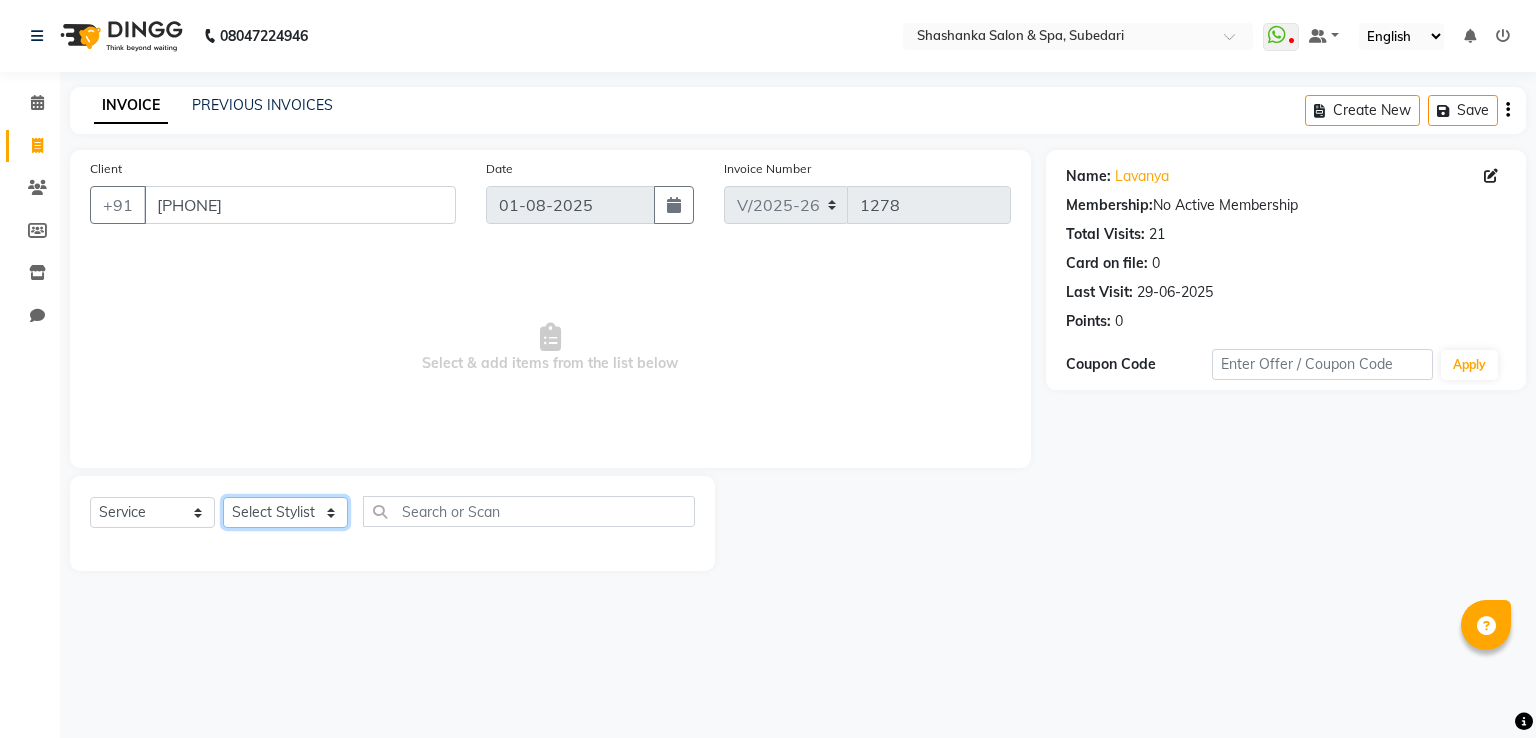 select on "15618" 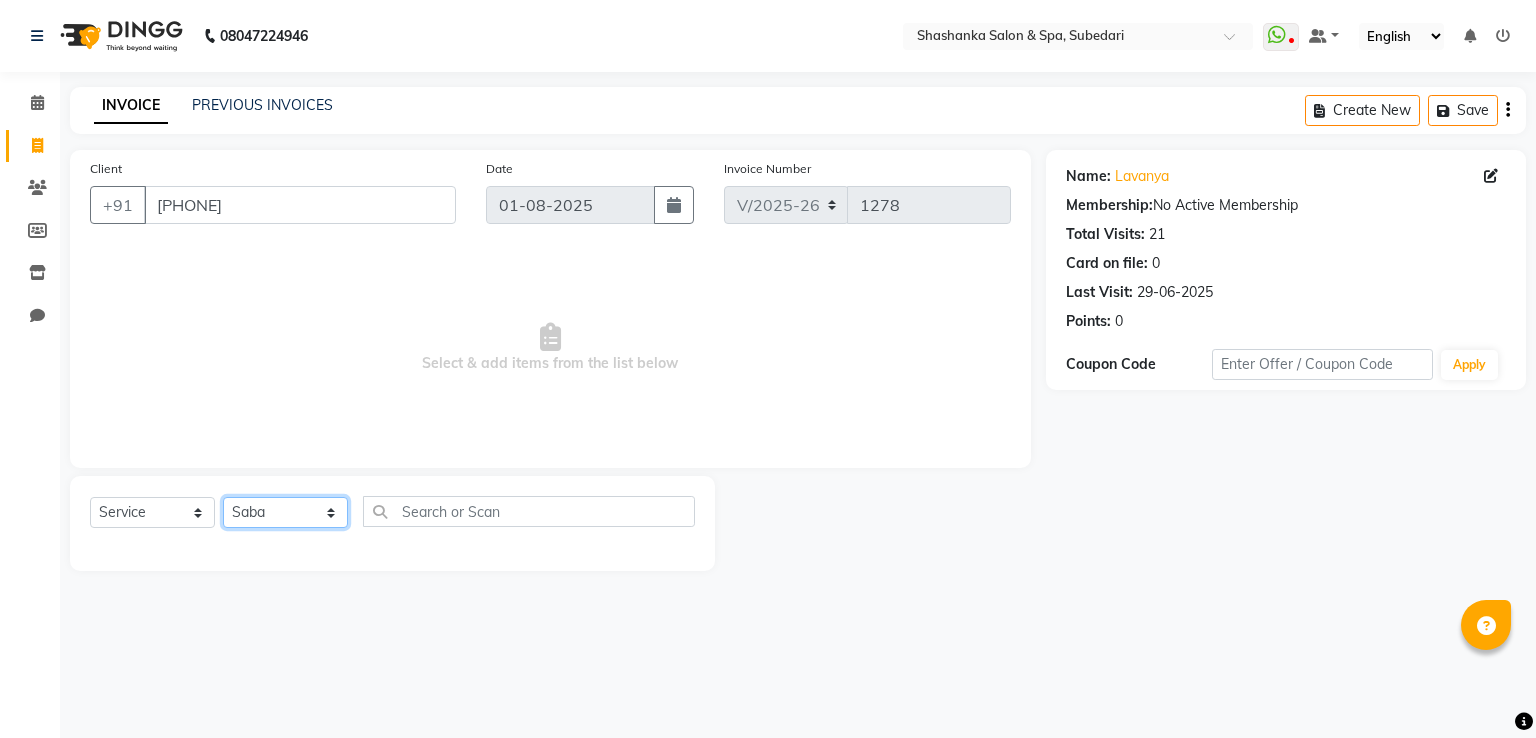 click on "Select Stylist [PERSON] [PERSON] Receptionist [PERSON] [PERSON] [PERSON] [PERSON] [PERSON] [PERSON]" 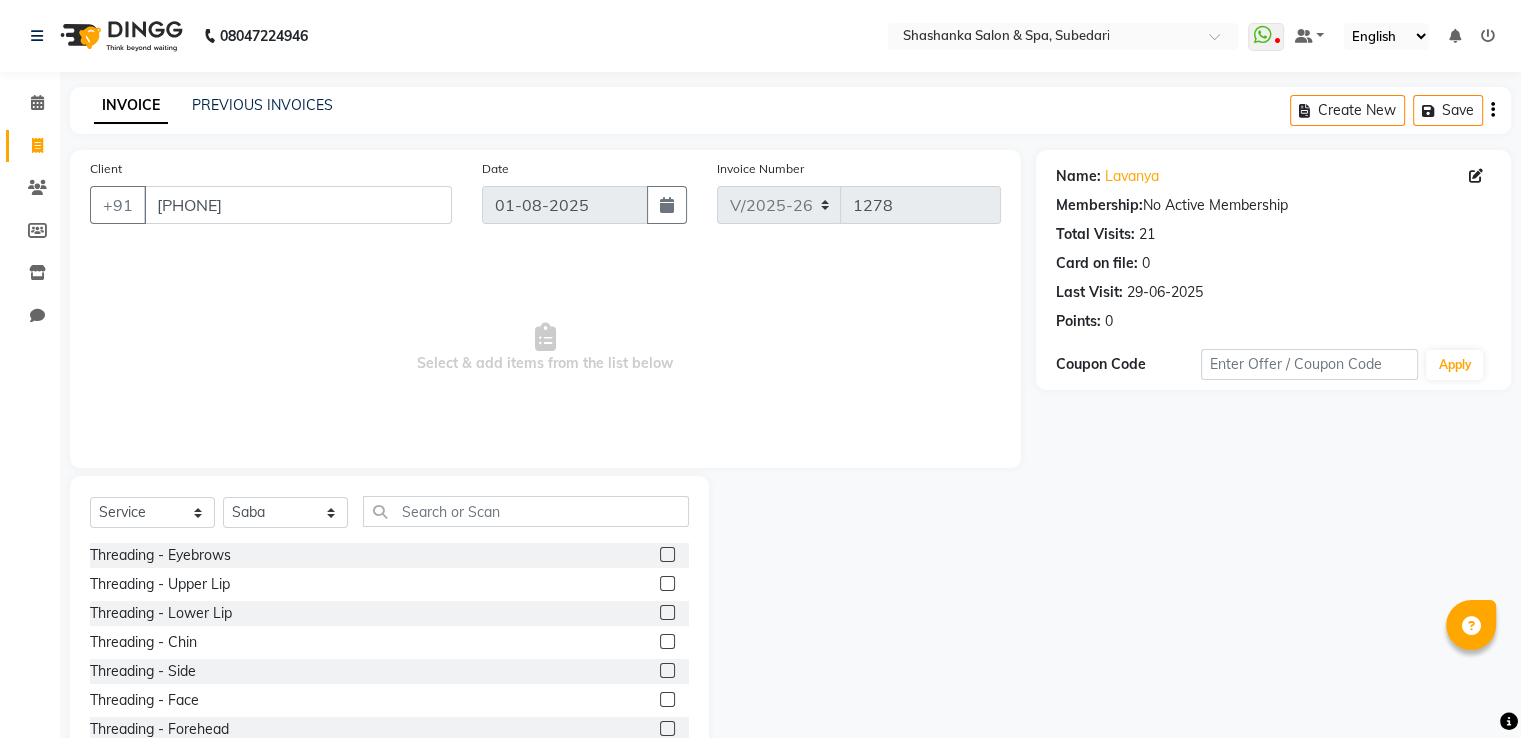 click 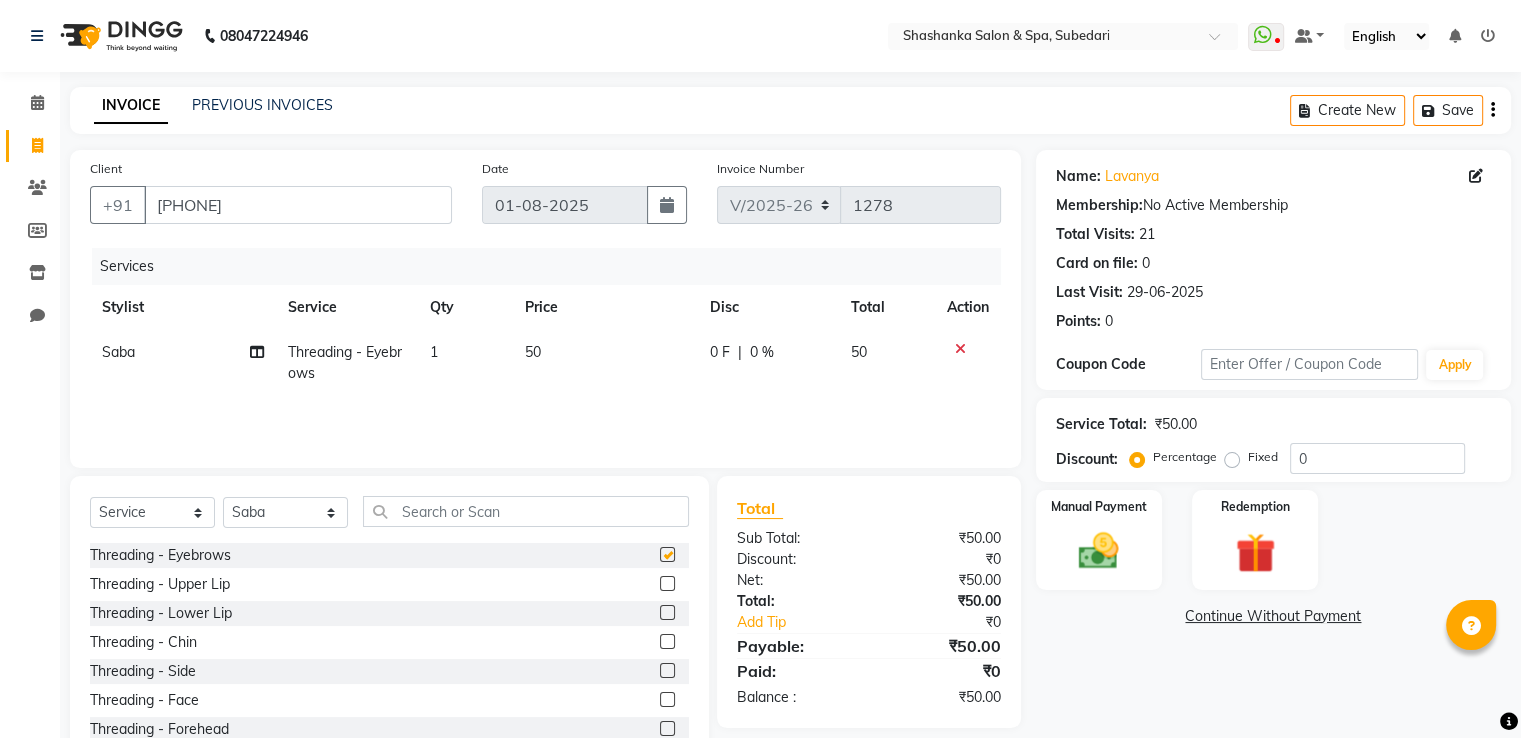checkbox on "false" 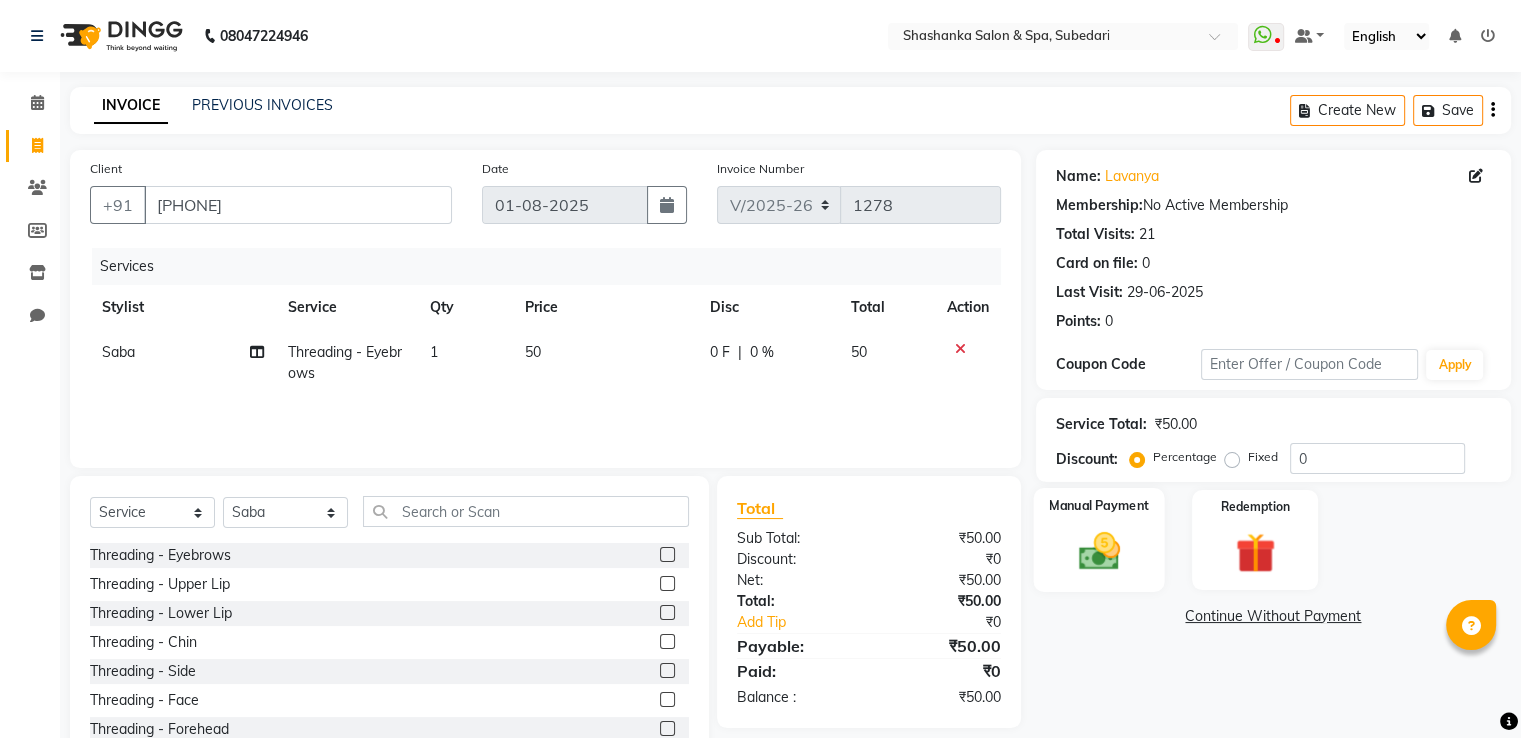 click 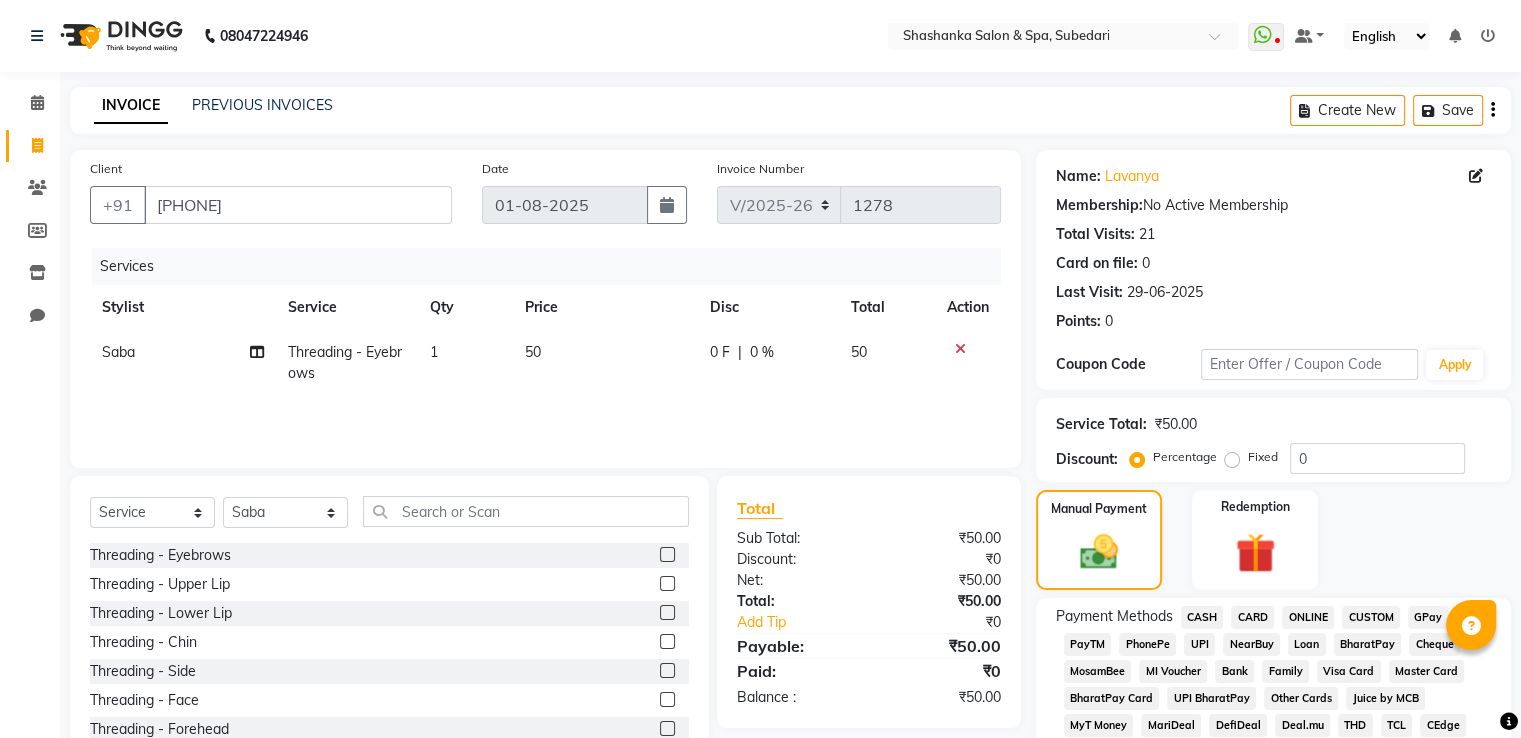 click on "CASH" 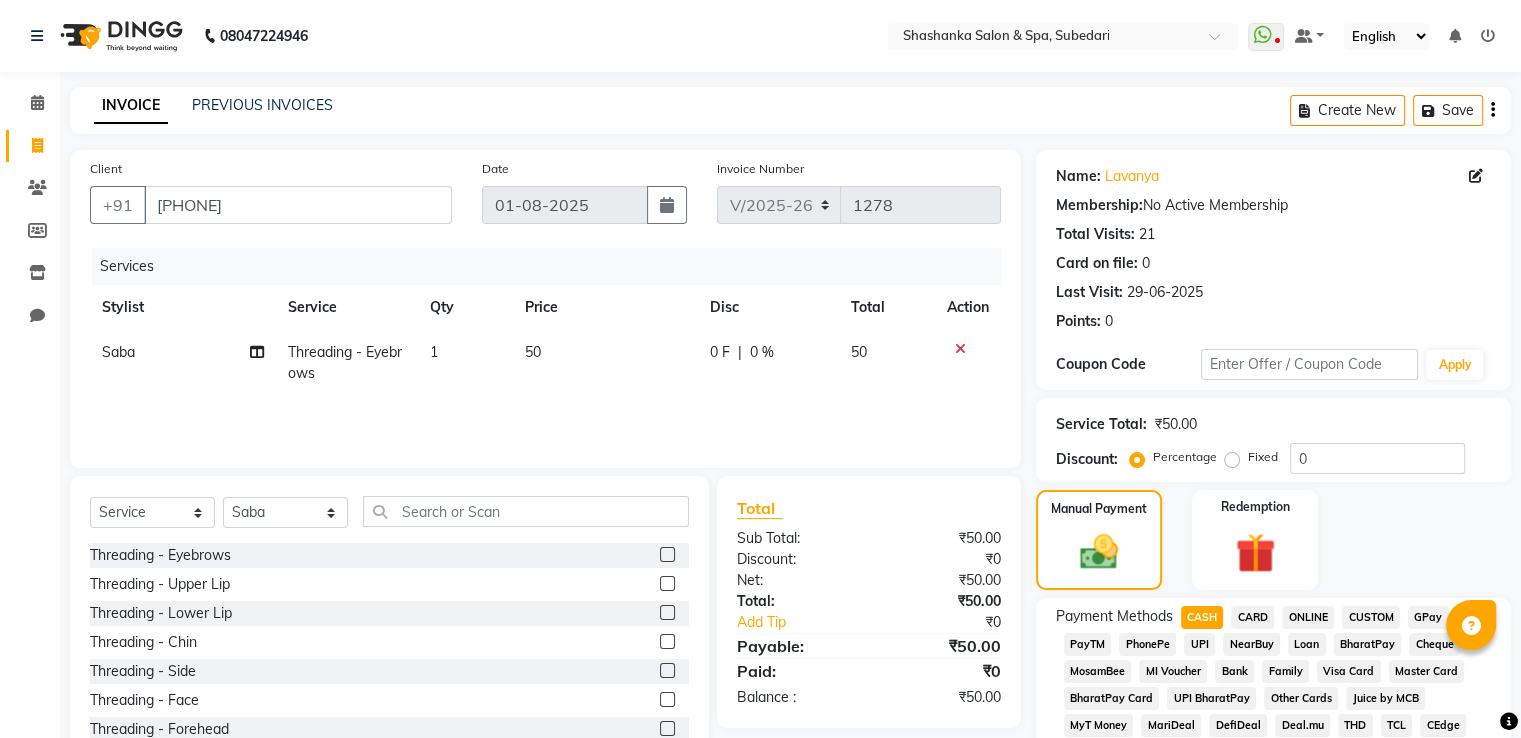 scroll, scrollTop: 609, scrollLeft: 0, axis: vertical 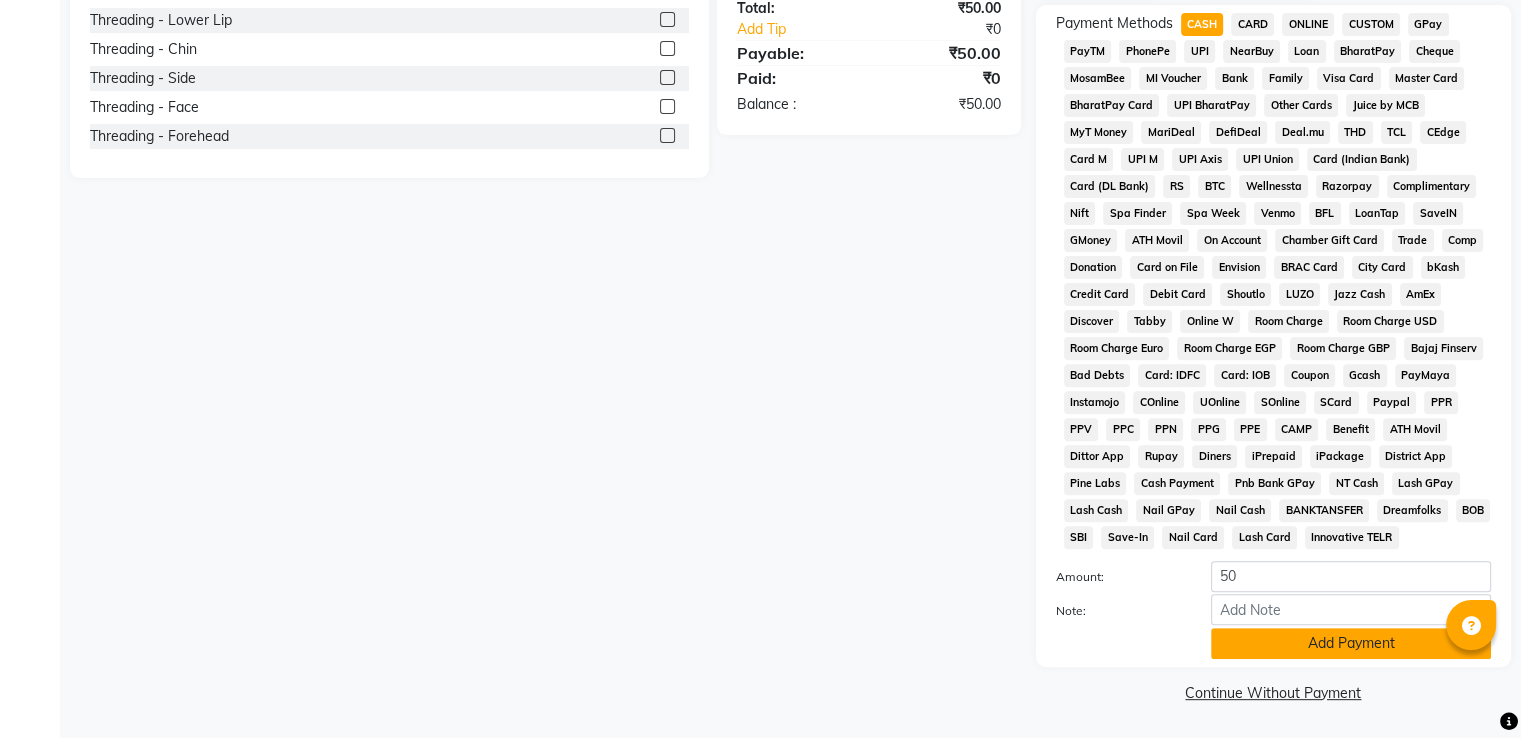 click on "Add Payment" 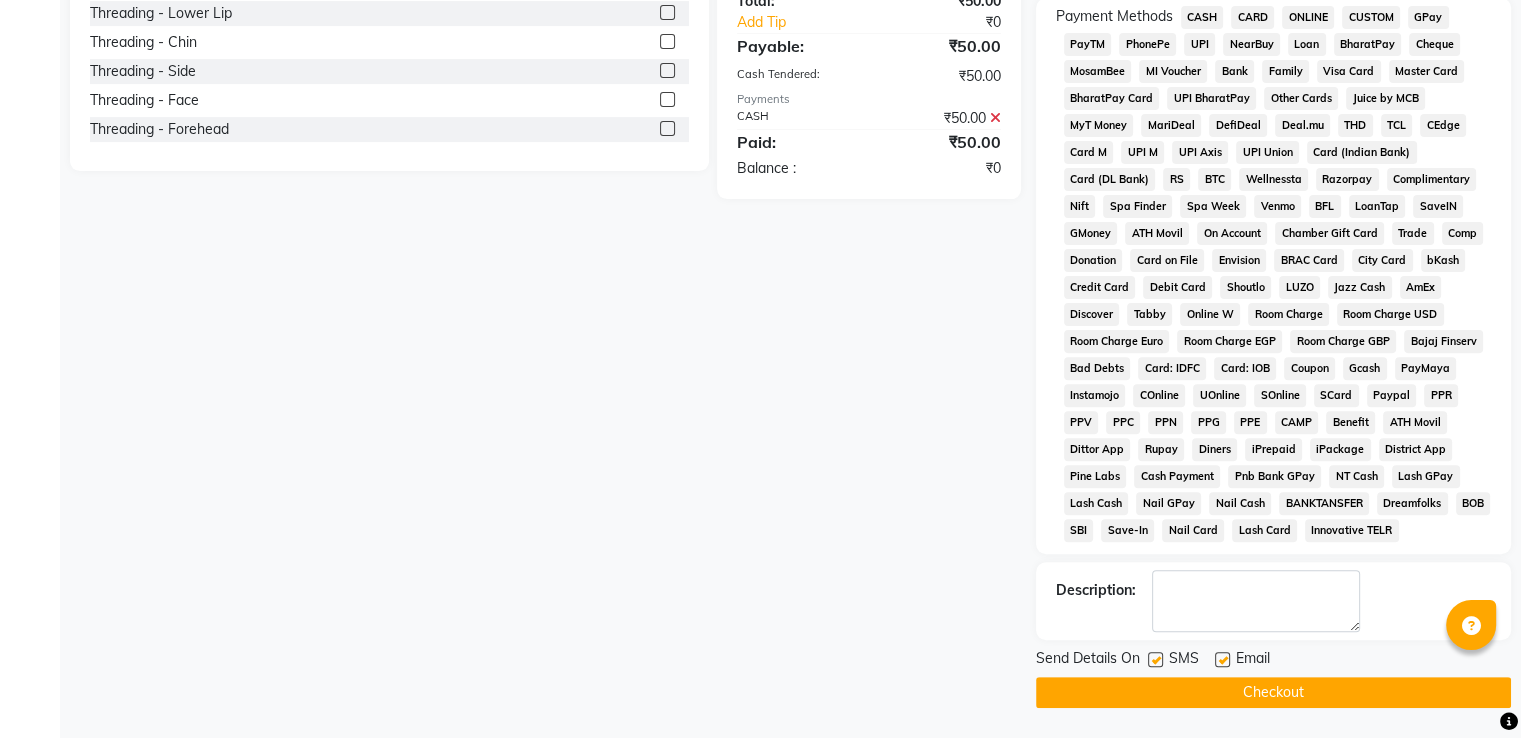 click on "Checkout" 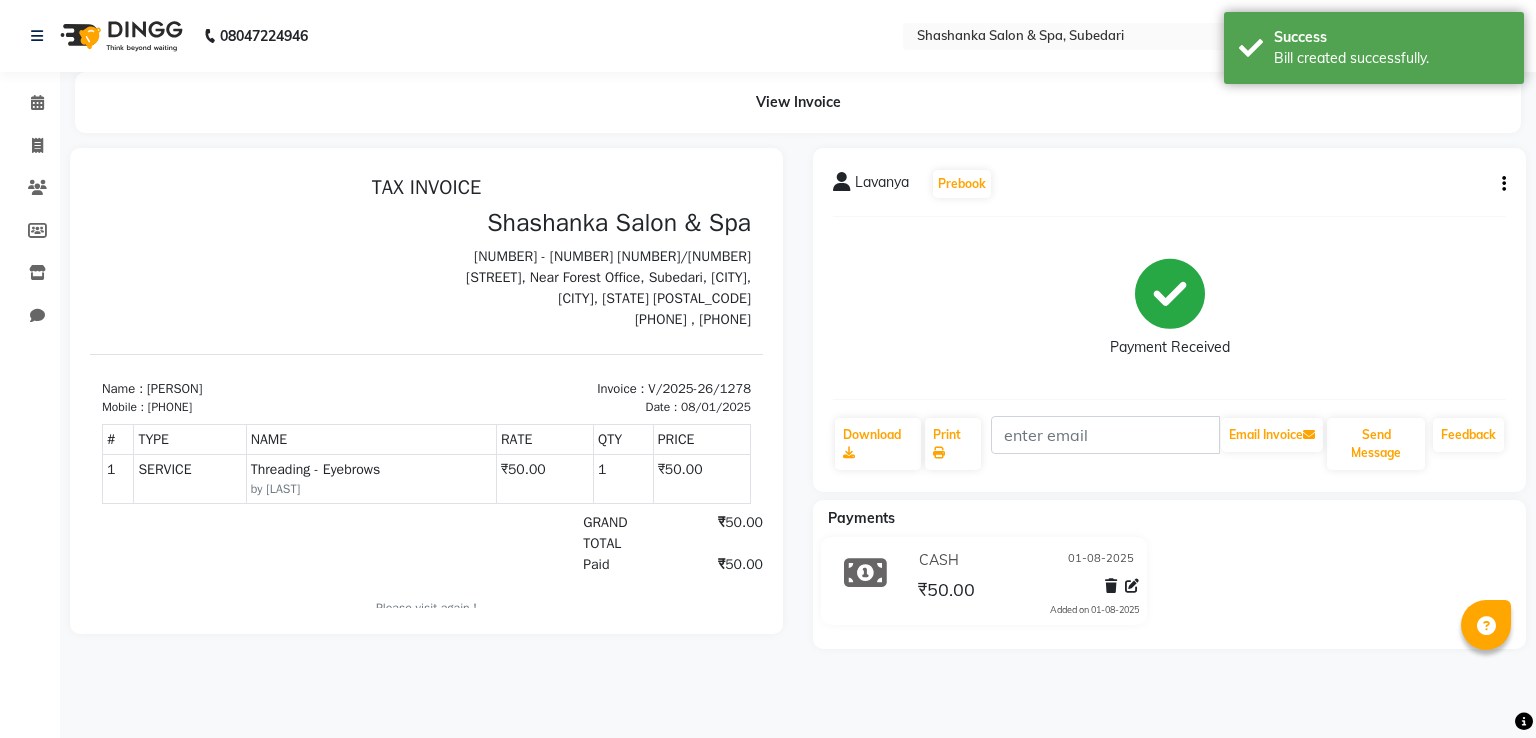 scroll, scrollTop: 0, scrollLeft: 0, axis: both 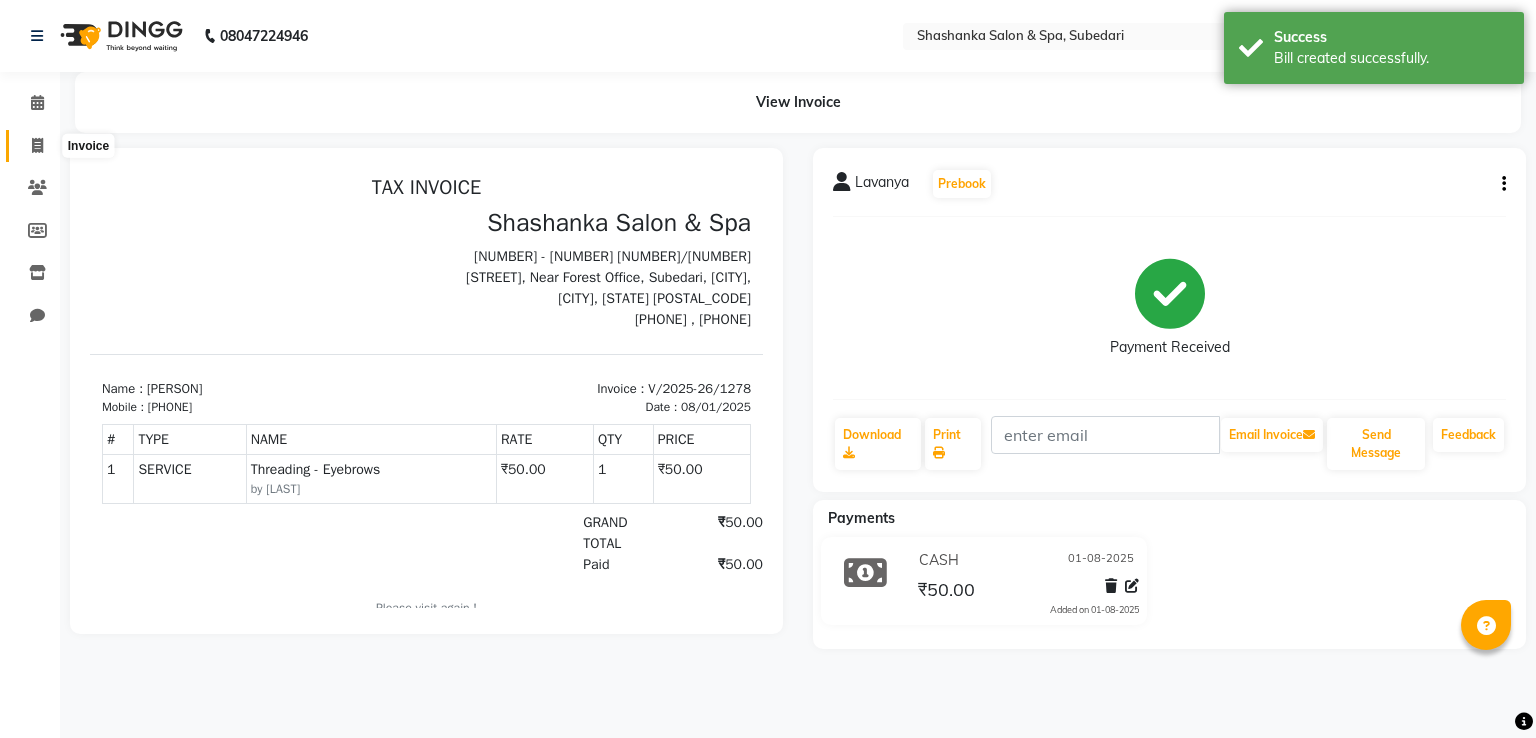 click 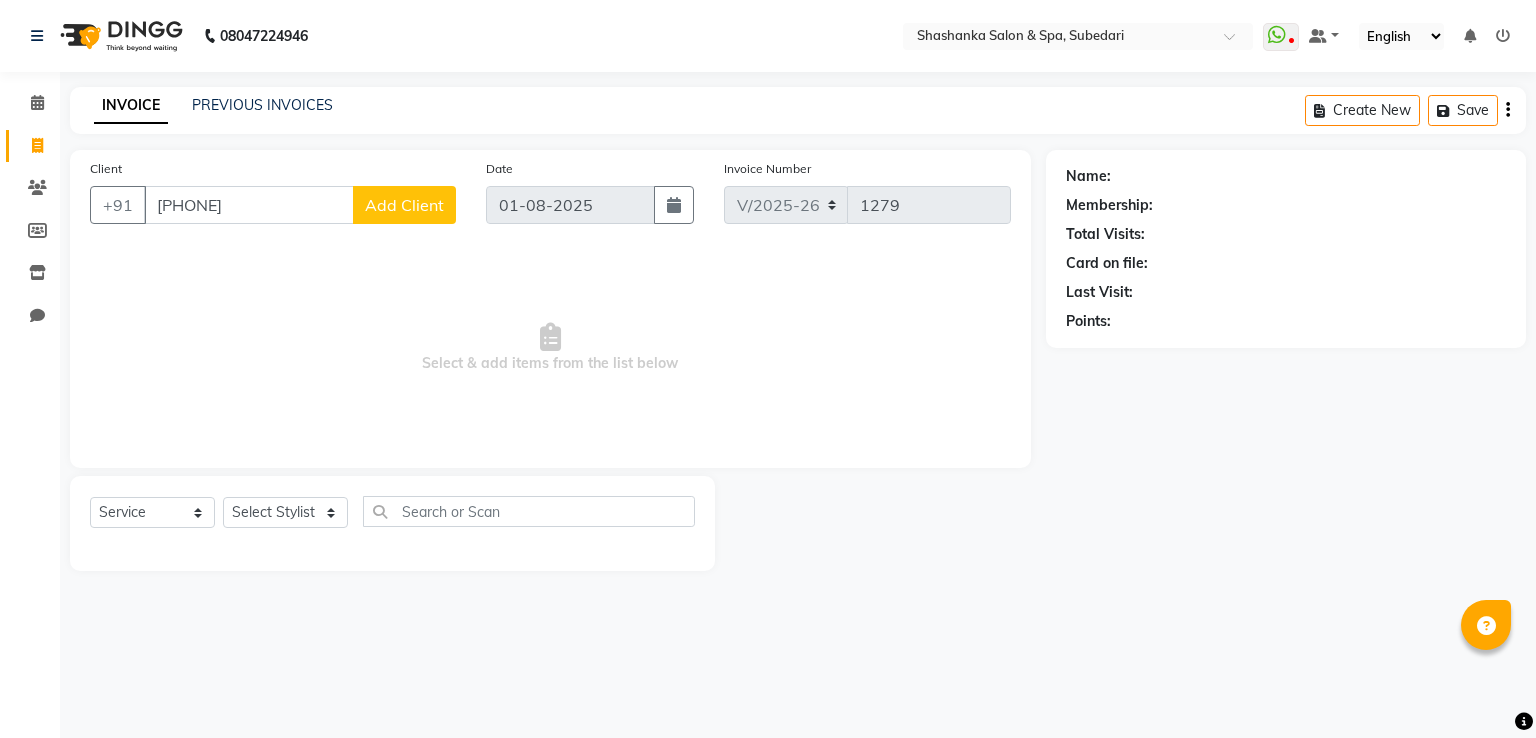 type on "[PHONE]" 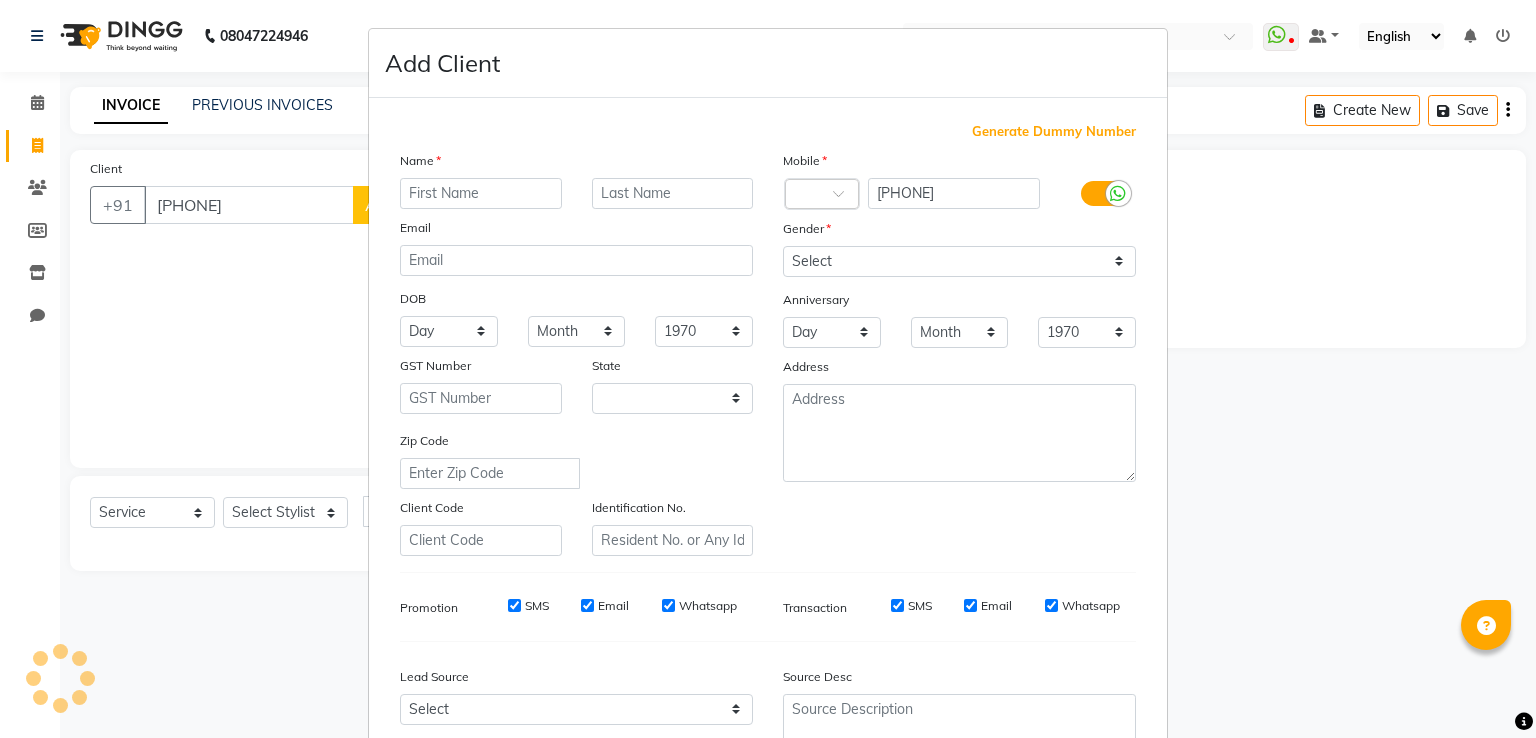 select on "36" 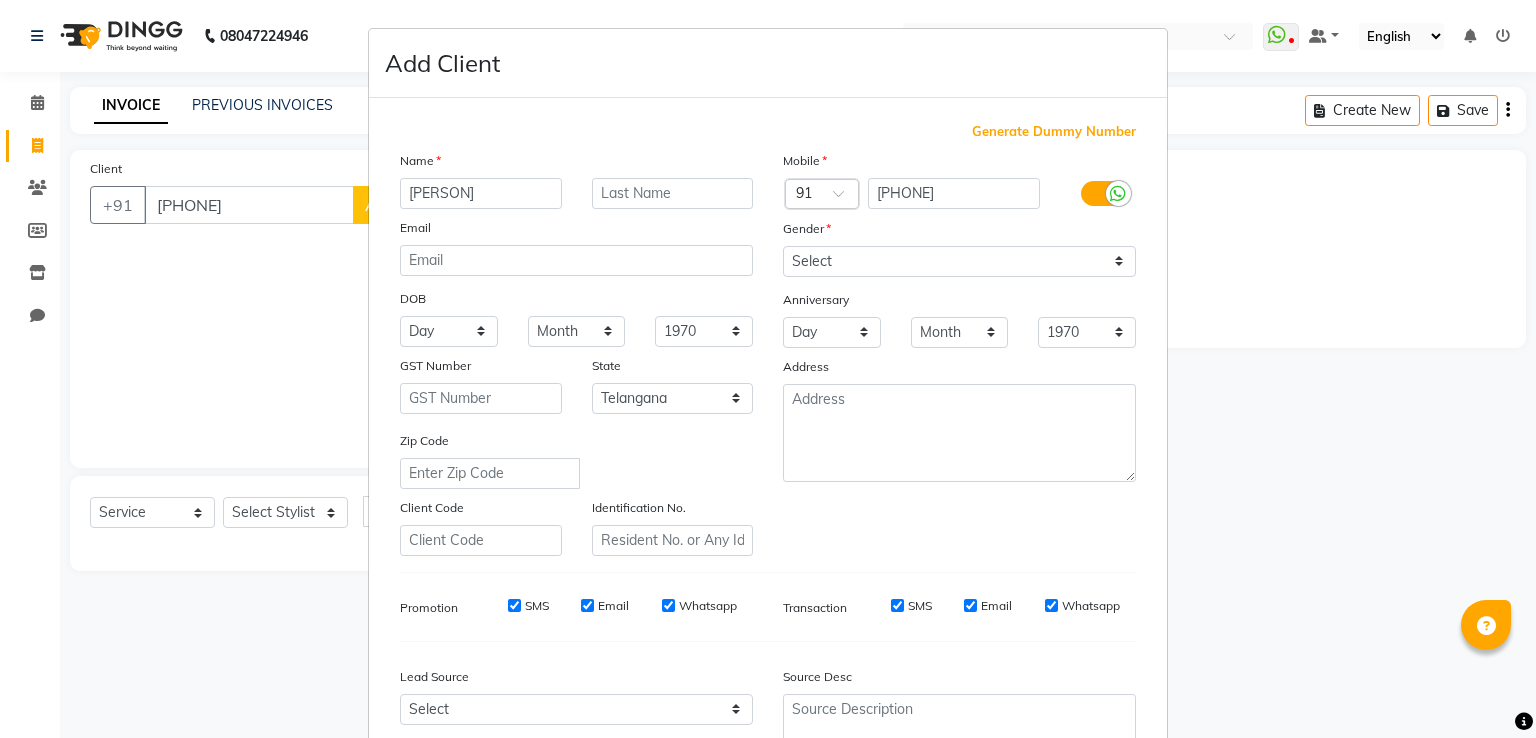 type on "[PERSON]" 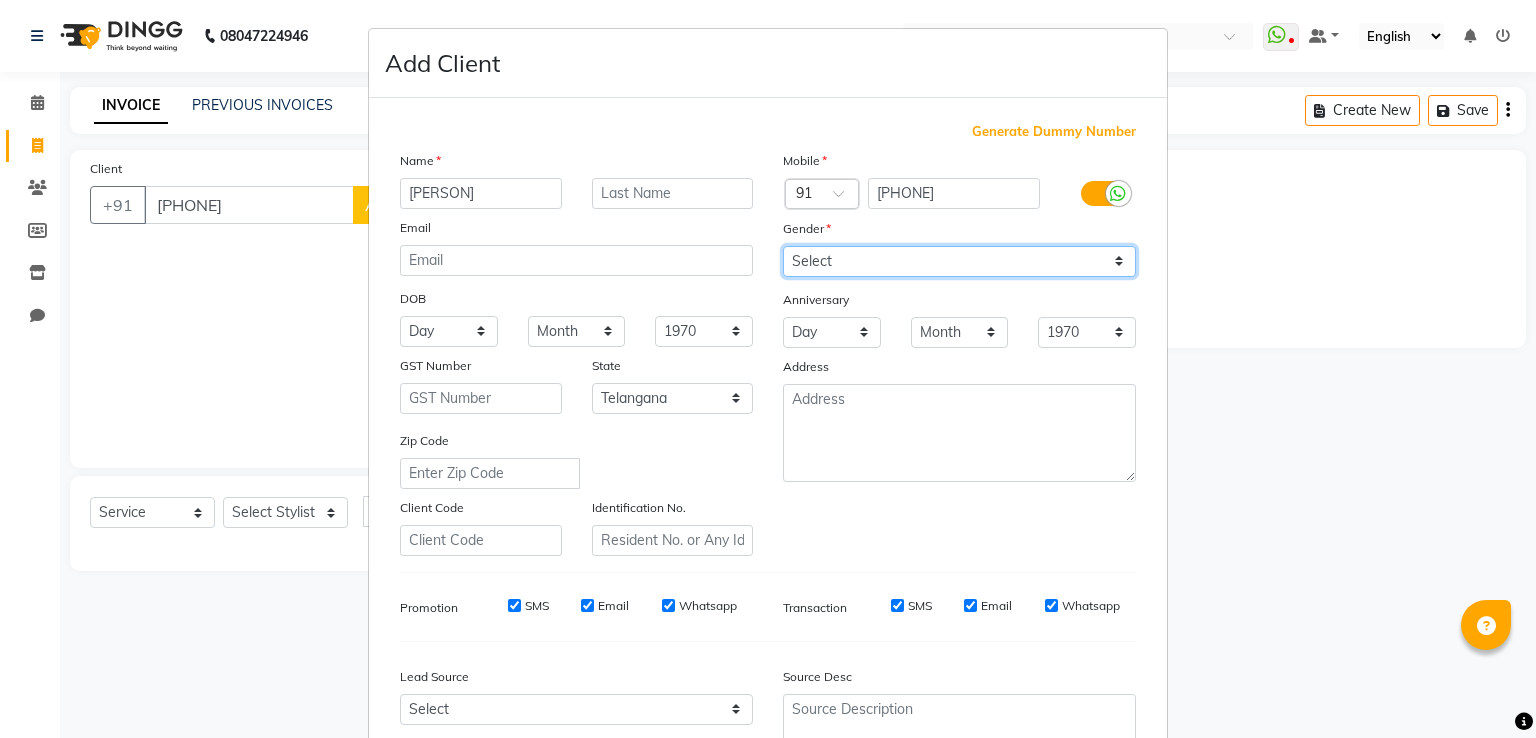 click on "Select Male Female Other Prefer Not To Say" at bounding box center (959, 261) 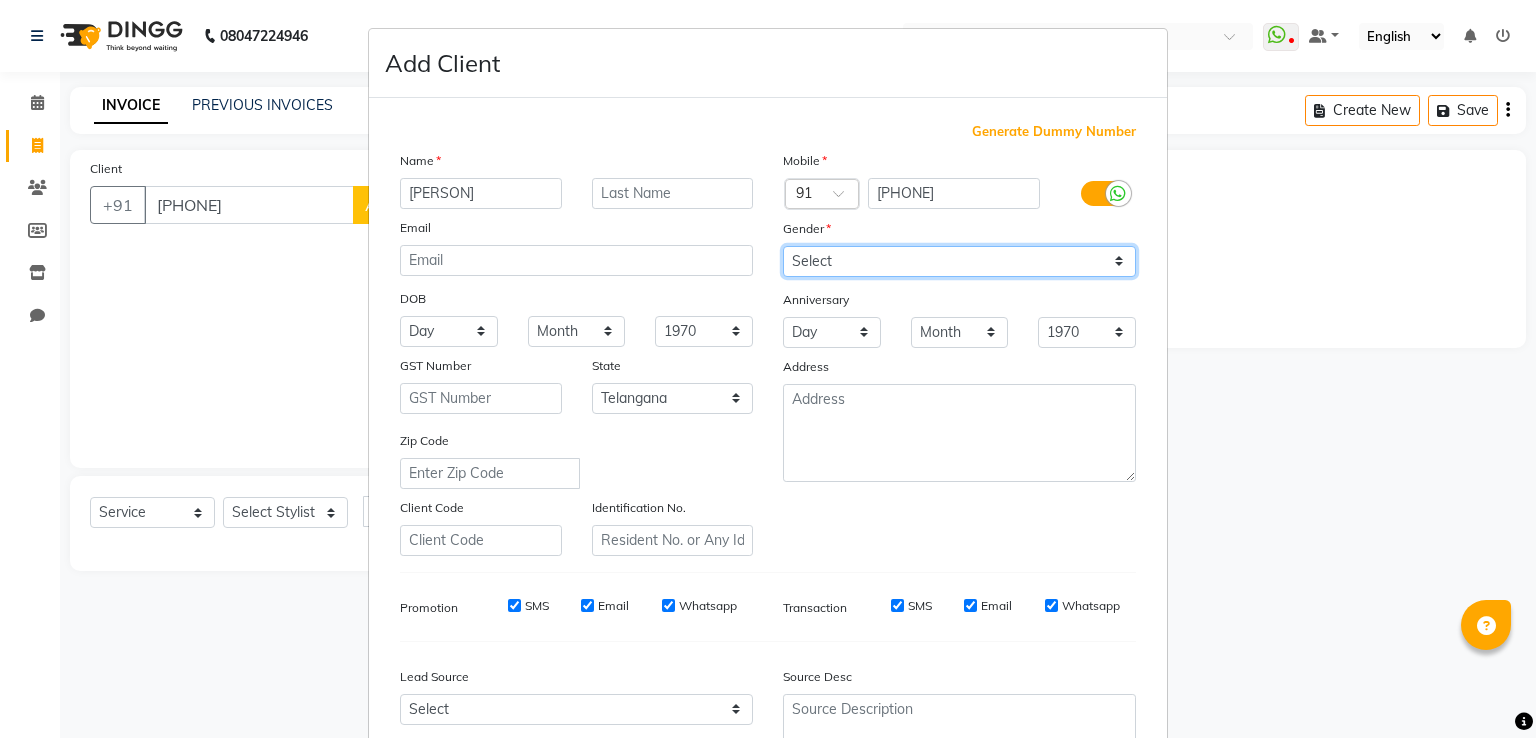 select on "female" 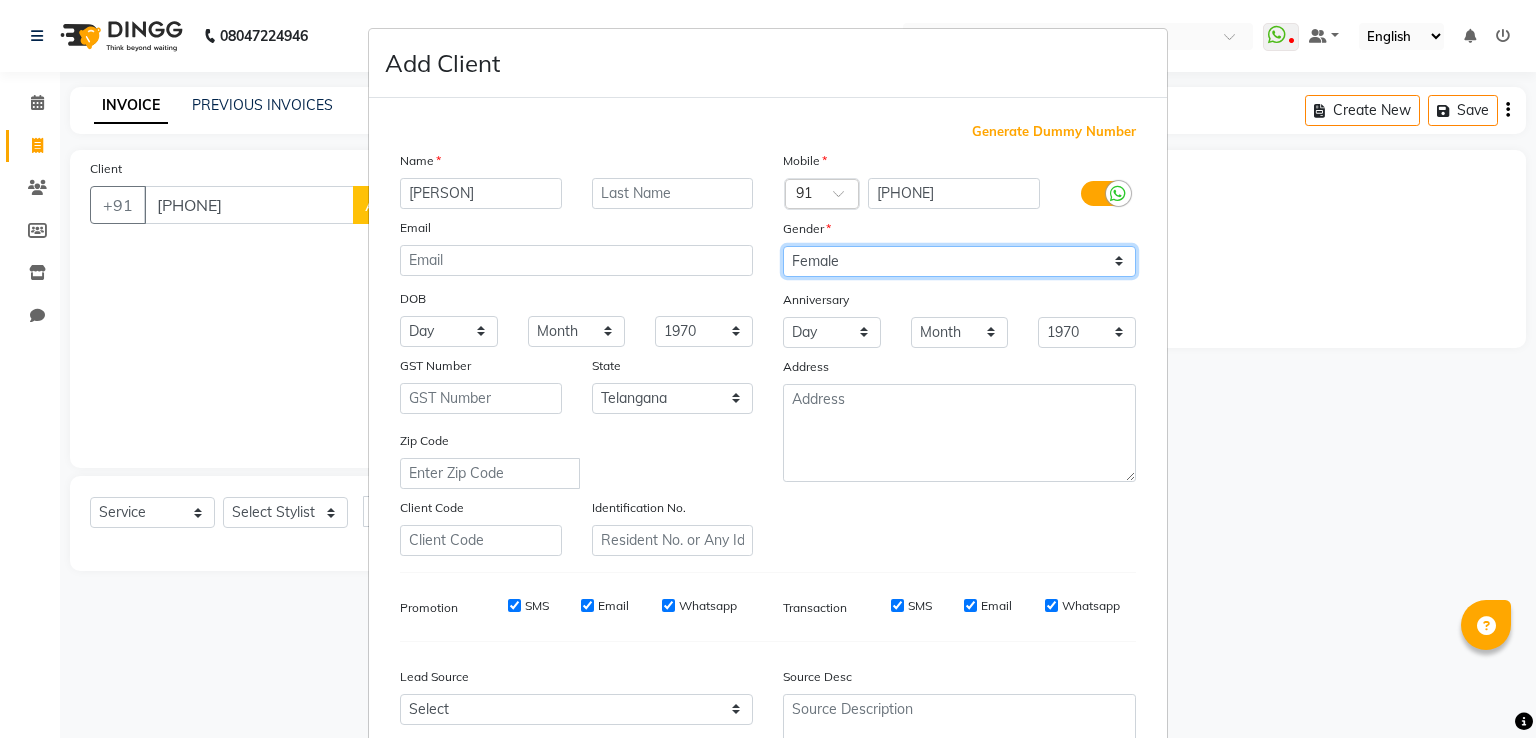 click on "Select Male Female Other Prefer Not To Say" at bounding box center [959, 261] 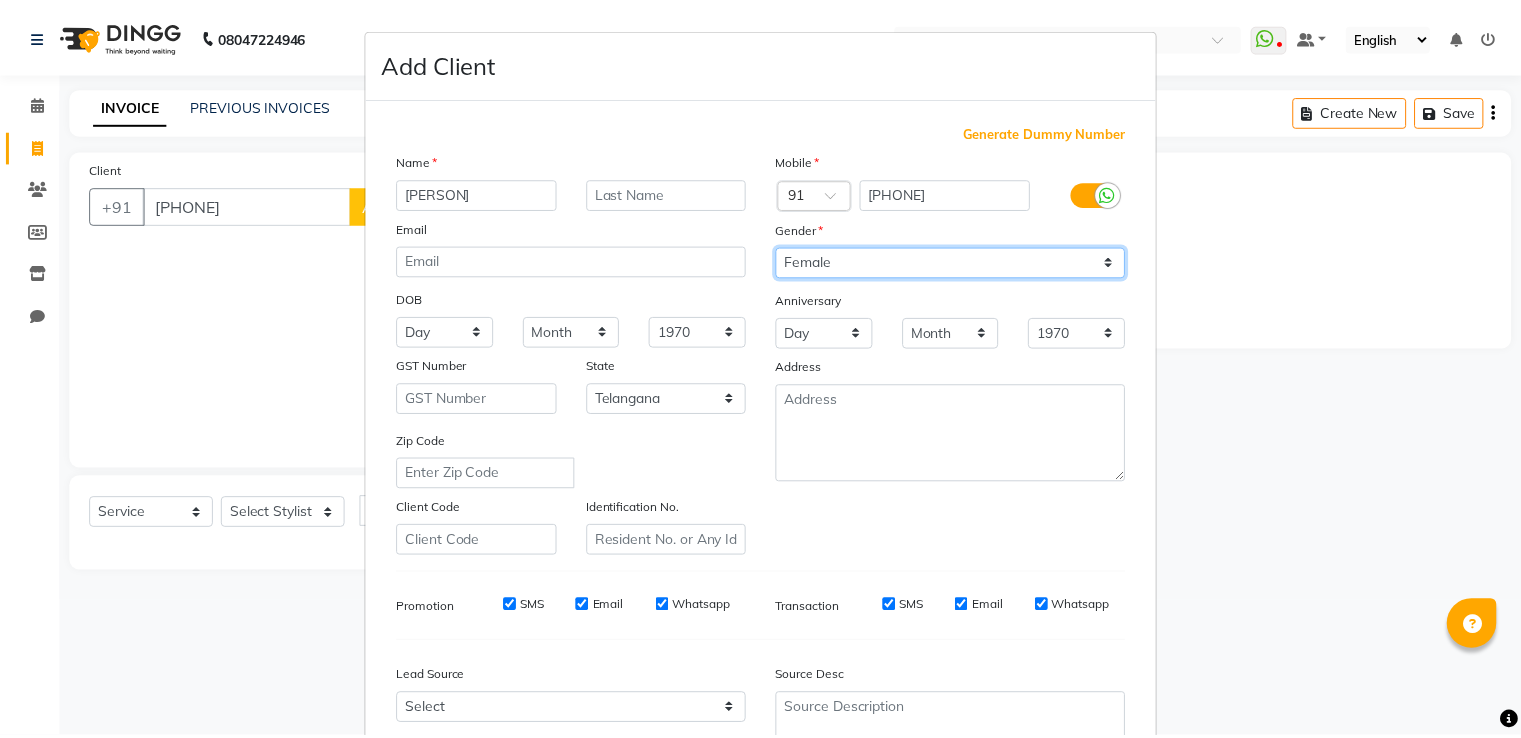 scroll, scrollTop: 195, scrollLeft: 0, axis: vertical 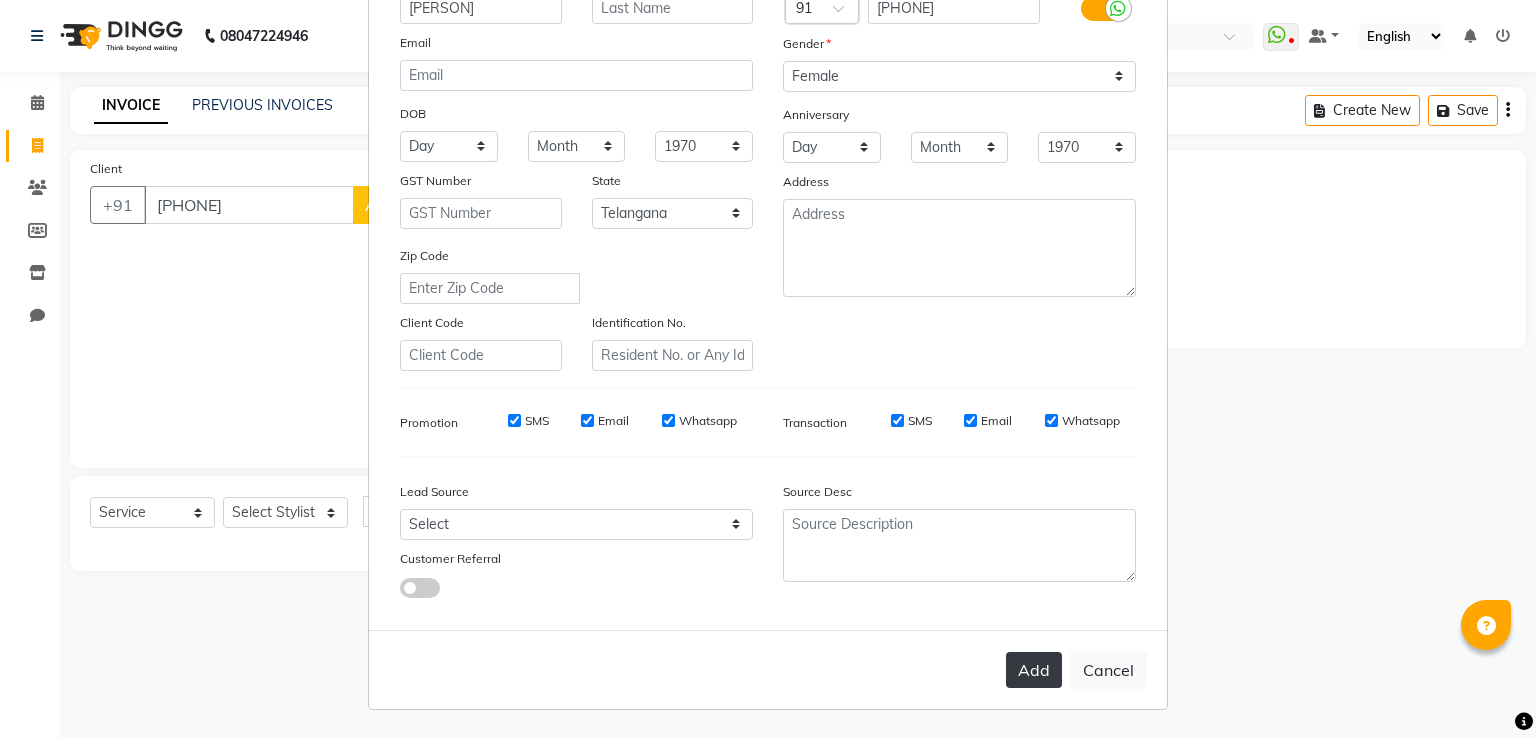 click on "Add" at bounding box center (1034, 670) 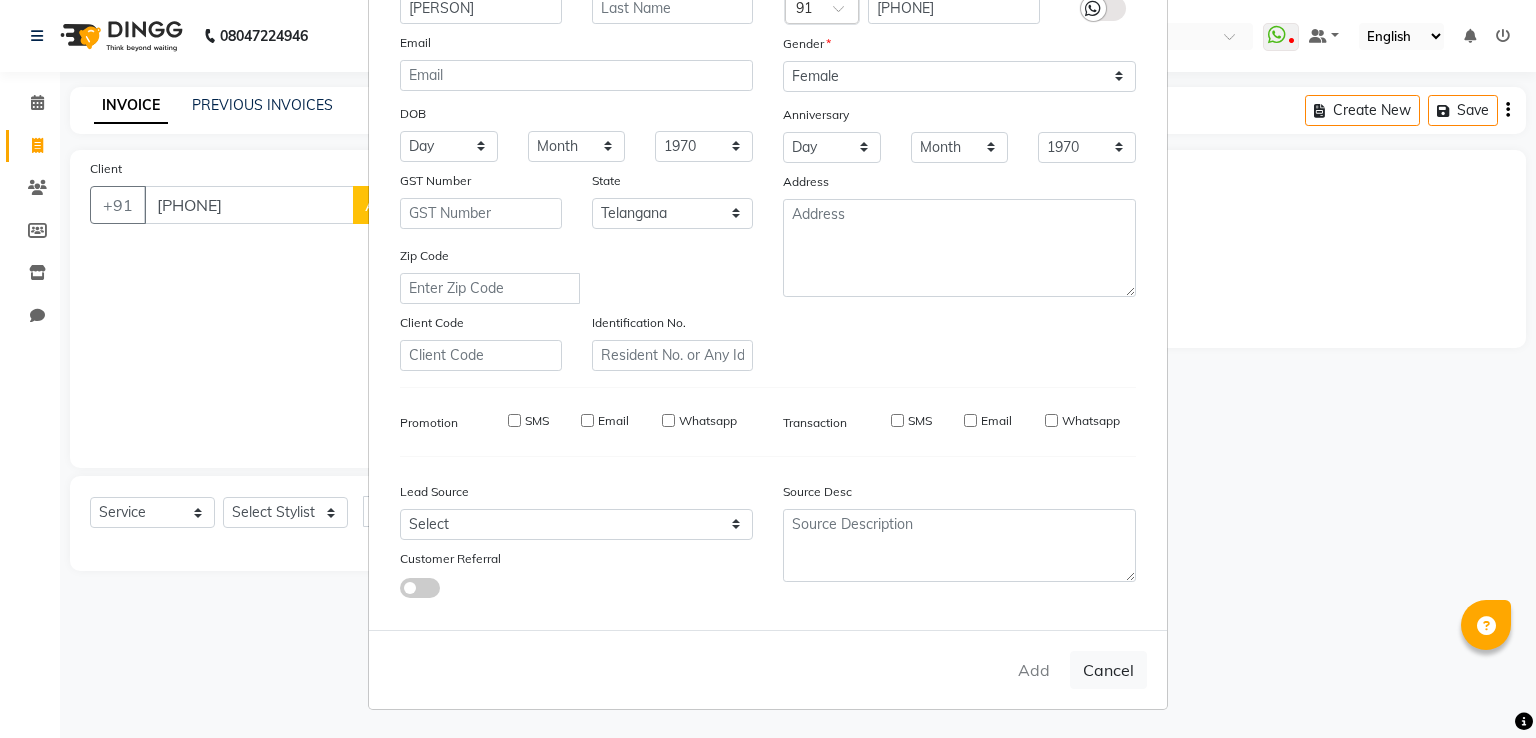 type 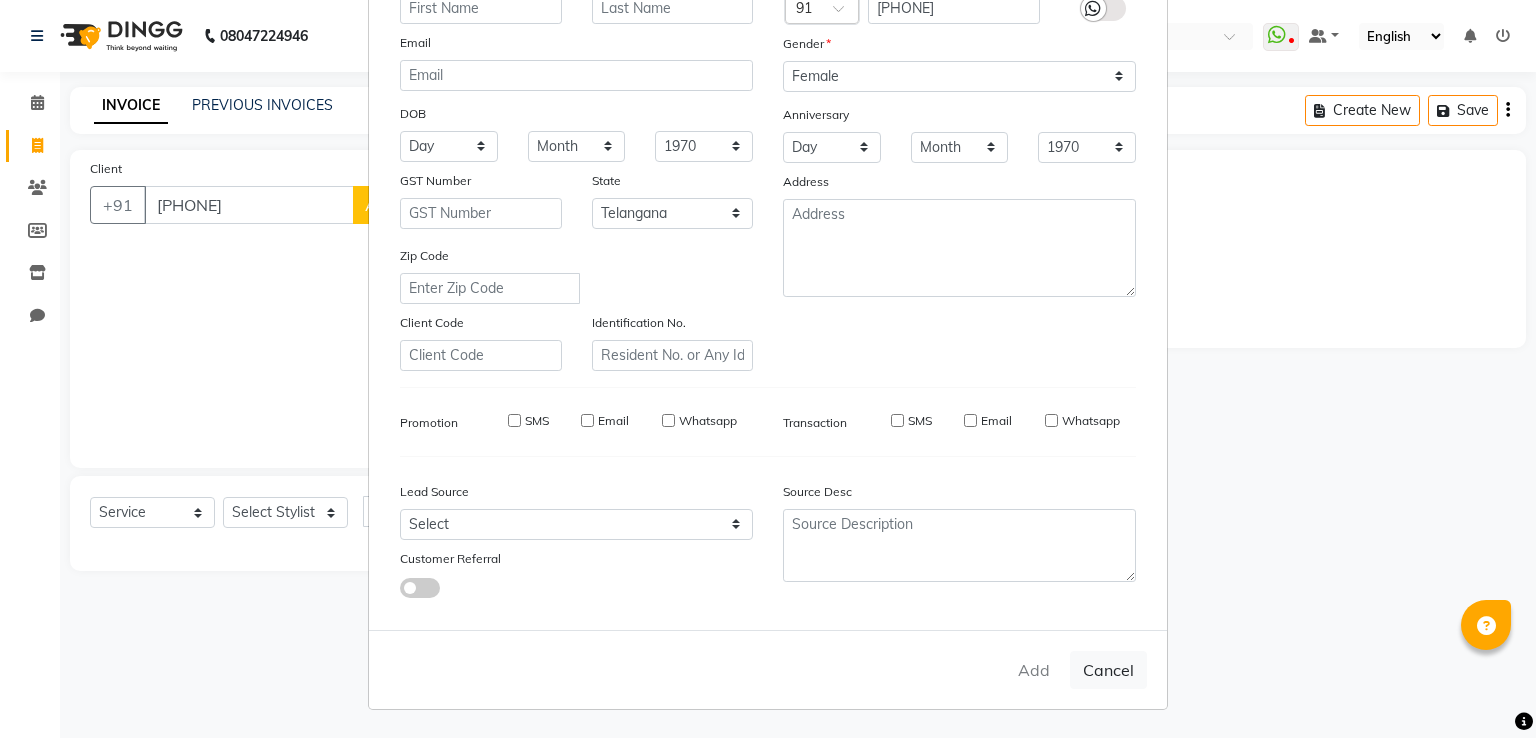 select 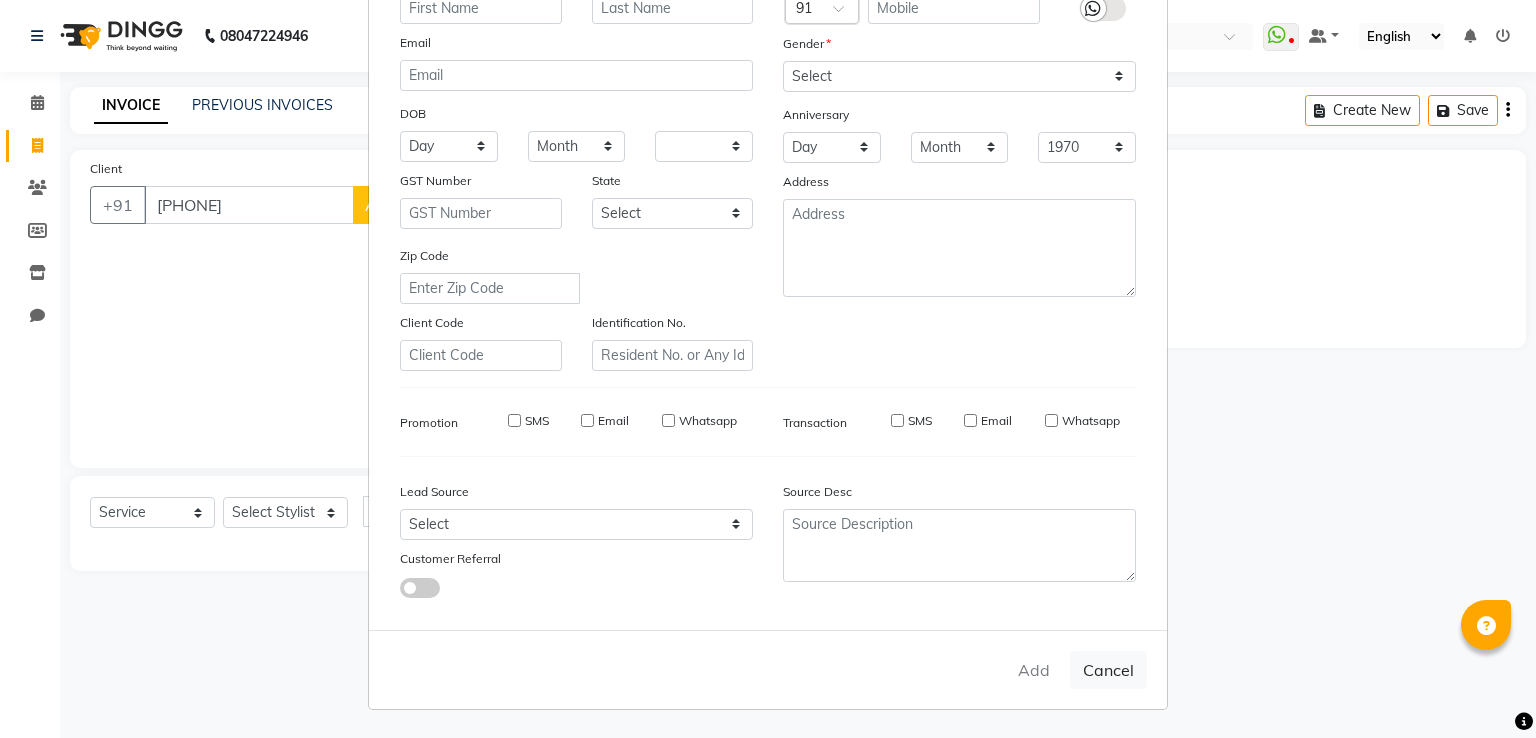 select 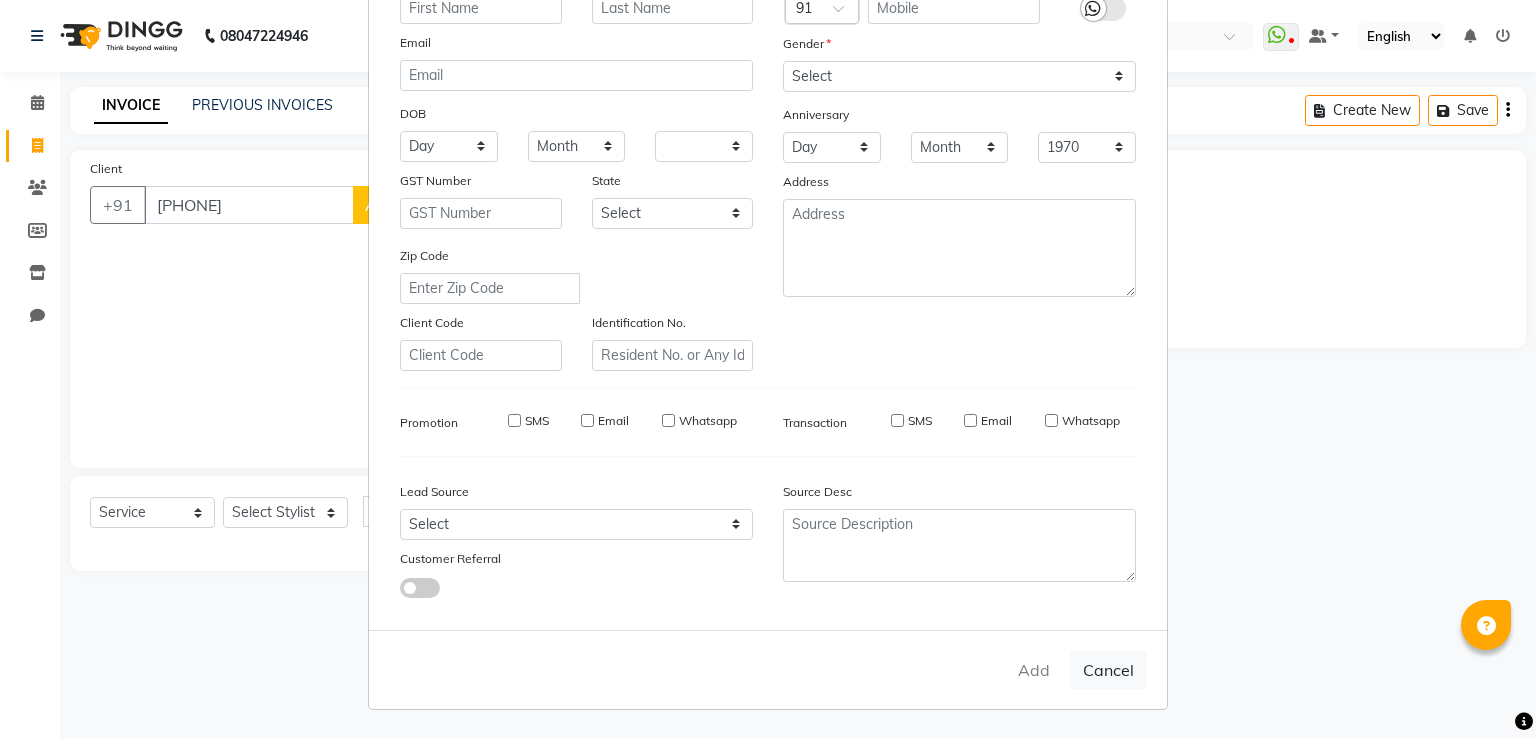 checkbox on "false" 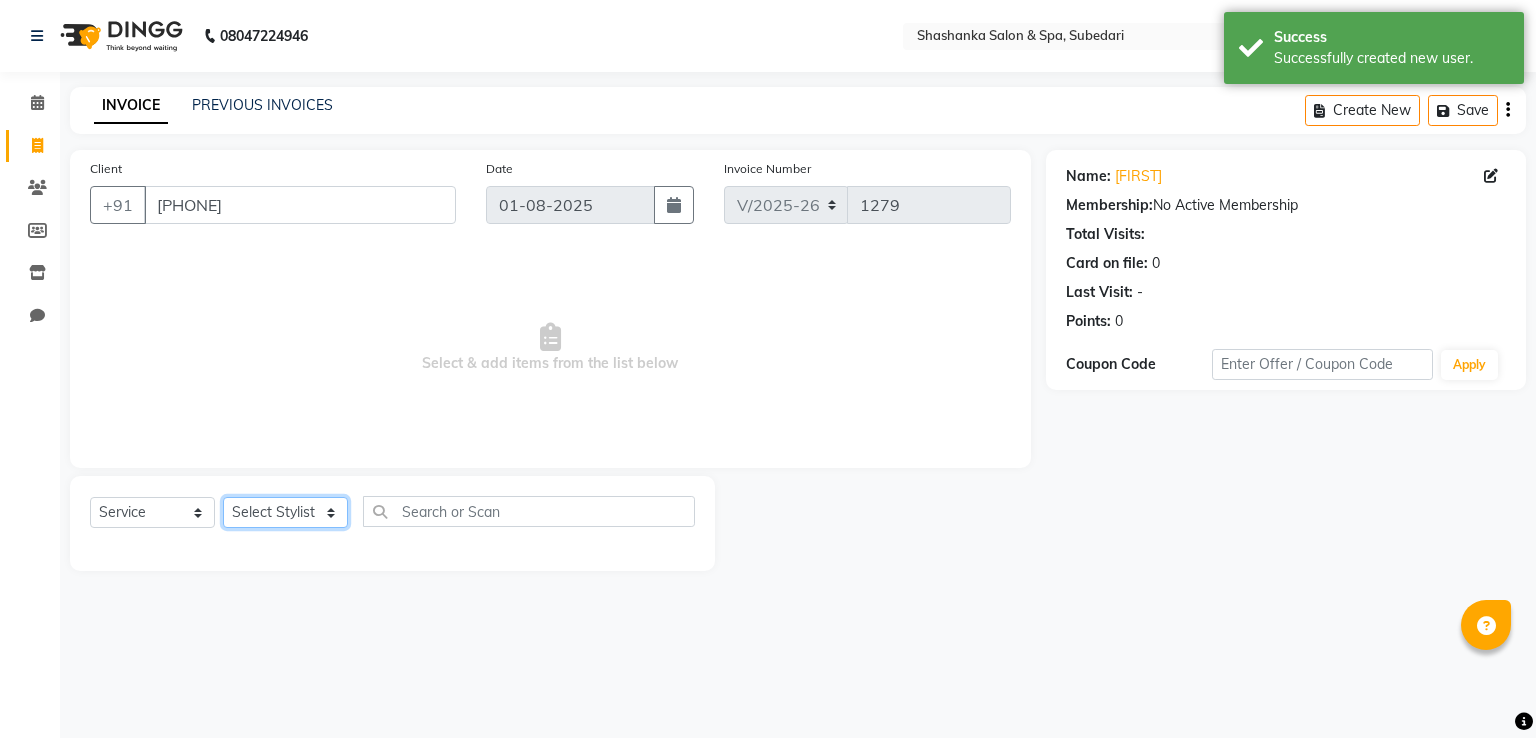 click on "Select Stylist [PERSON] [PERSON] Receptionist [PERSON] [PERSON] [PERSON] [PERSON] [PERSON] [PERSON]" 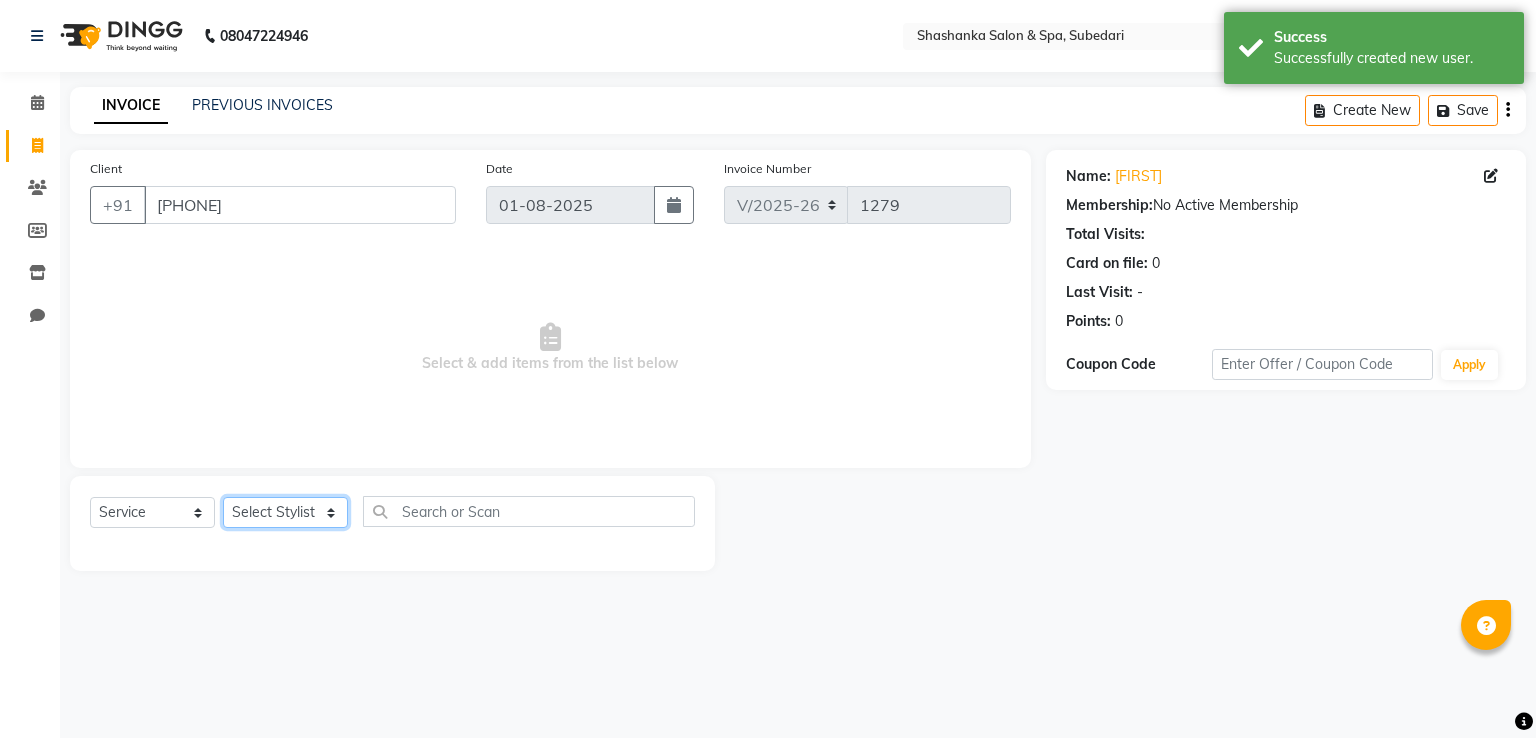 select on "[PHONE]" 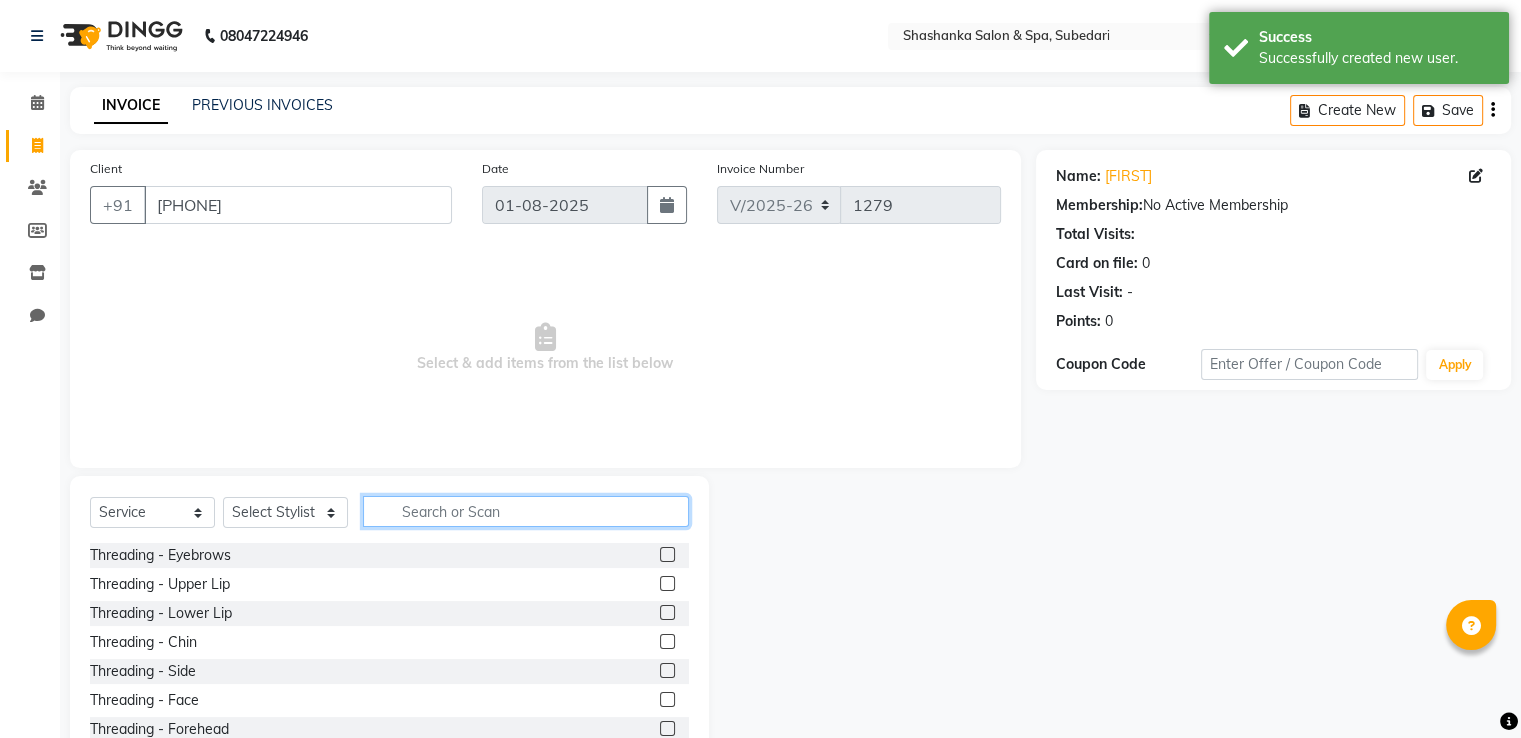 click 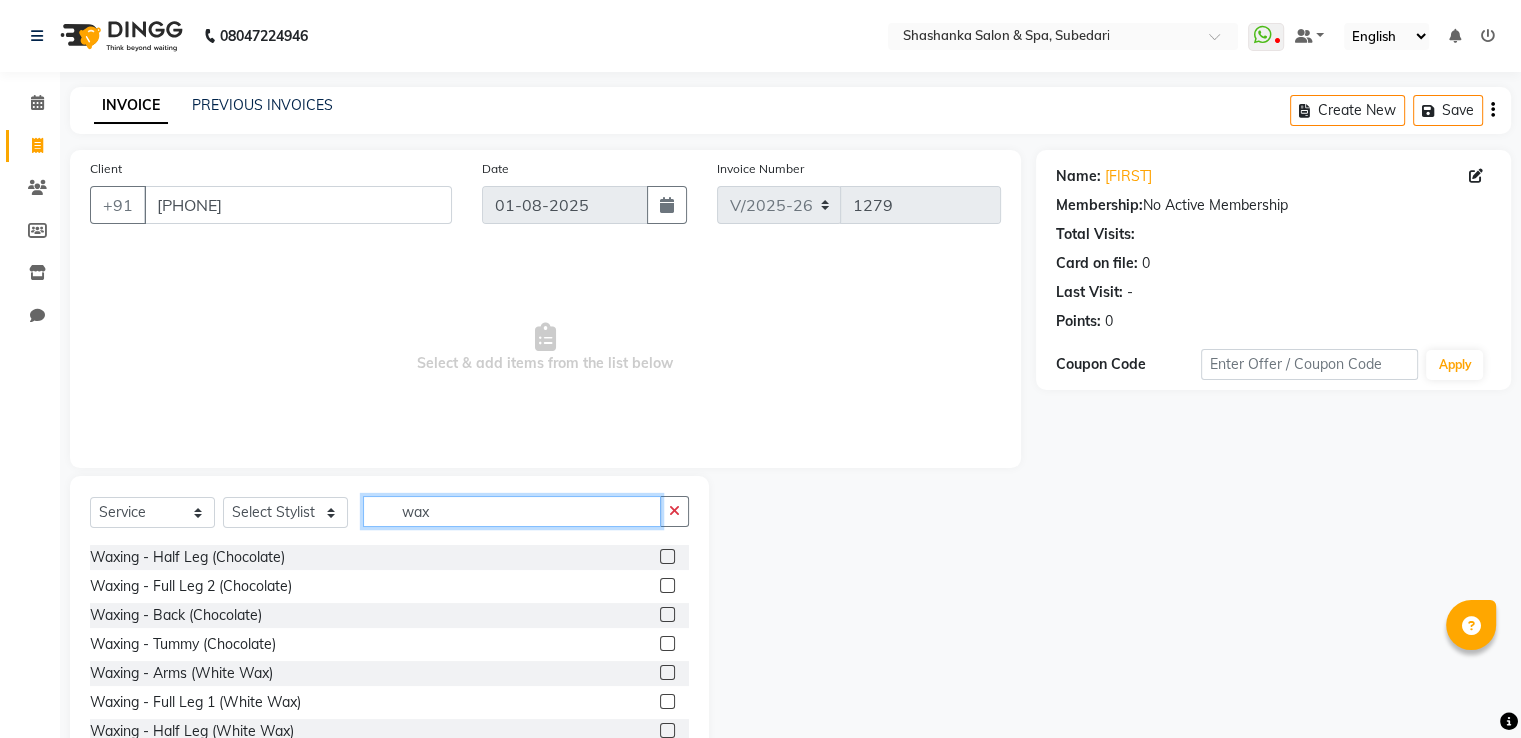 scroll, scrollTop: 872, scrollLeft: 0, axis: vertical 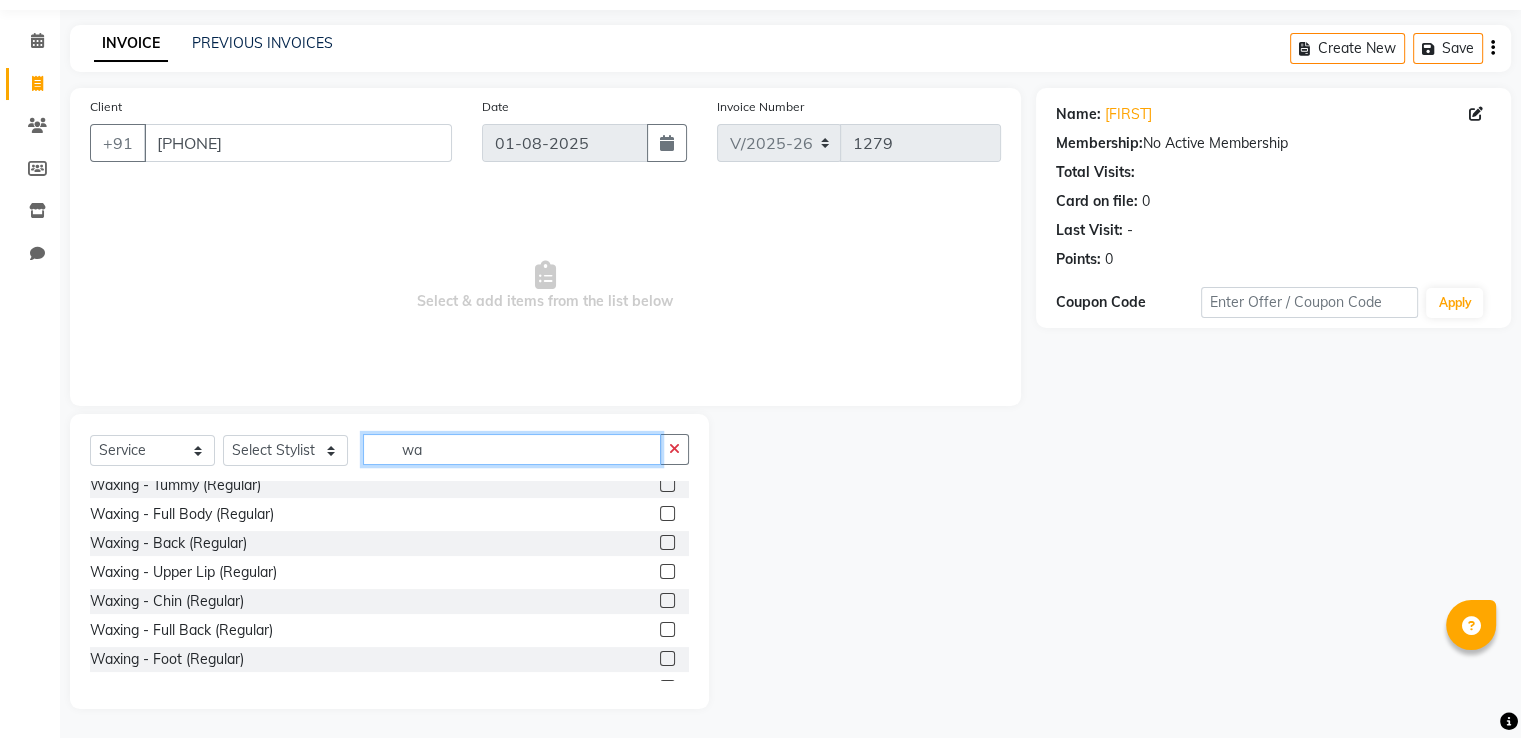 type on "w" 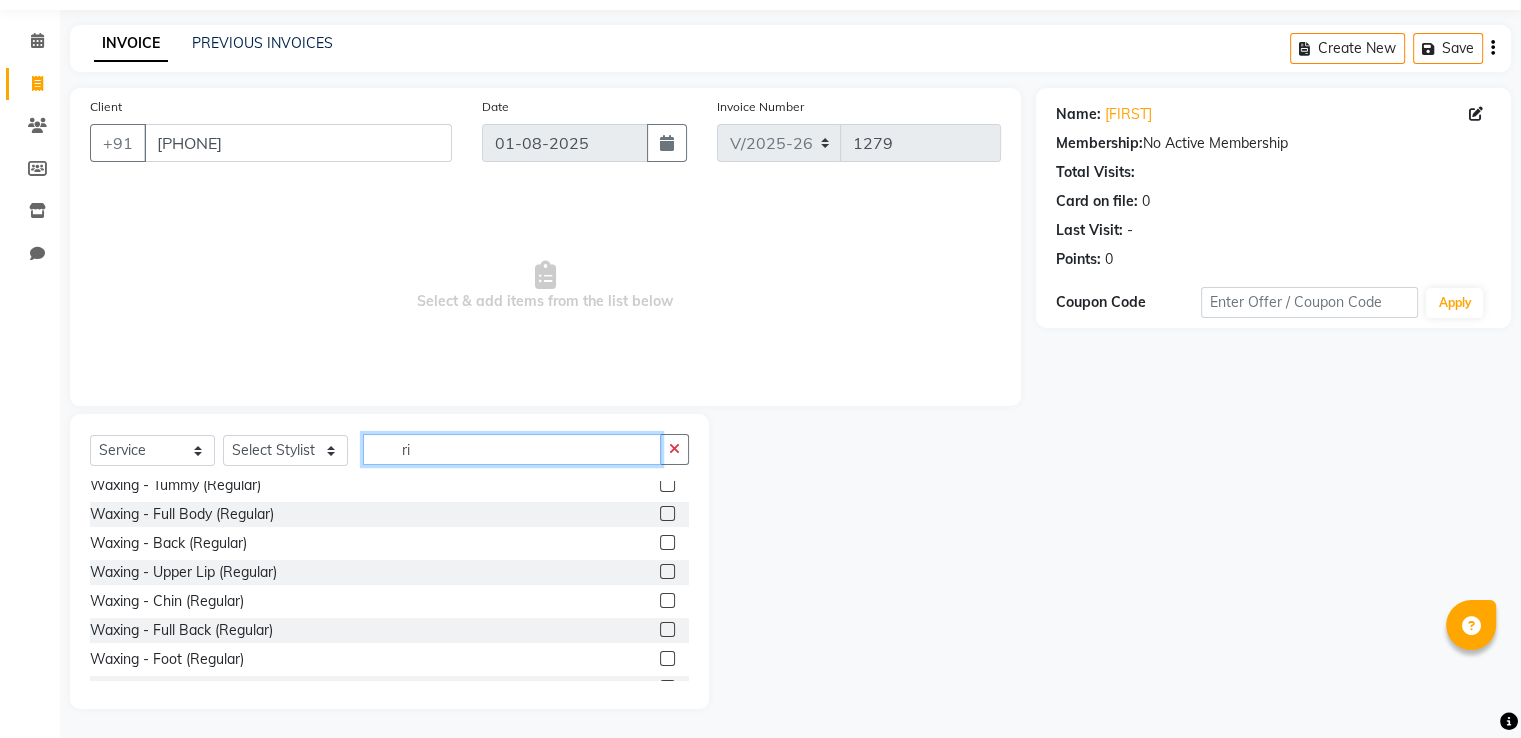 scroll, scrollTop: 119, scrollLeft: 0, axis: vertical 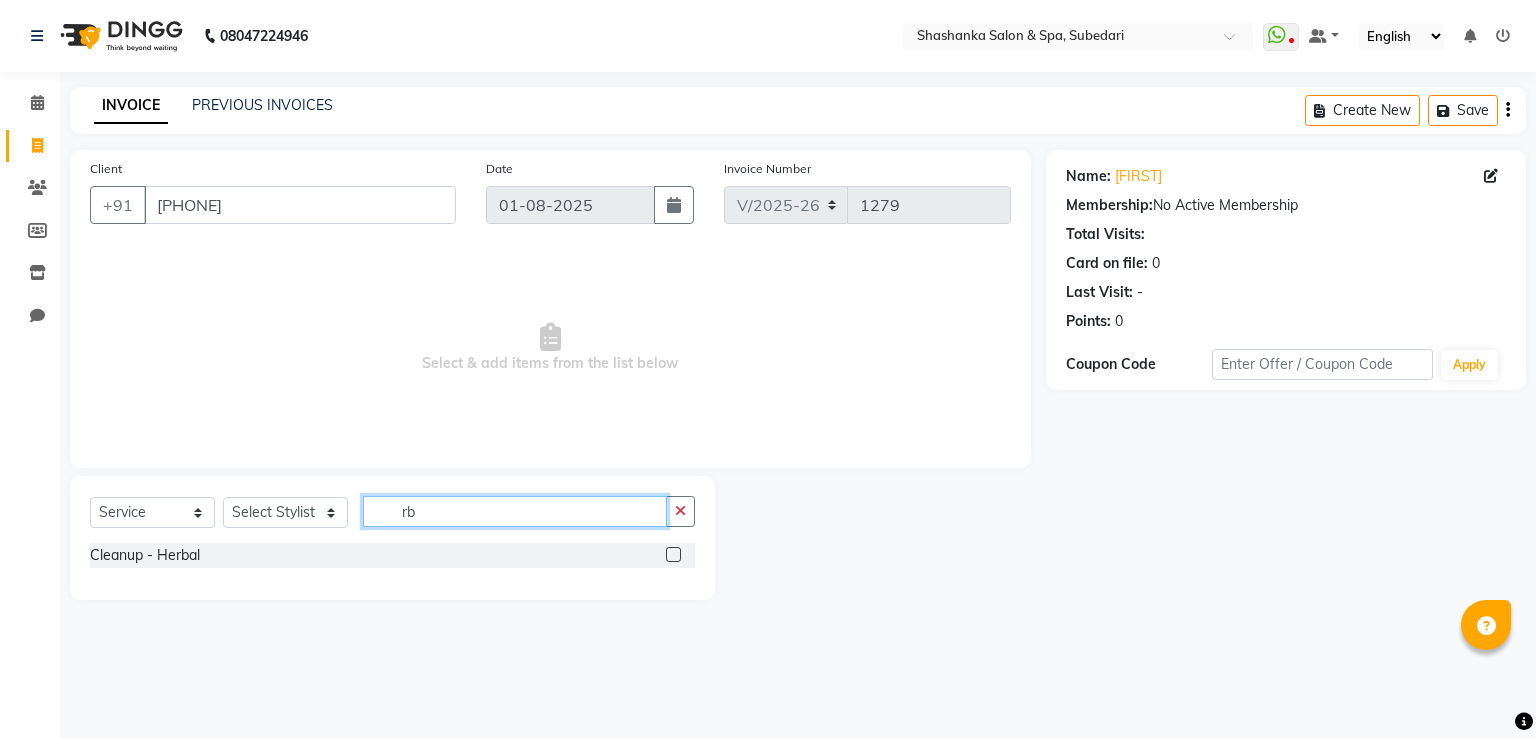 type on "r" 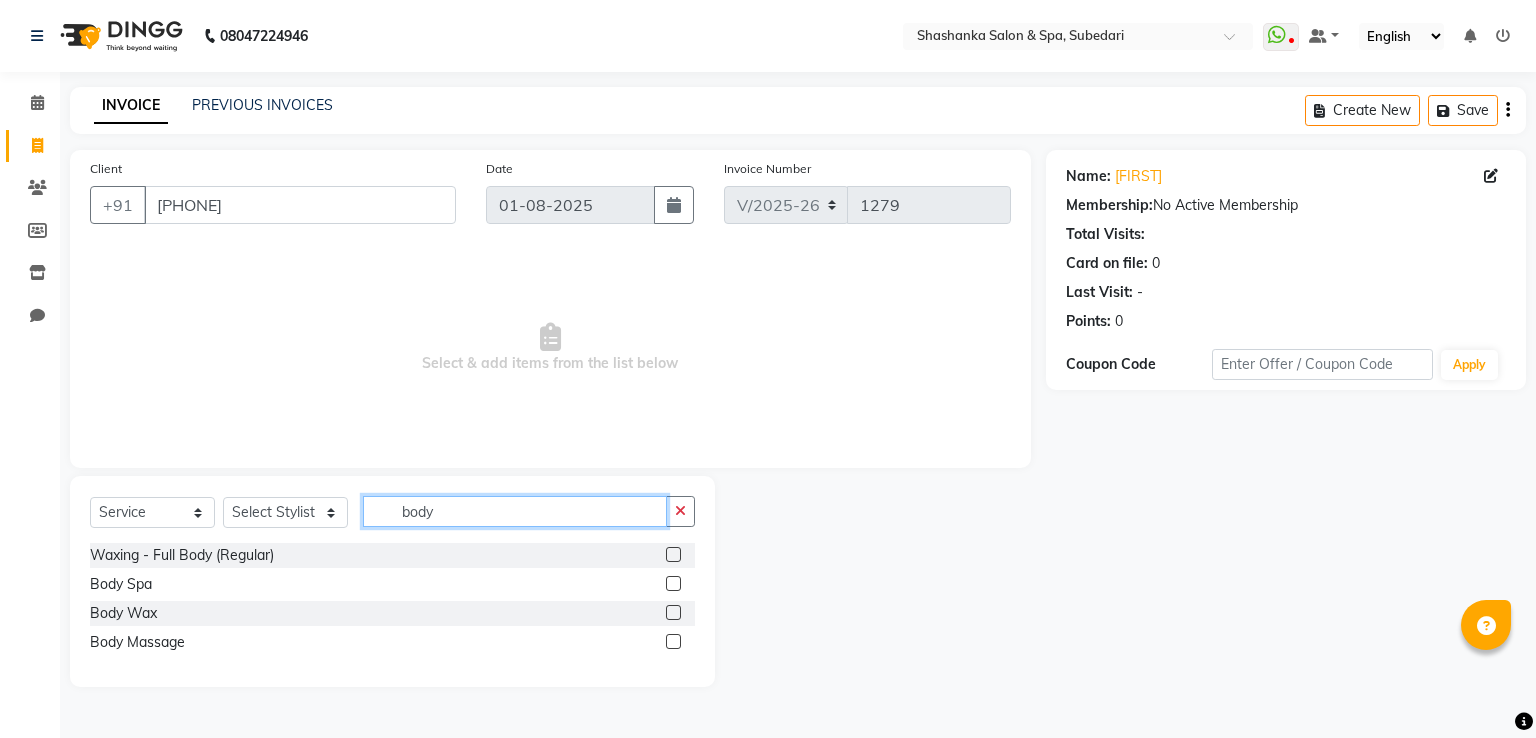 type on "body" 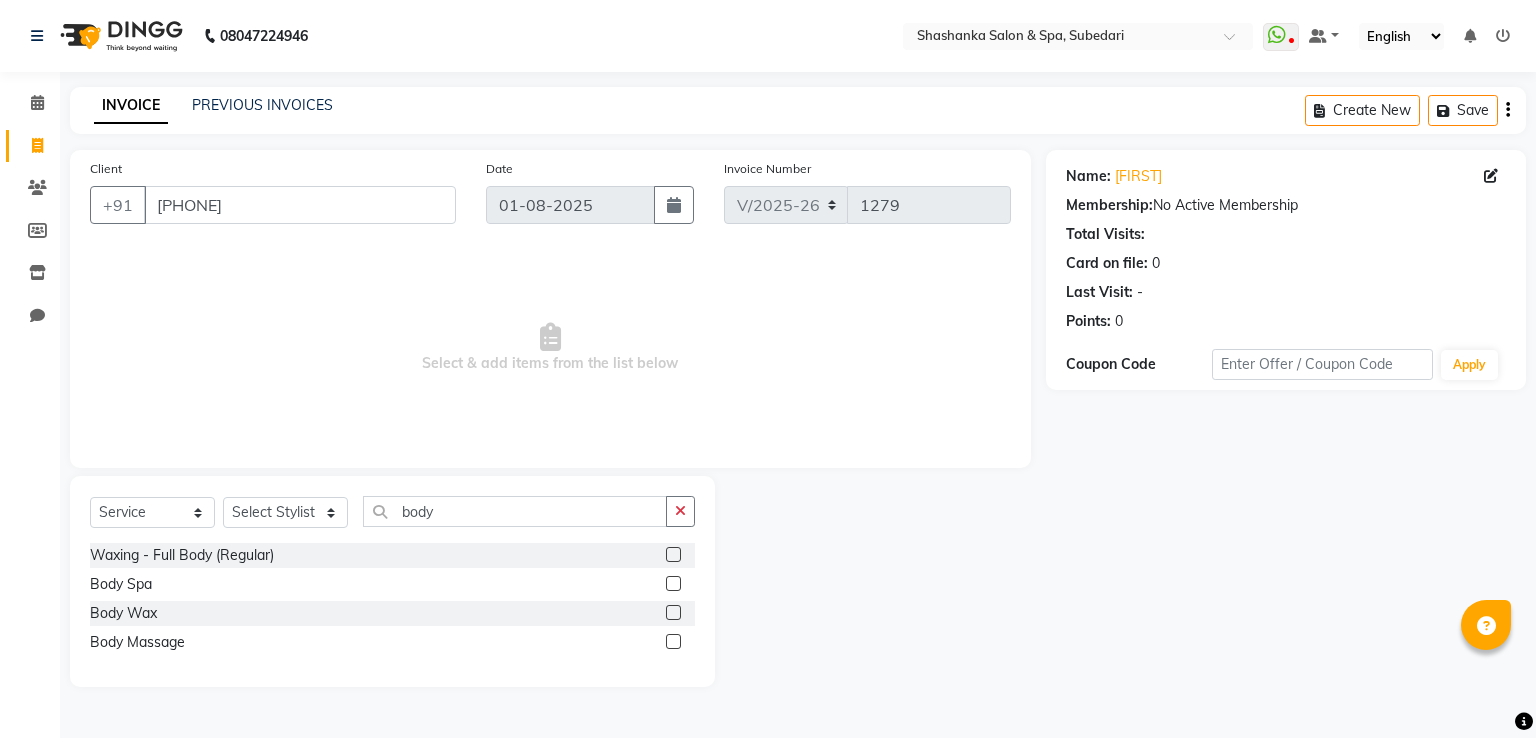 click 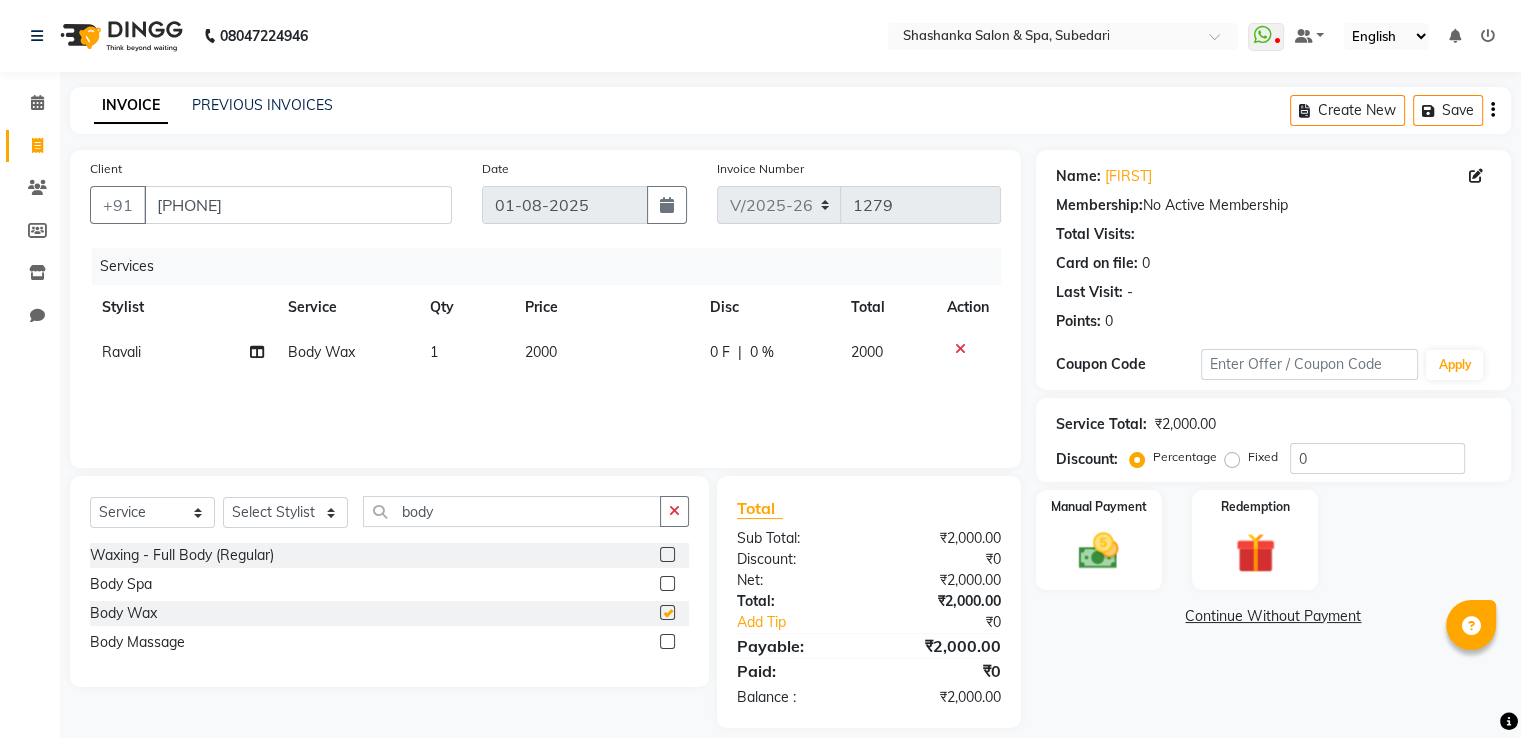 checkbox on "false" 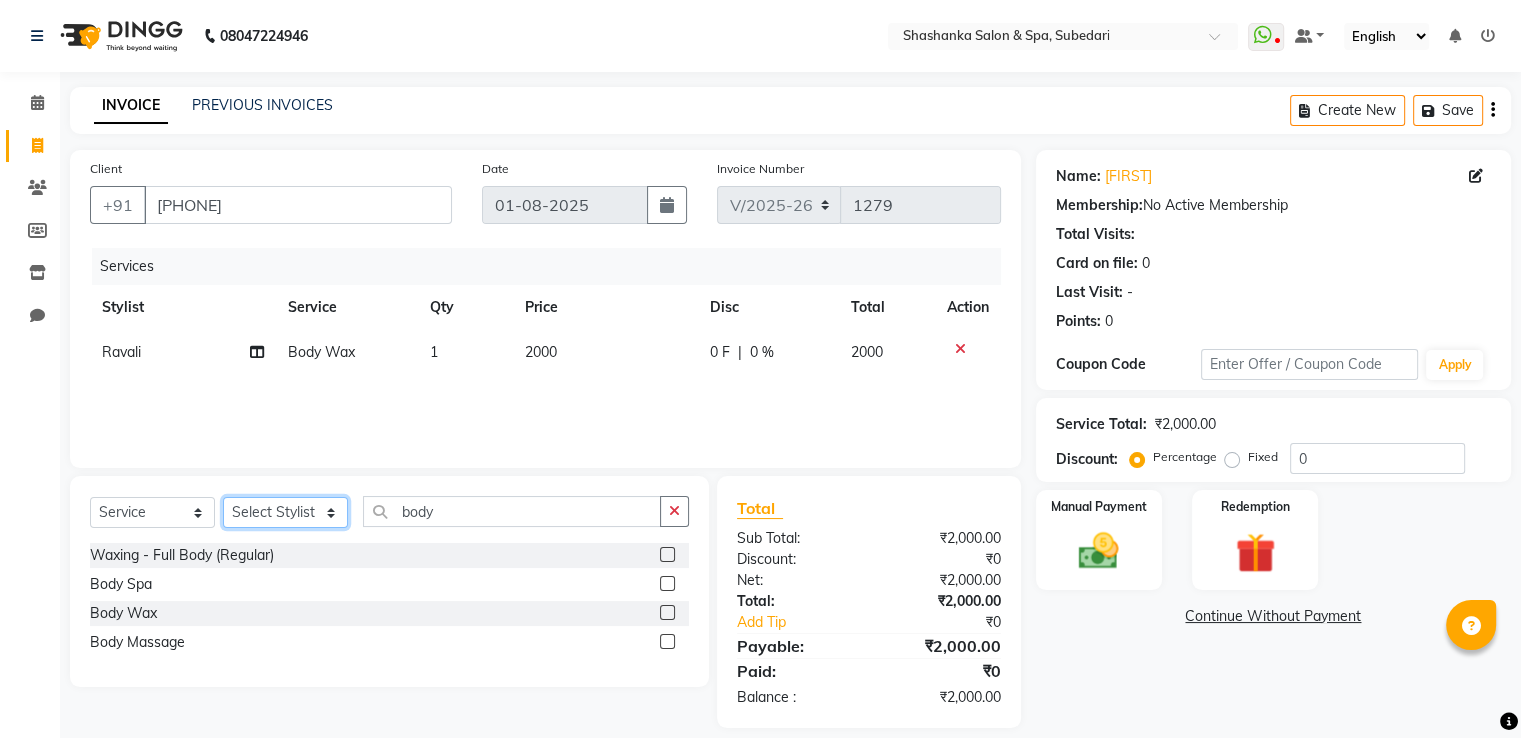 click on "Select Stylist [PERSON] [PERSON] Receptionist [PERSON] [PERSON] [PERSON] [PERSON] [PERSON] [PERSON]" 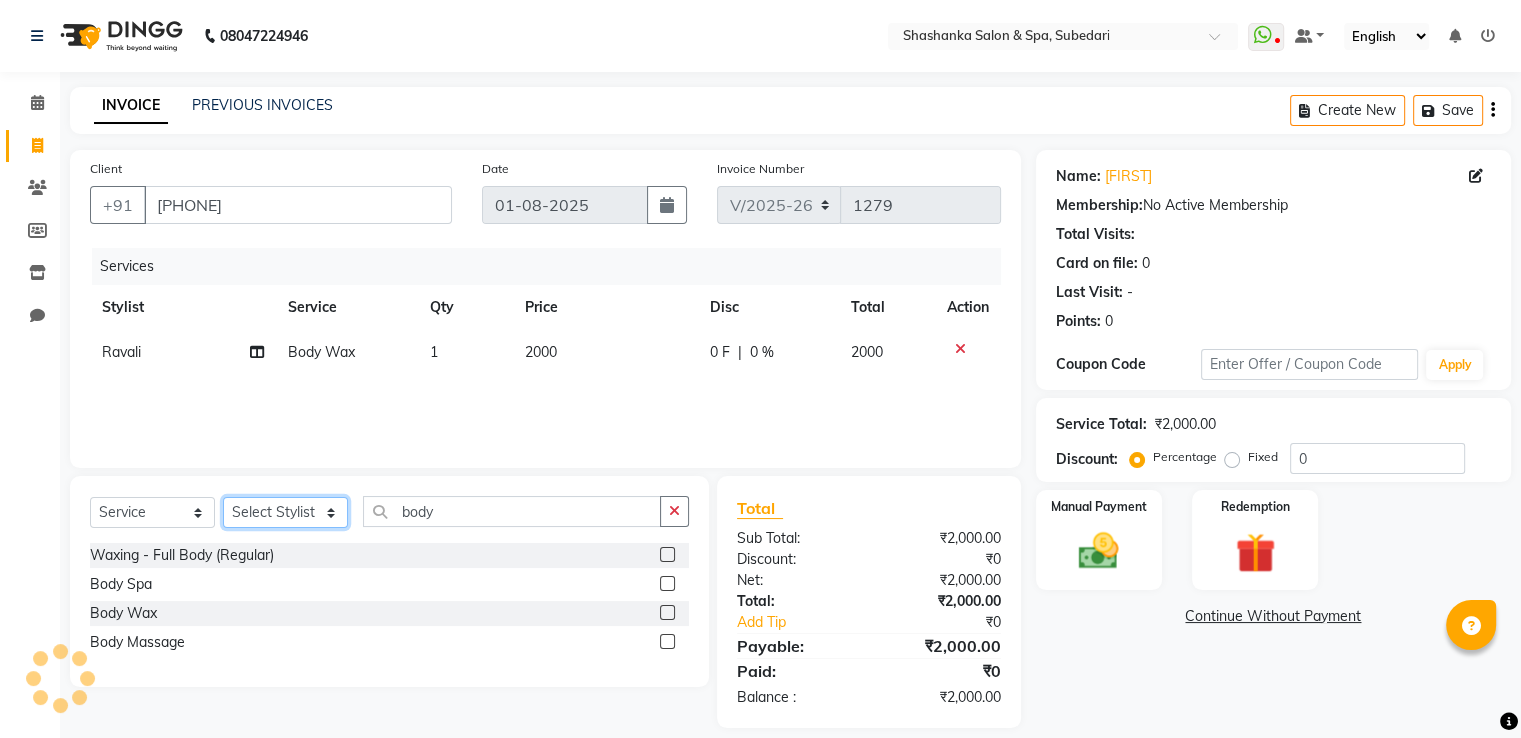 select on "2482" 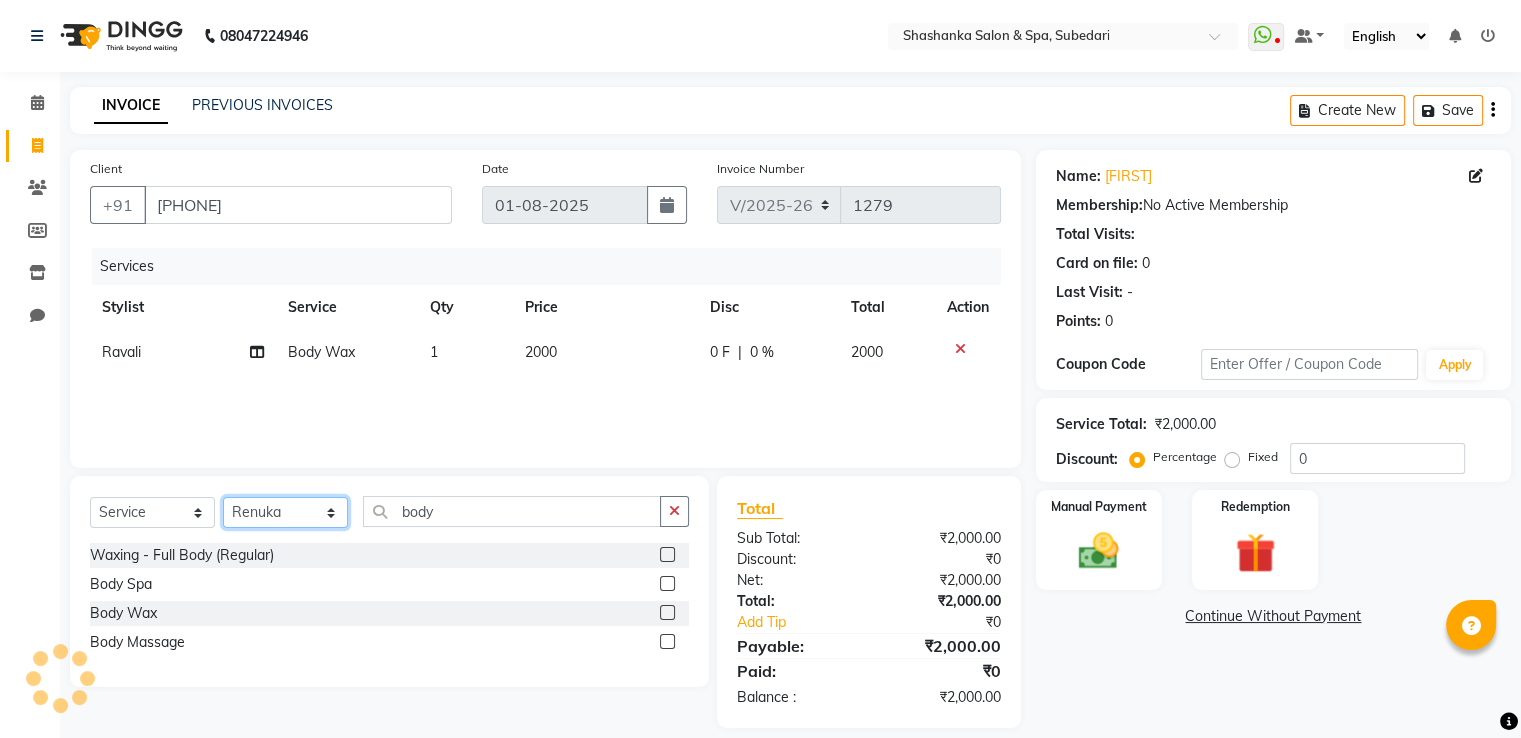 click on "Select Stylist [PERSON] [PERSON] Receptionist [PERSON] [PERSON] [PERSON] [PERSON] [PERSON] [PERSON]" 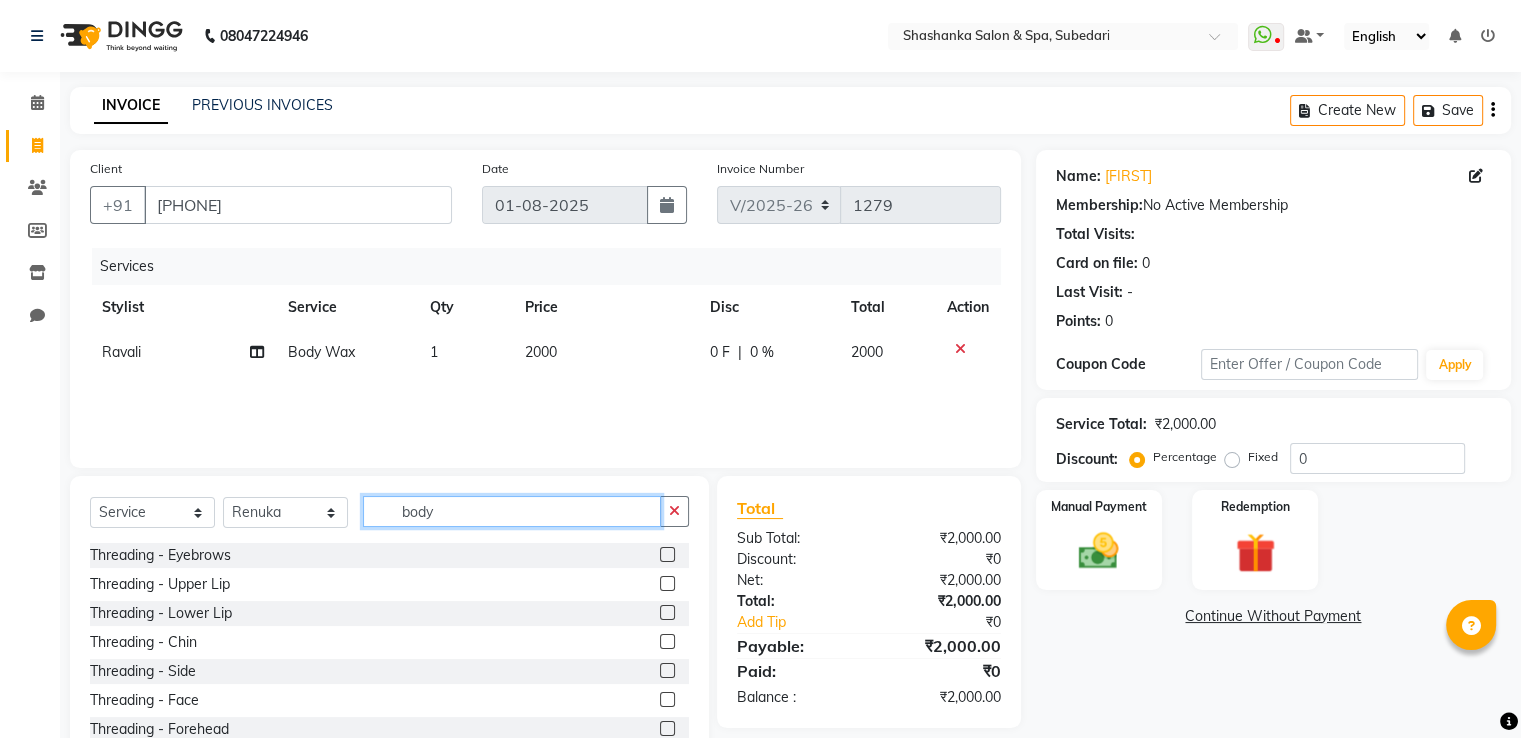 click on "body" 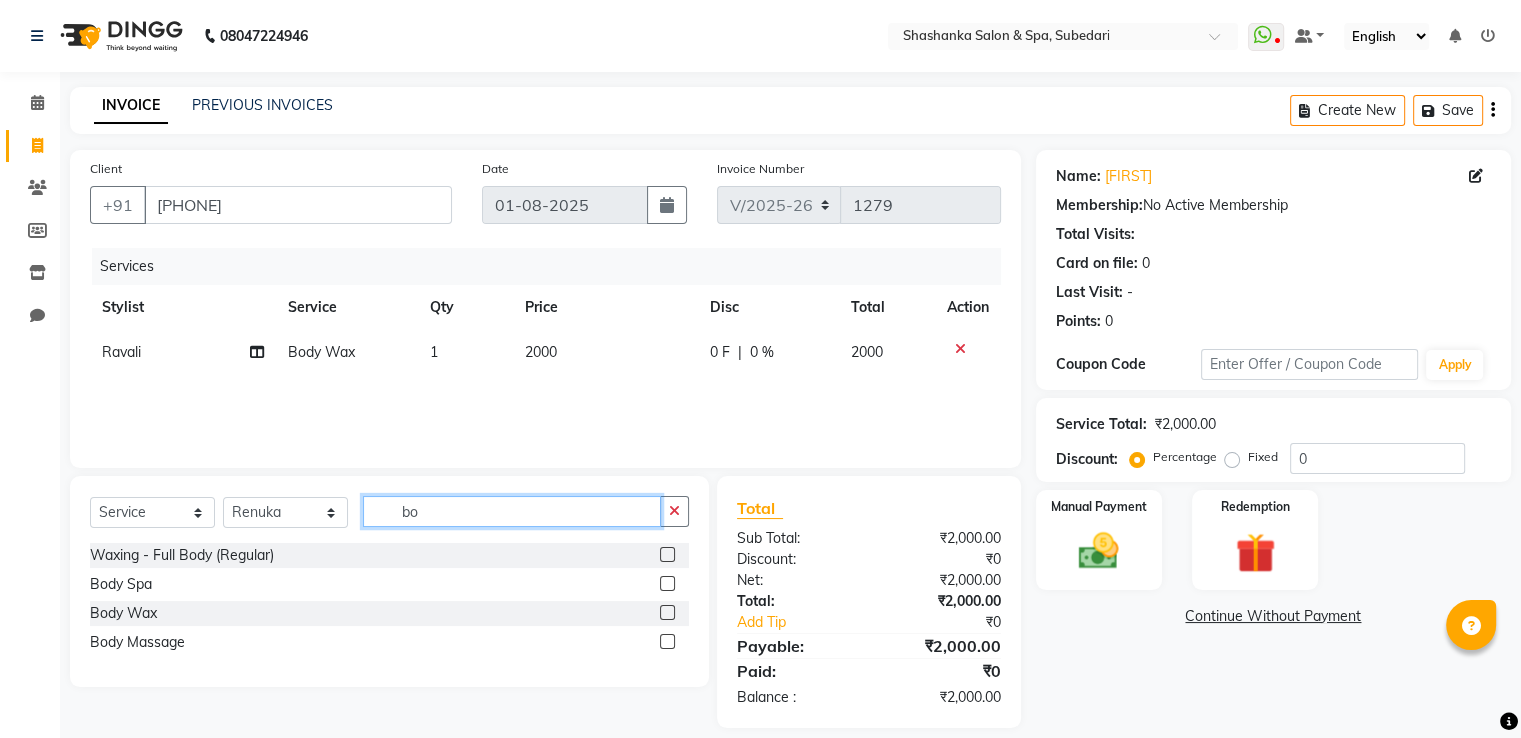 type on "b" 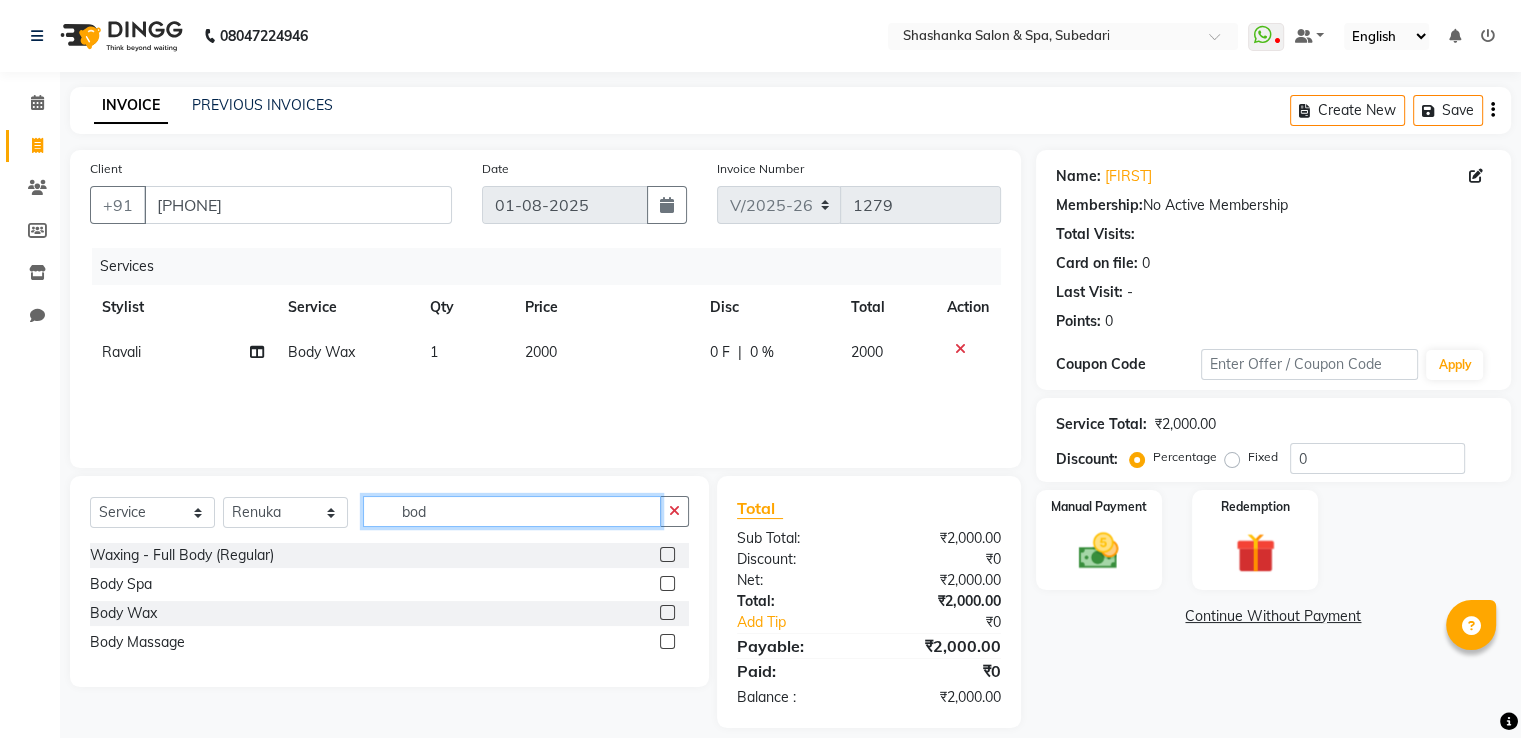 type on "body" 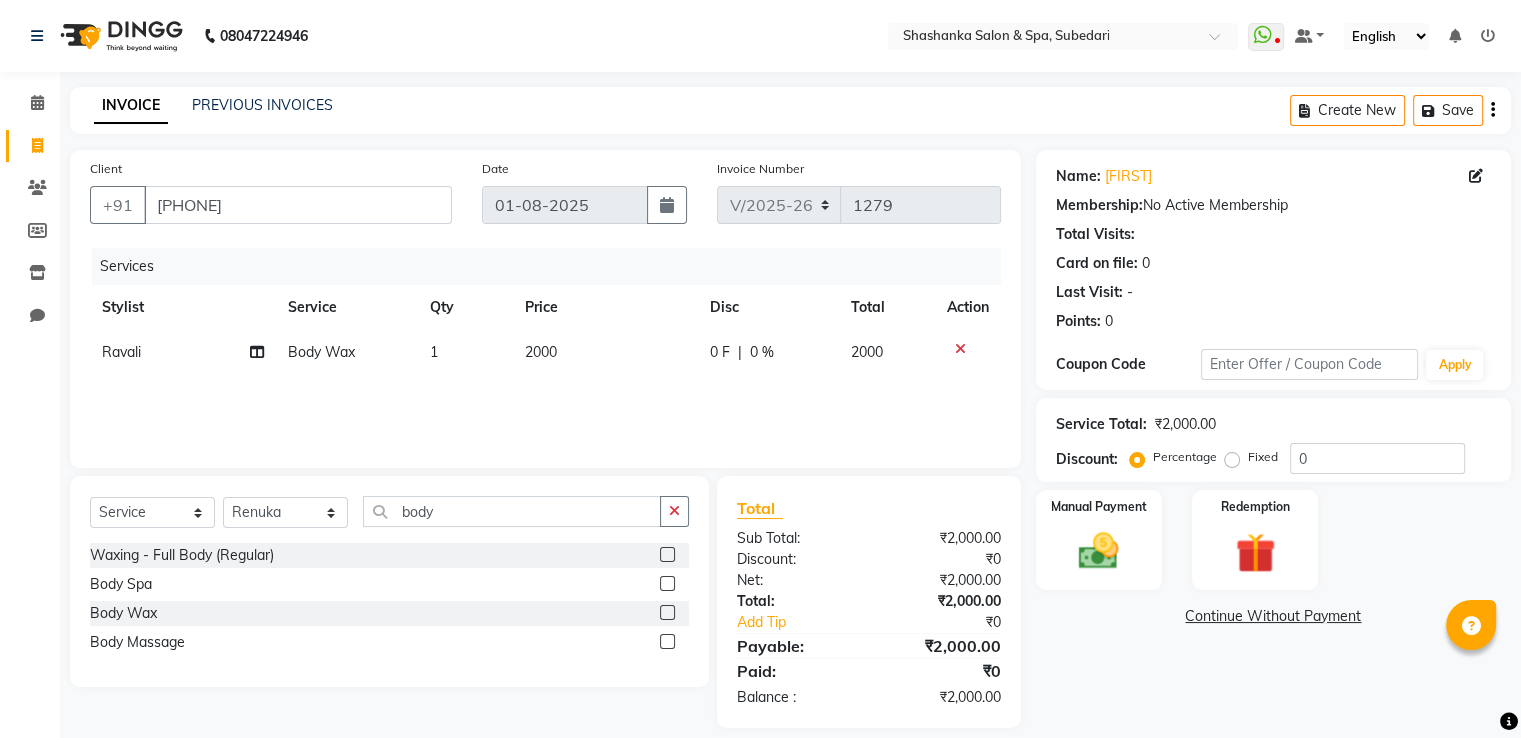 click 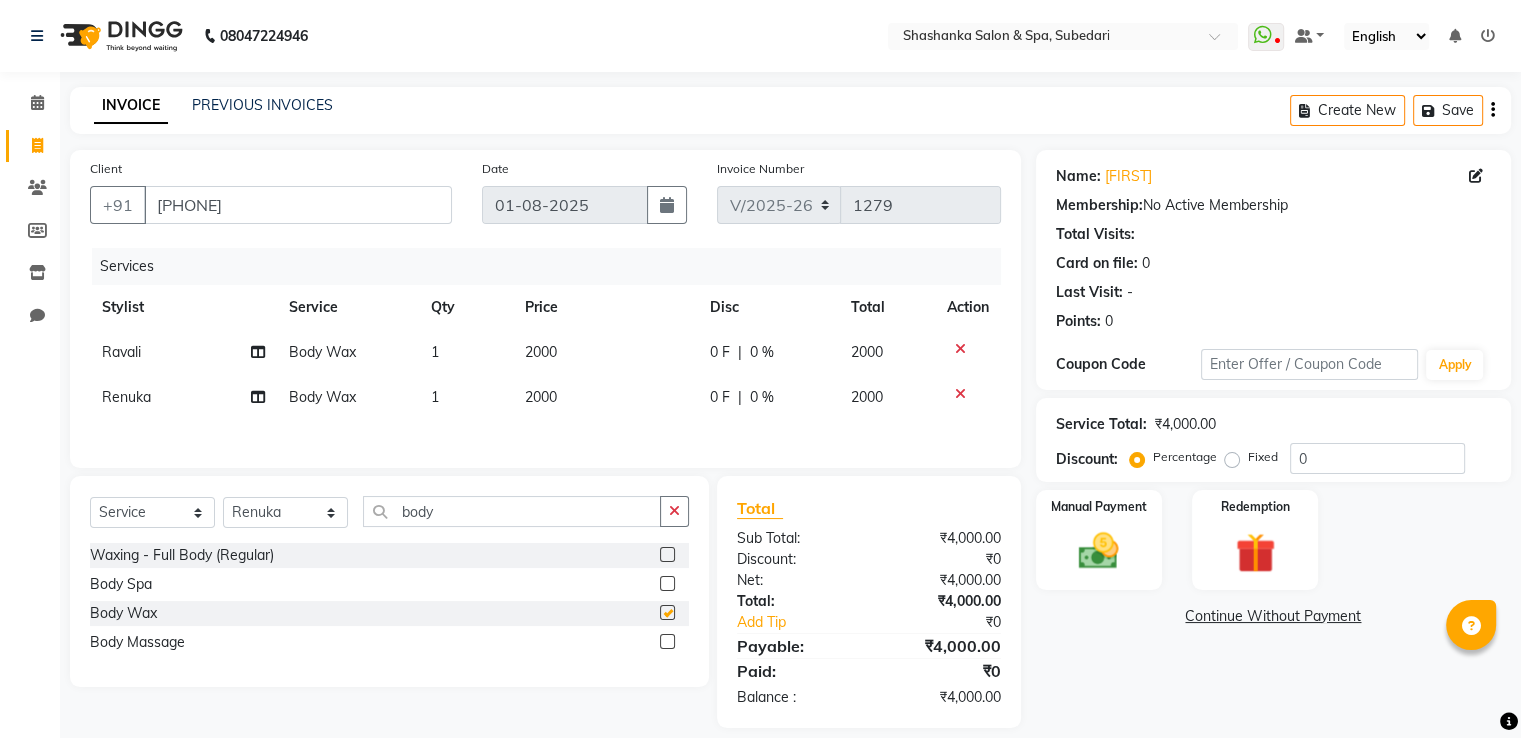 checkbox on "false" 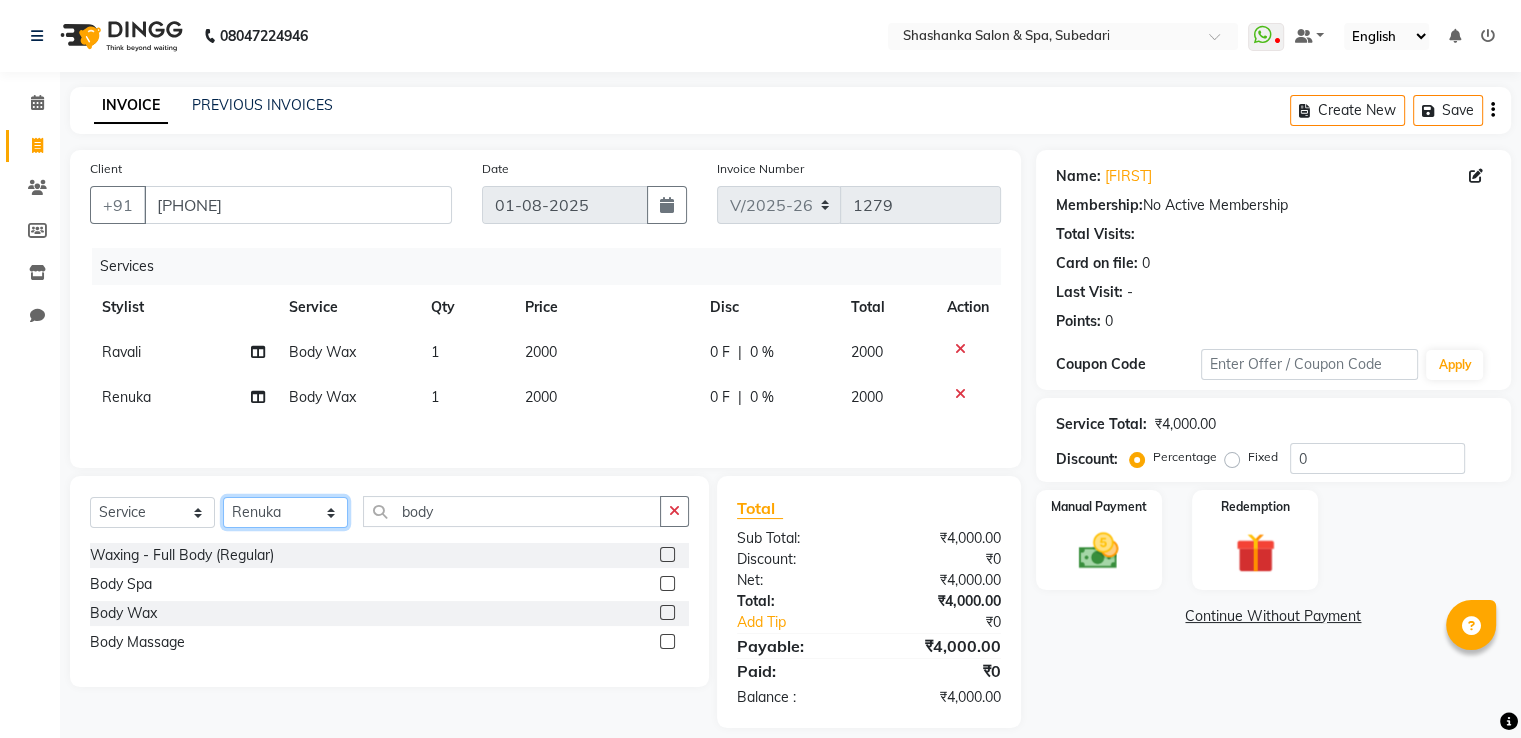 click on "Select Stylist [PERSON] [PERSON] Receptionist [PERSON] [PERSON] [PERSON] [PERSON] [PERSON] [PERSON]" 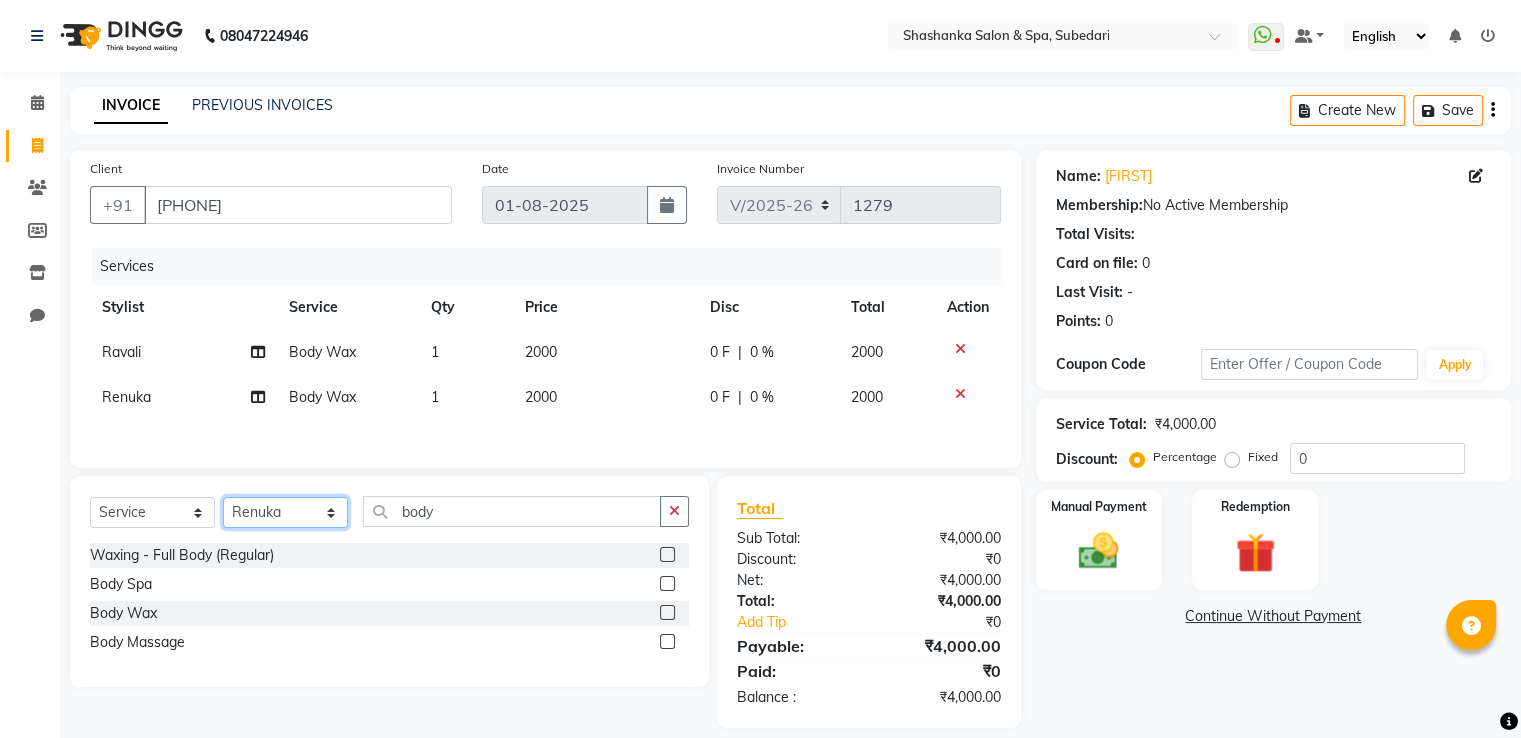select on "2479" 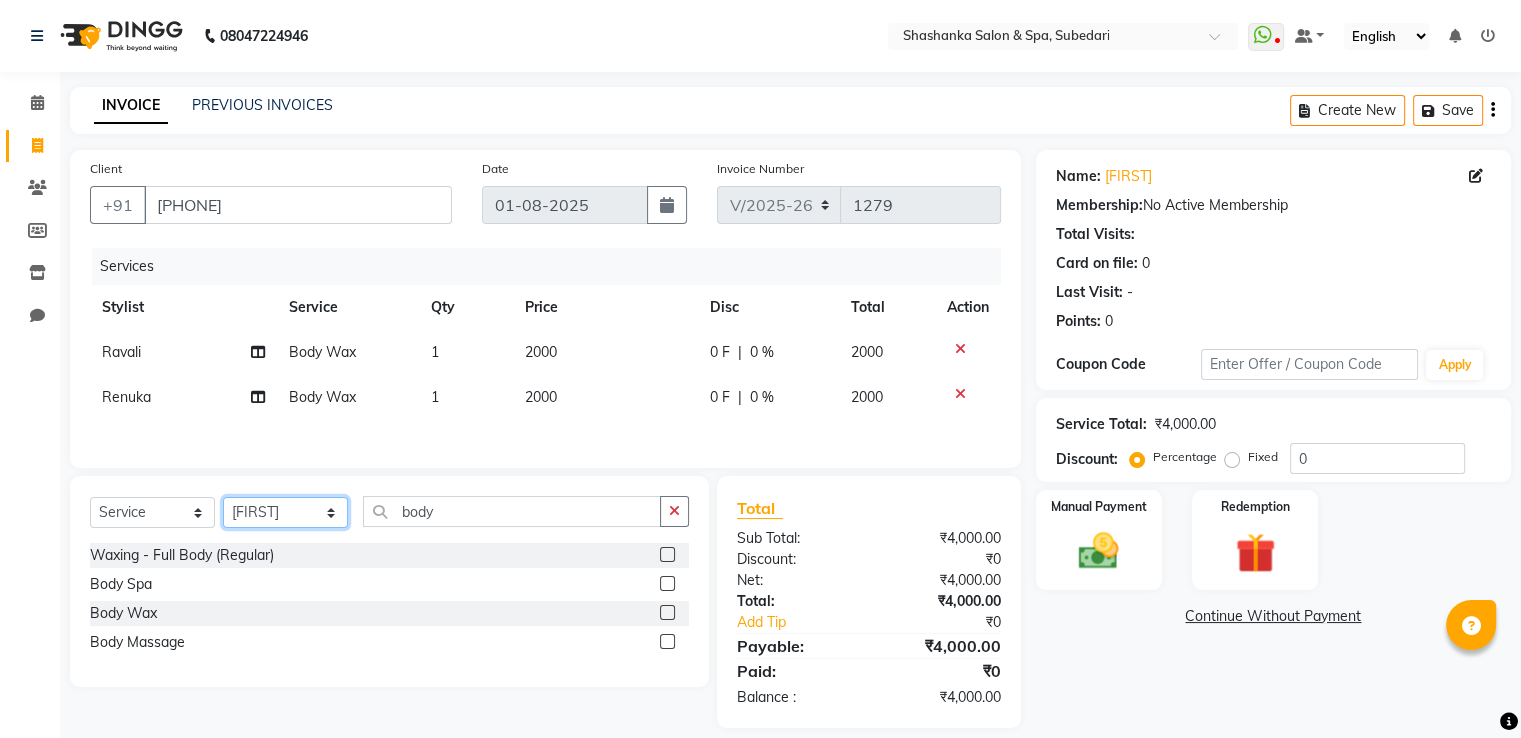 click on "Select Stylist [PERSON] [PERSON] Receptionist [PERSON] [PERSON] [PERSON] [PERSON] [PERSON] [PERSON]" 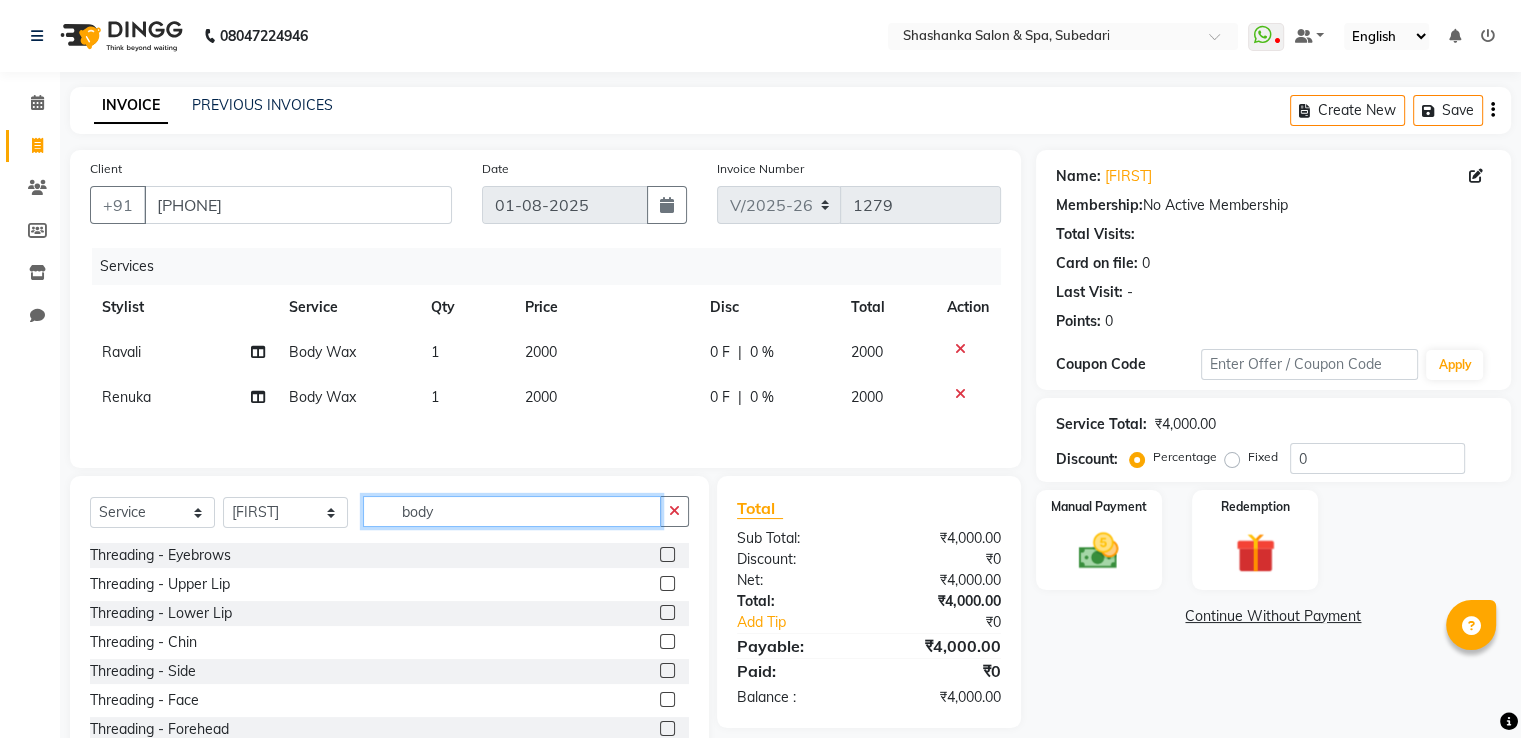 click on "body" 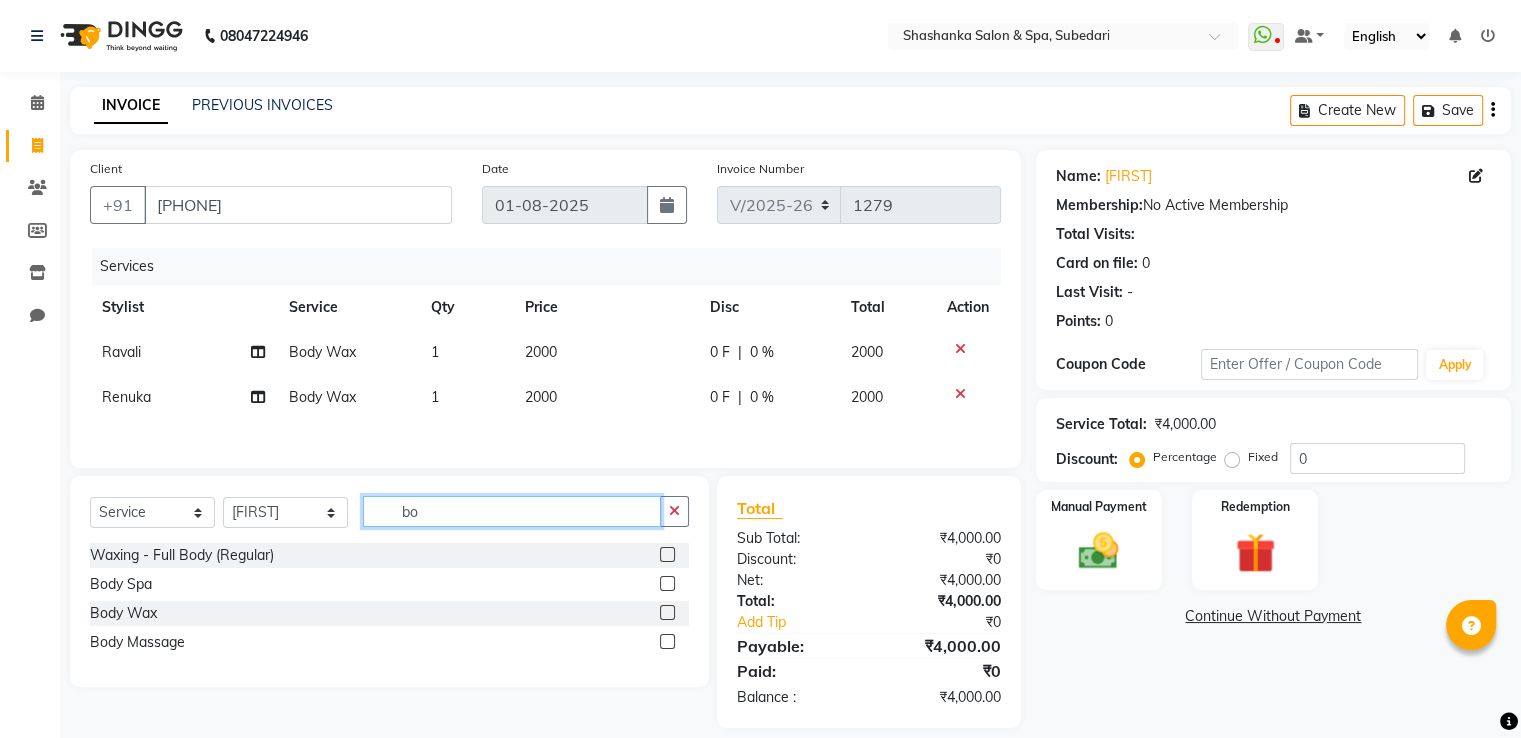 type on "b" 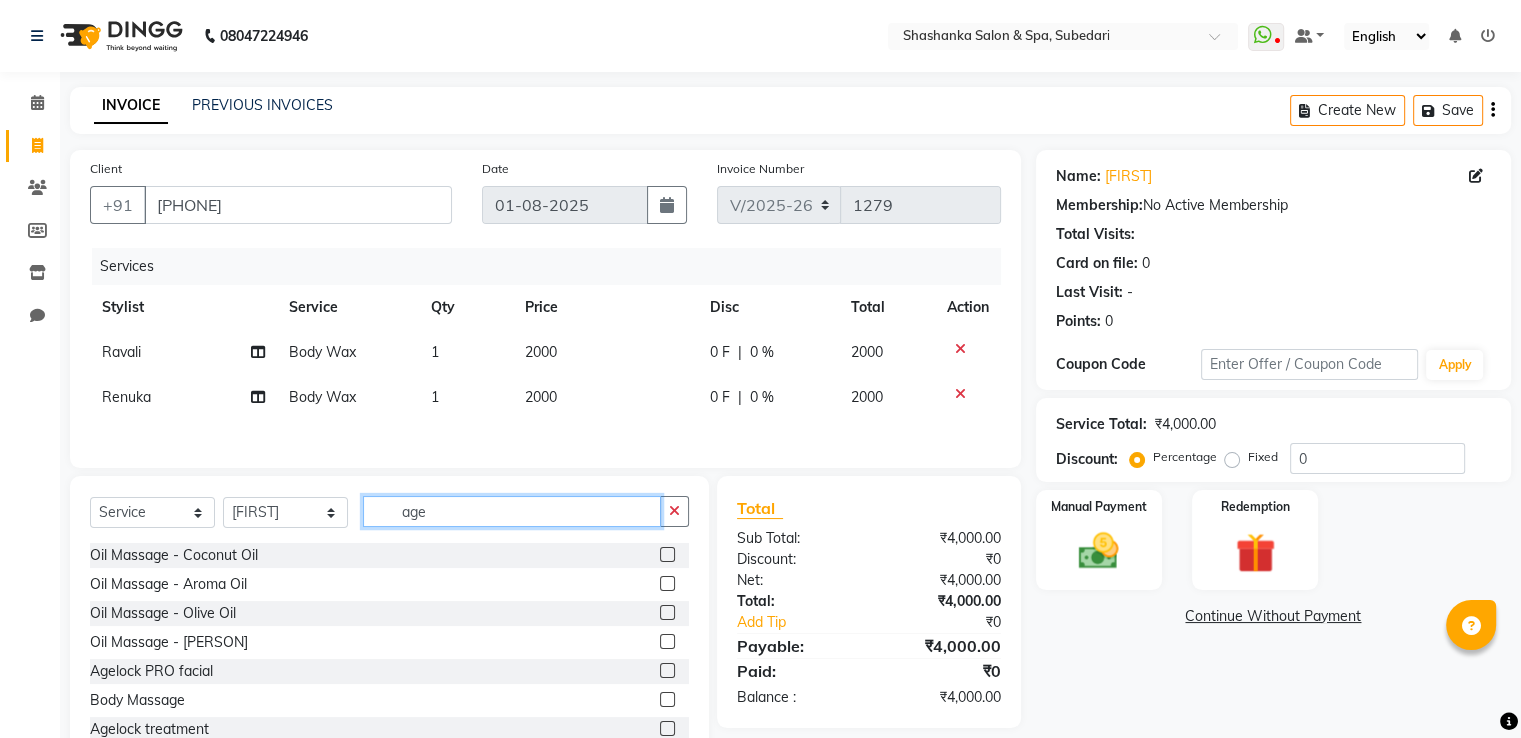 type on "age" 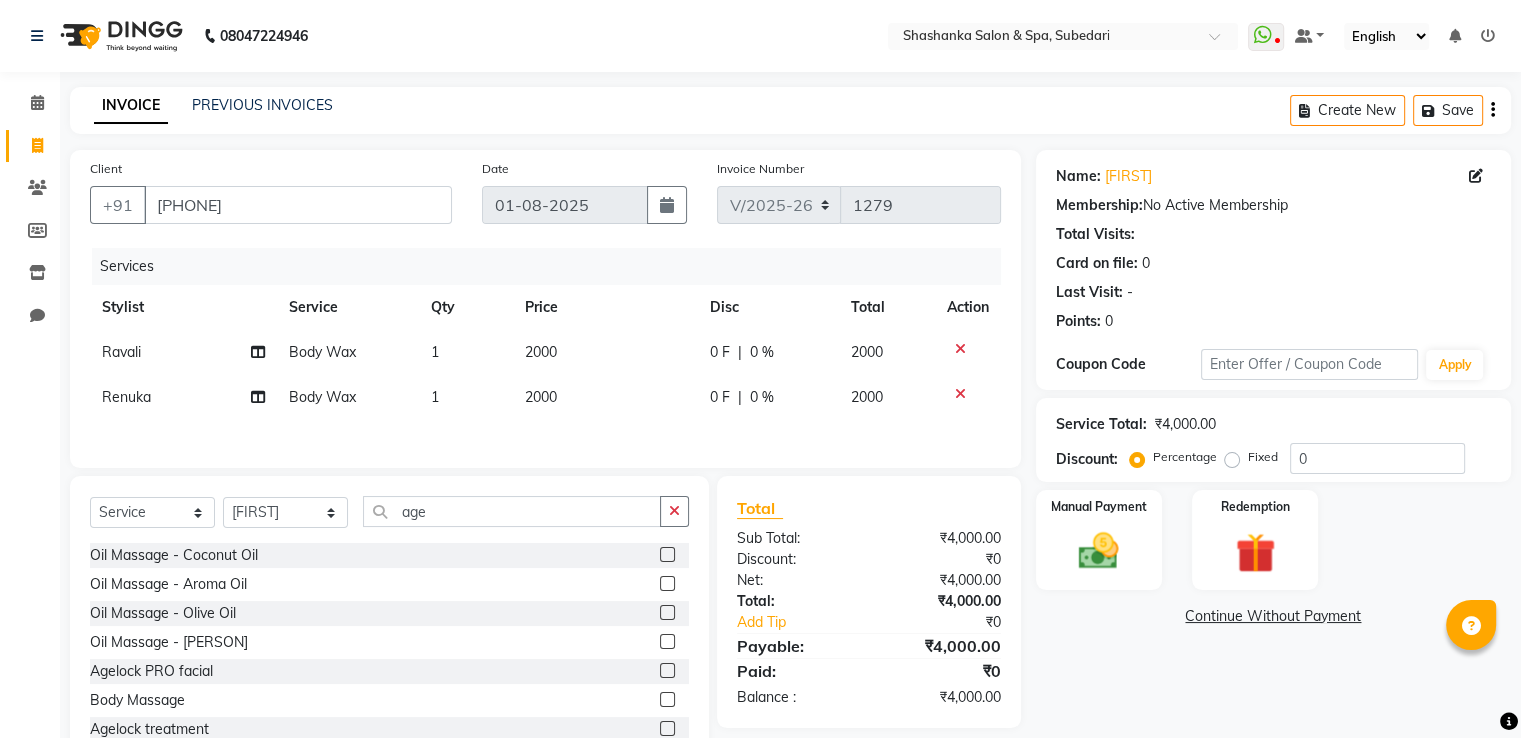 click 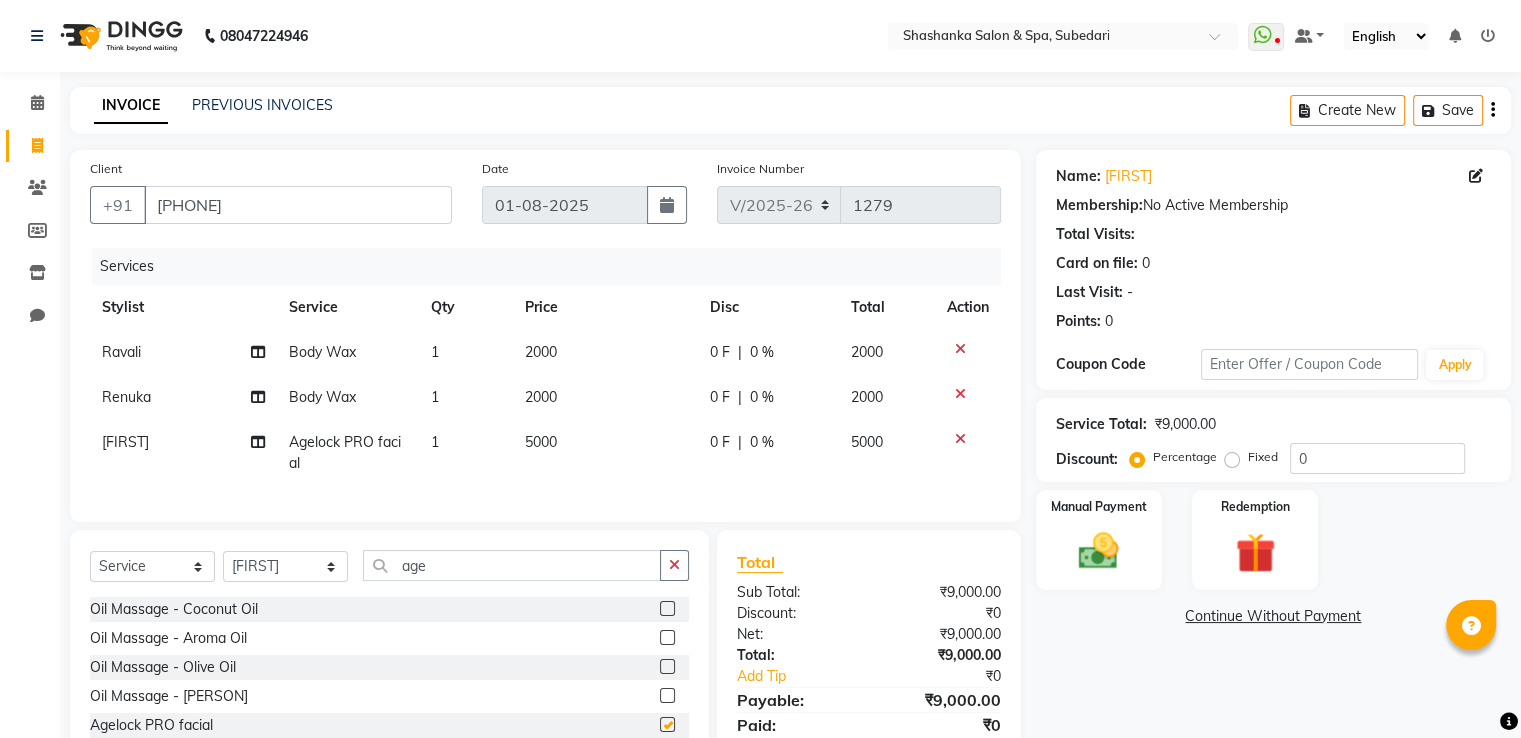 checkbox on "false" 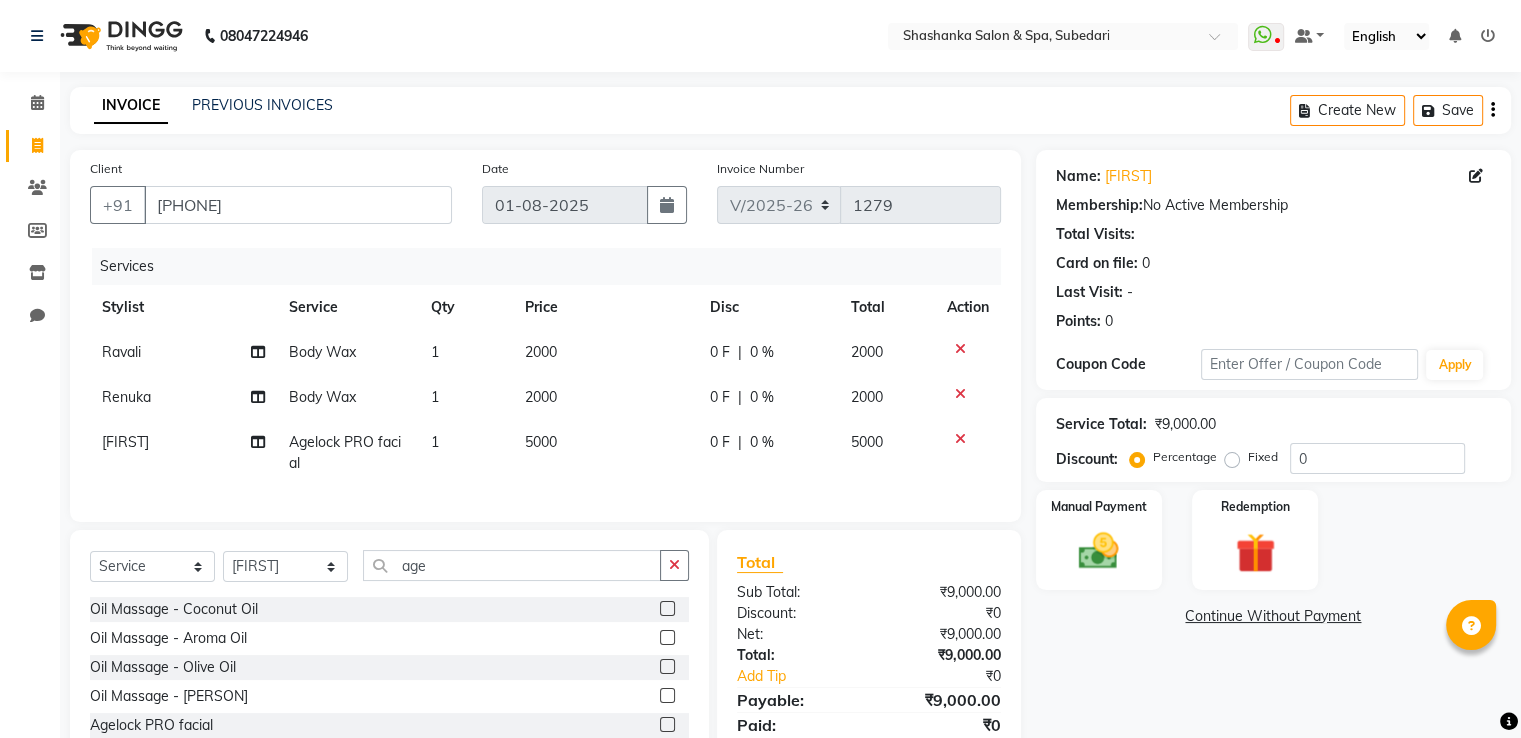 click on "5000" 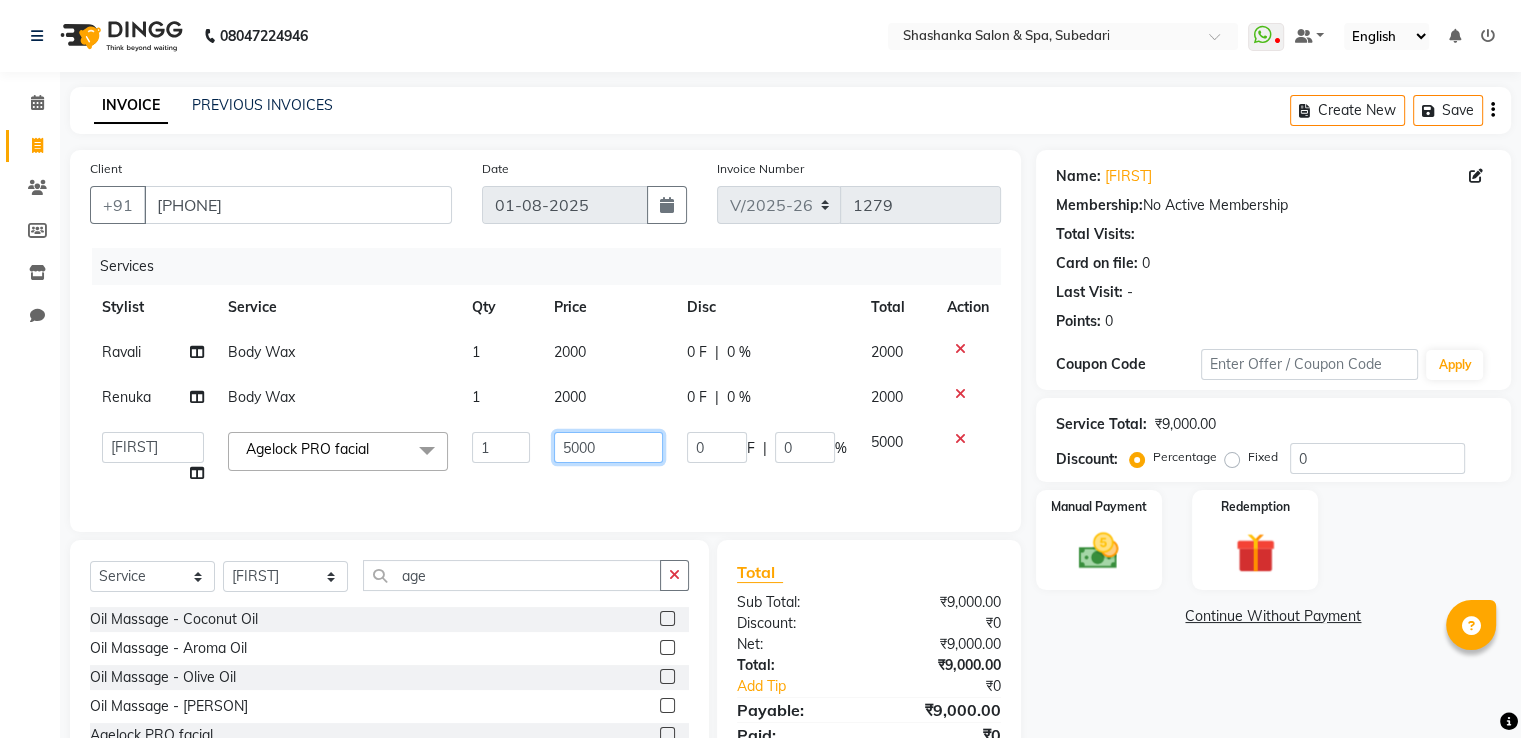 click on "5000" 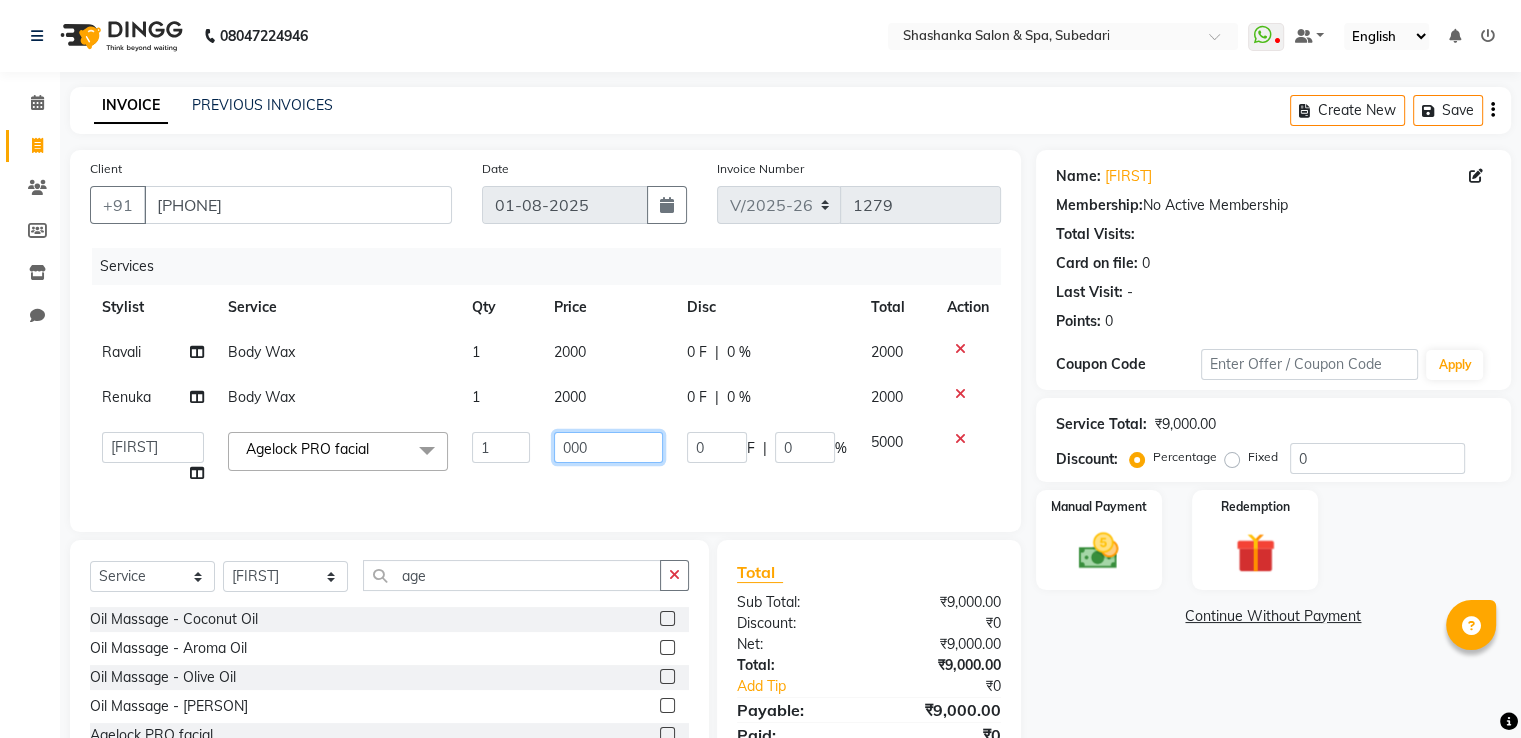 type on "6000" 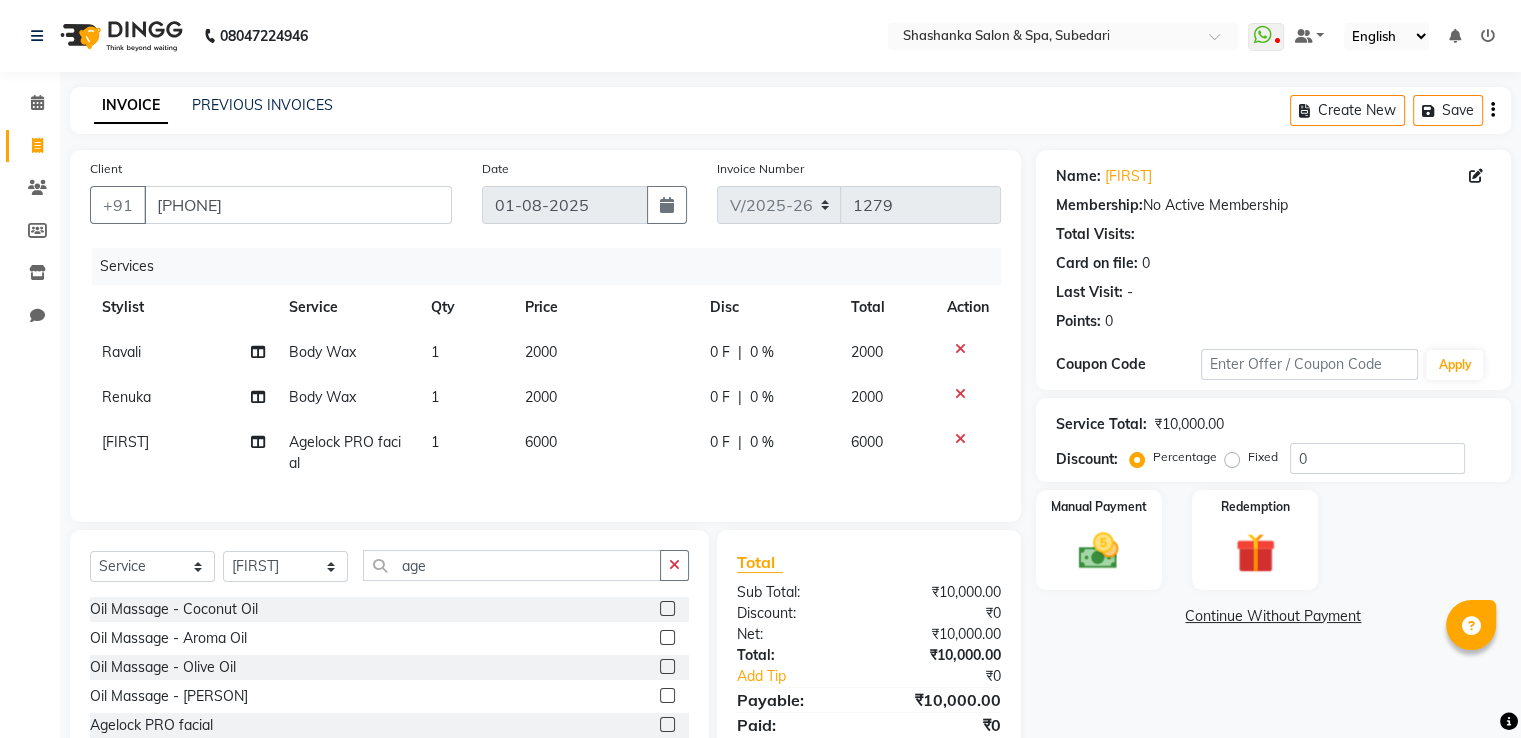 click on "2000" 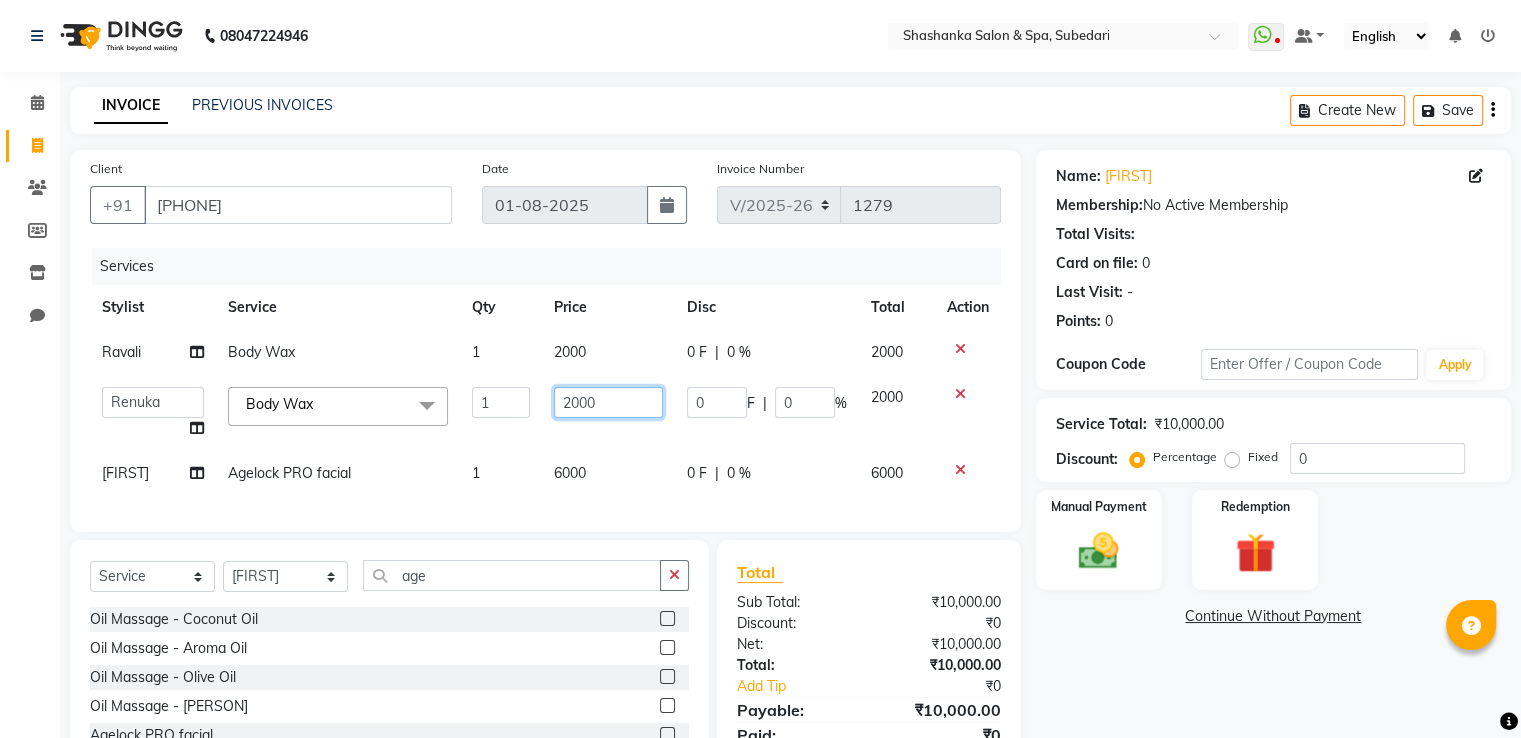 click on "2000" 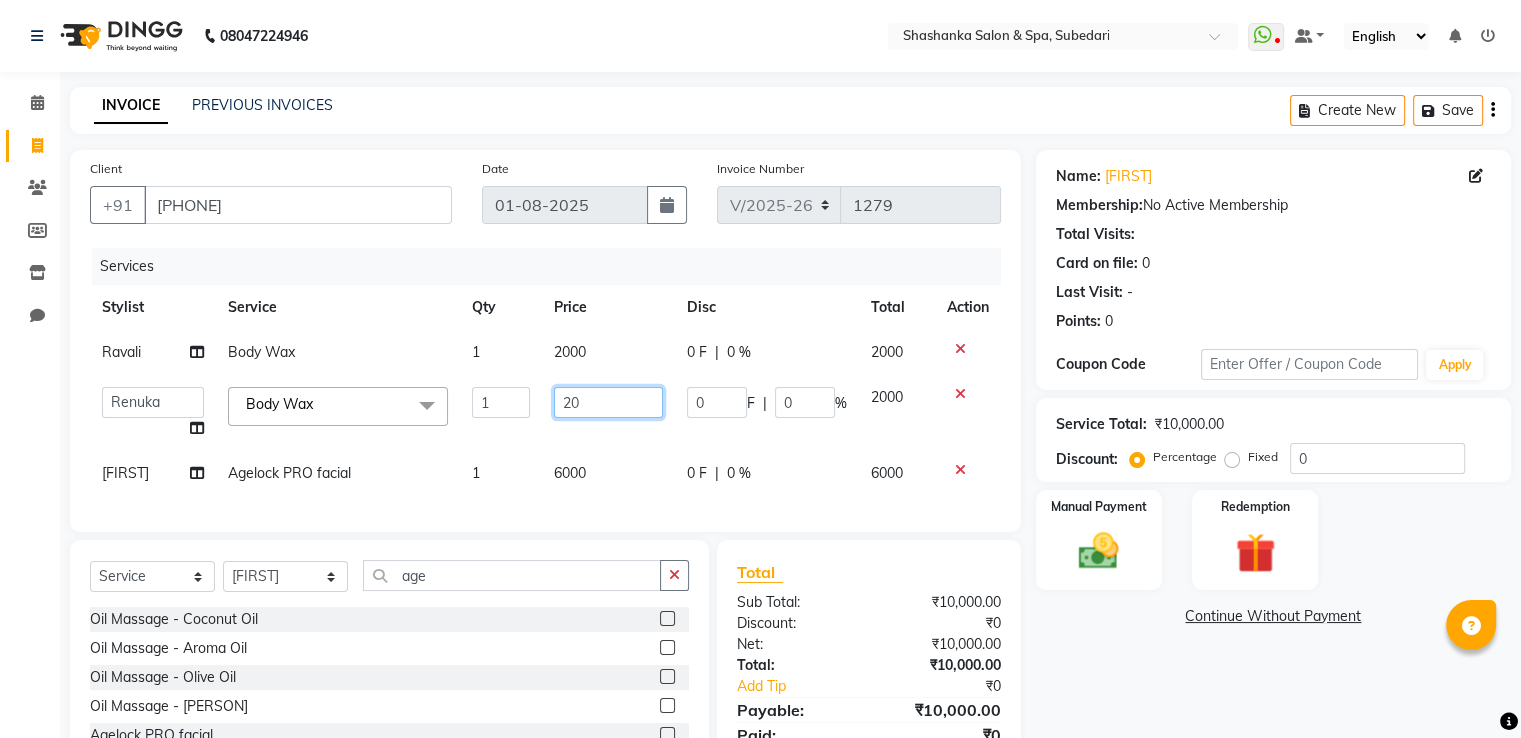 type on "2" 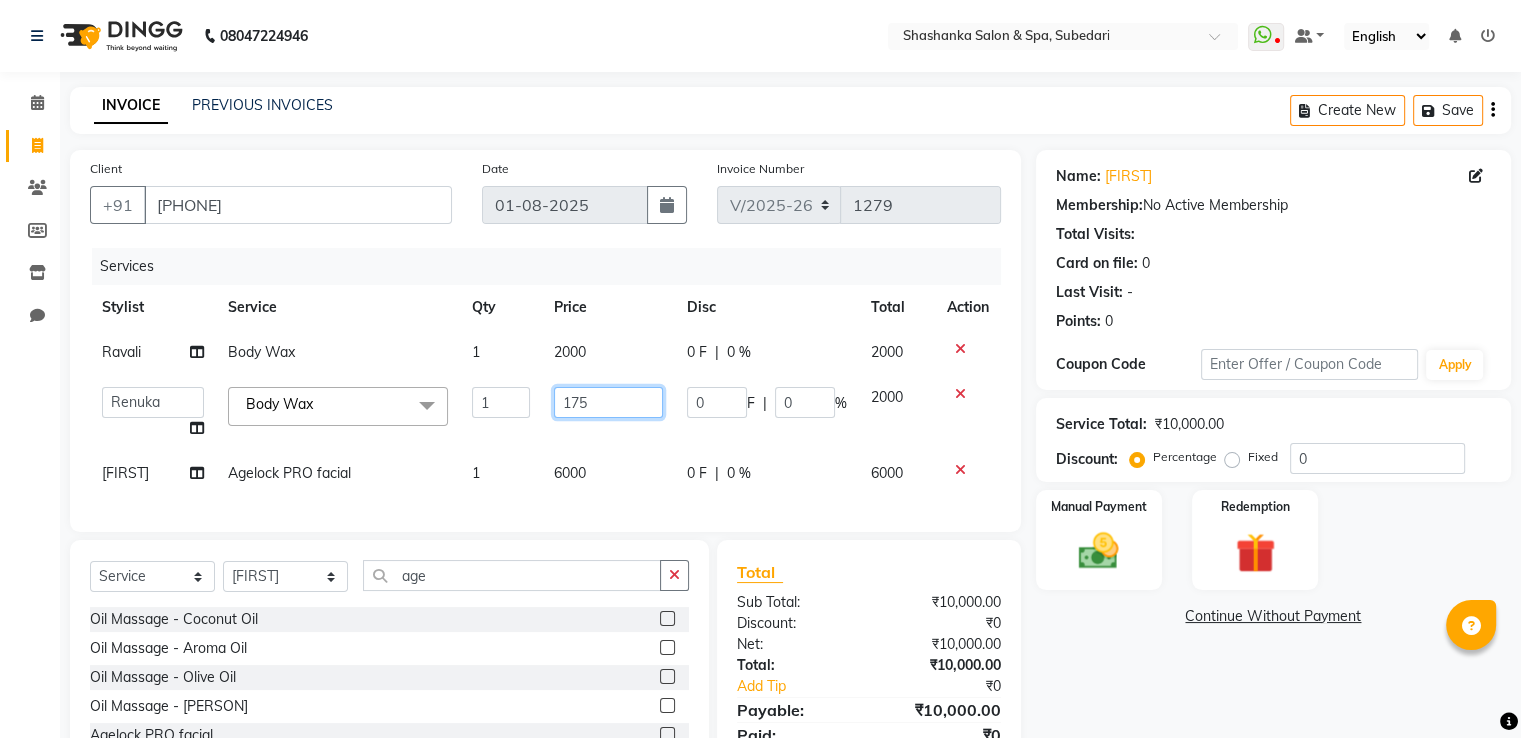type on "1750" 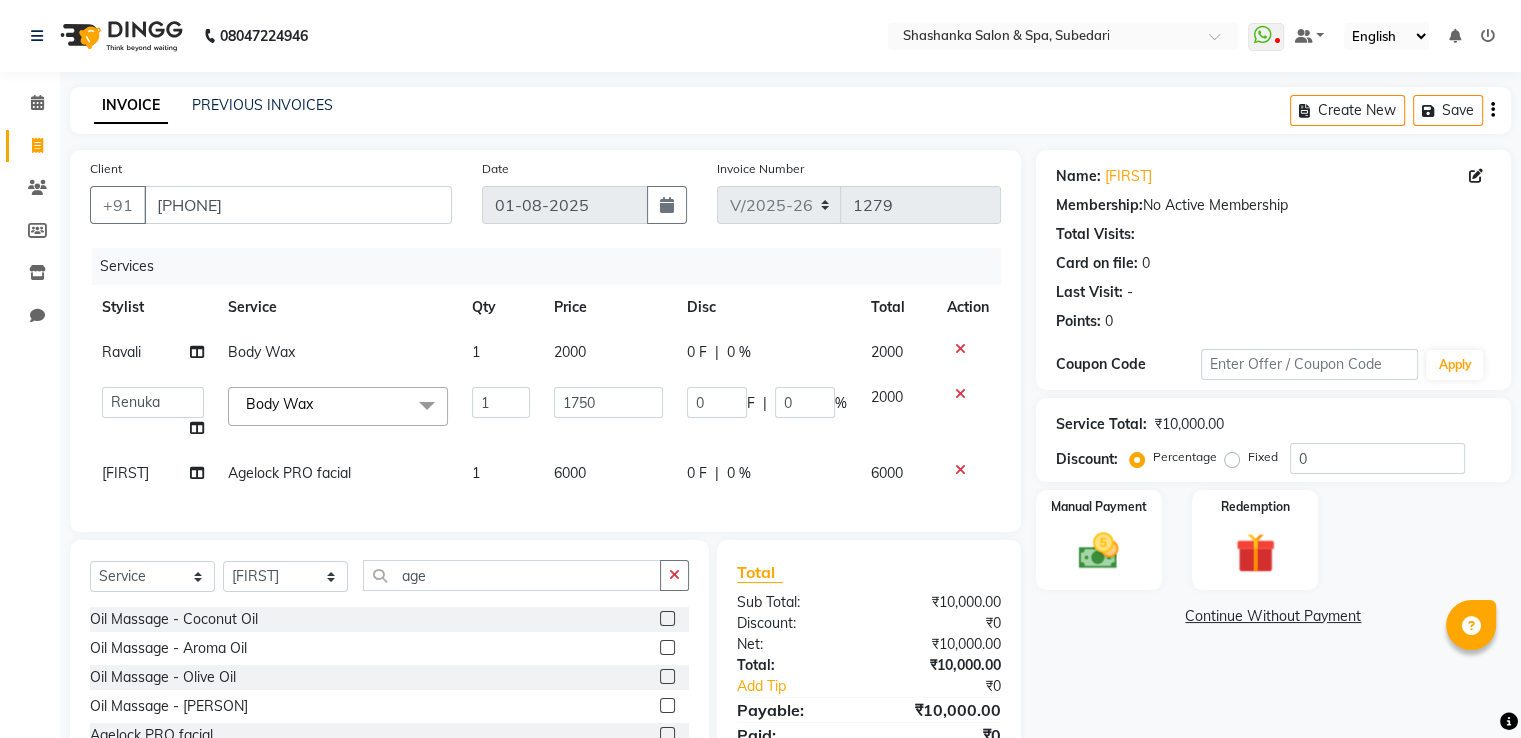 click on "2000" 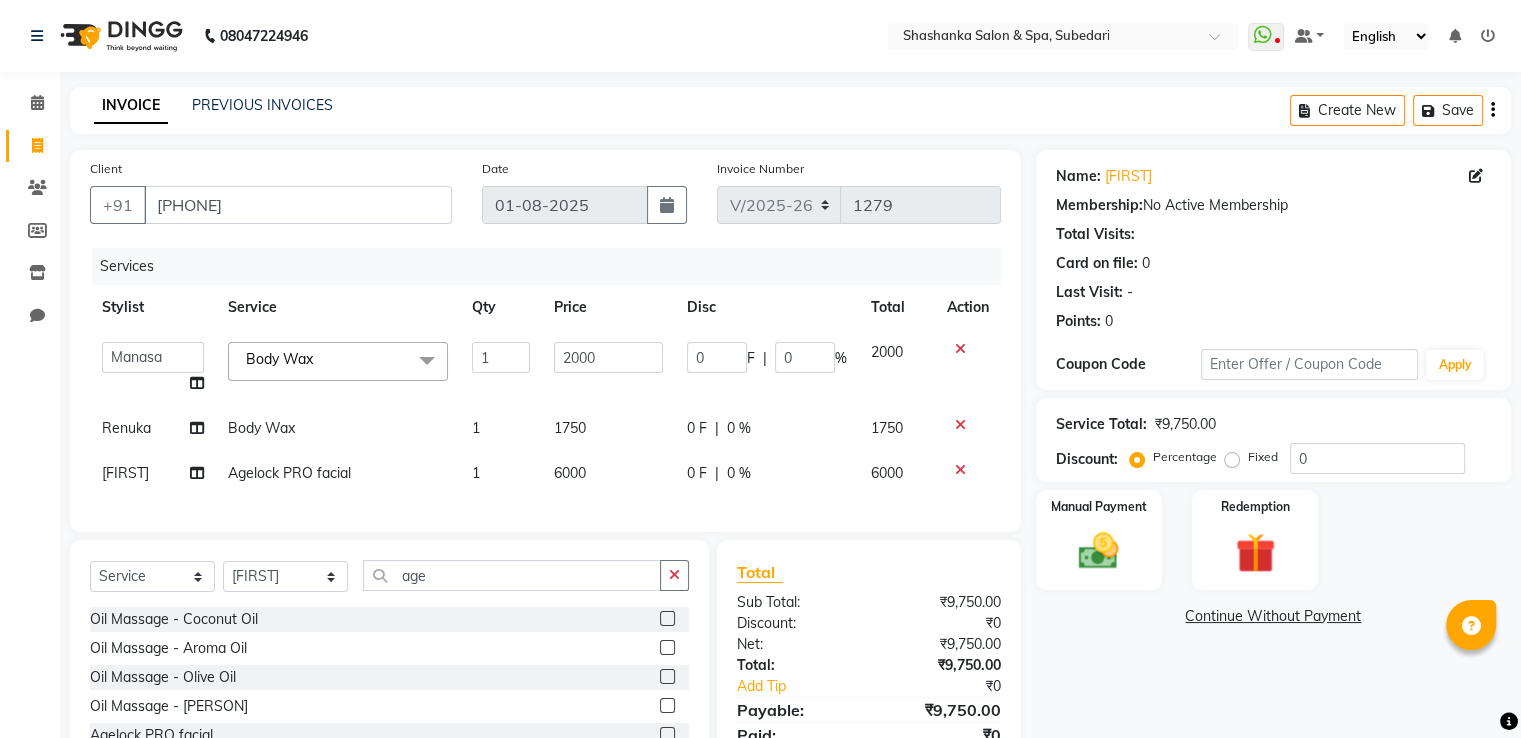 click on "2000" 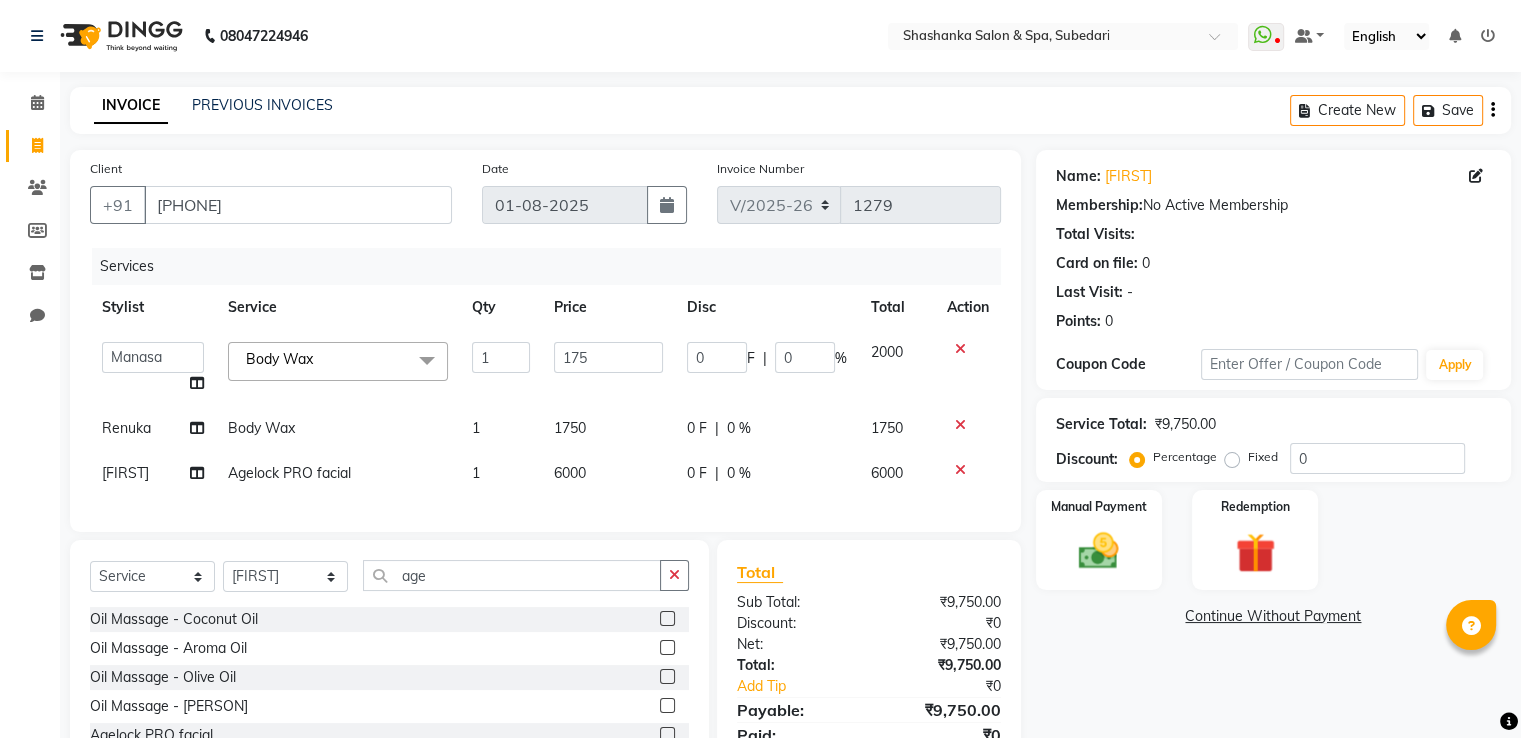 type on "1750" 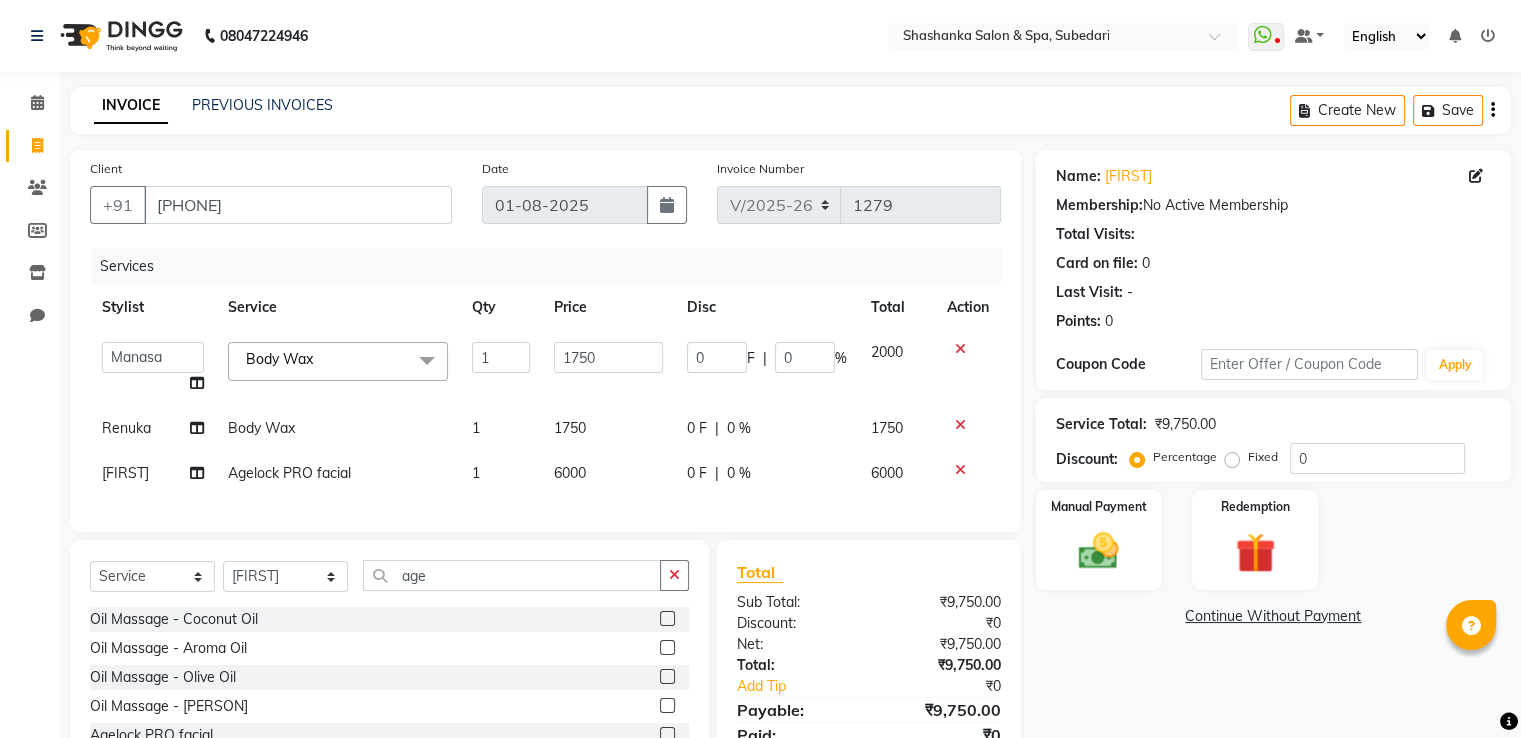 click on "1750" 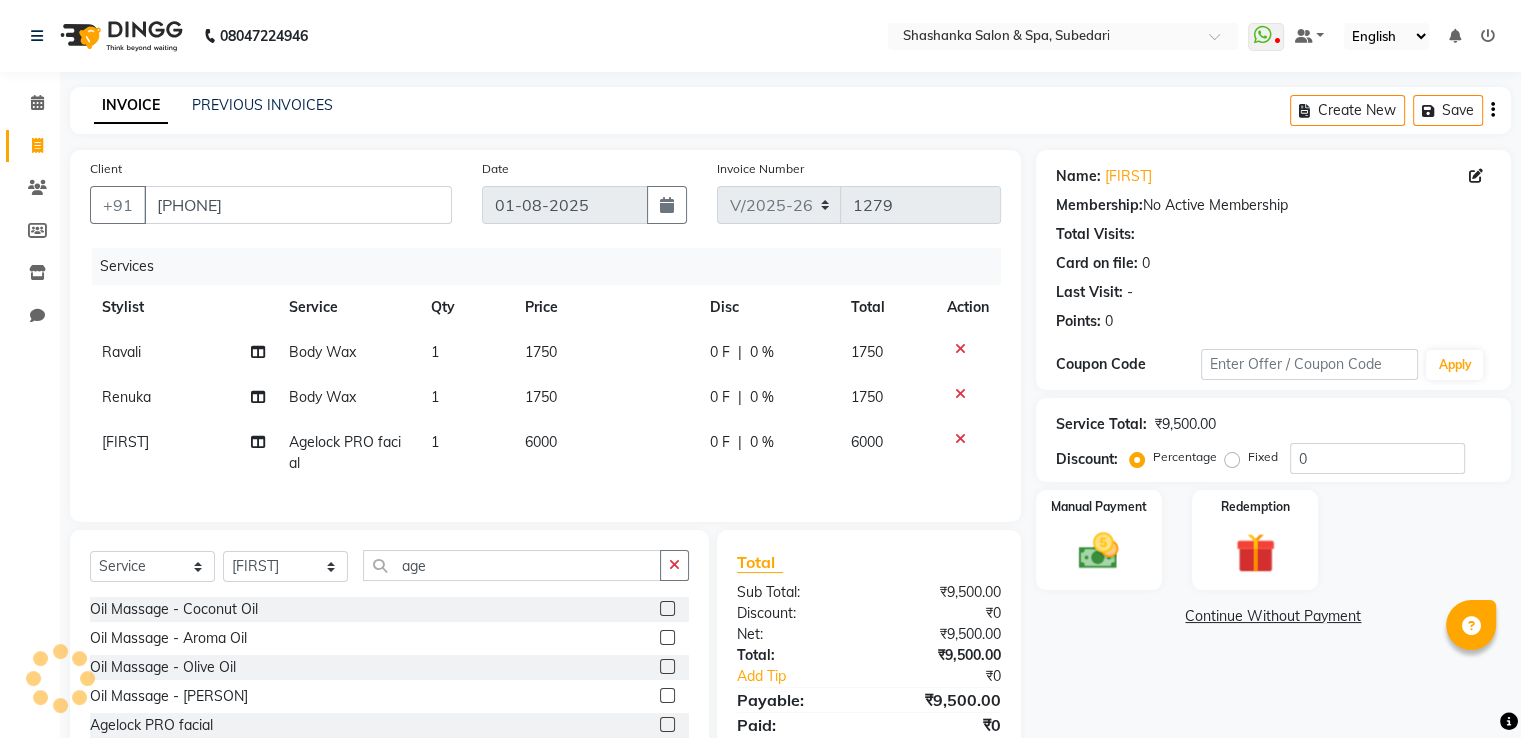 click on "Client +[PHONE] Date [DATE]-[MONTH]-[YEAR] Invoice Number V/[YEAR] V/[YEAR]-[YEAR] [NUMBER] Services Stylist Service Qty Price Disc Total Action [PERSON] Body Wax 1 1750 0 F | 0 % 1750 [PERSON] Body Wax 1 1750 0 F | 0 % 1750 [PERSON] Agelock PRO facial 1 6000 0 F | 0 % 6000 Select Service Product Membership Package Voucher Prepaid Gift Card Select Stylist [PERSON] [PERSON] Receptionist [PERSON] [PERSON] [PERSON] [PERSON] [PERSON] [PERSON] age Oil Massage - Coconut Oil Oil Massage - Aroma Oil Oil Massage - Olive Oil Oil Massage - Aroma Treatment Agelock PRO facial Body Massage Agelock treatment Agelock product Total Sub Total: ₹9,500.00 Discount: ₹0 Net: ₹9,500.00 Total: ₹9,500.00 Add Tip ₹0 Payable: ₹9,500.00 Paid: ₹0 Balance : ₹9,500.00" 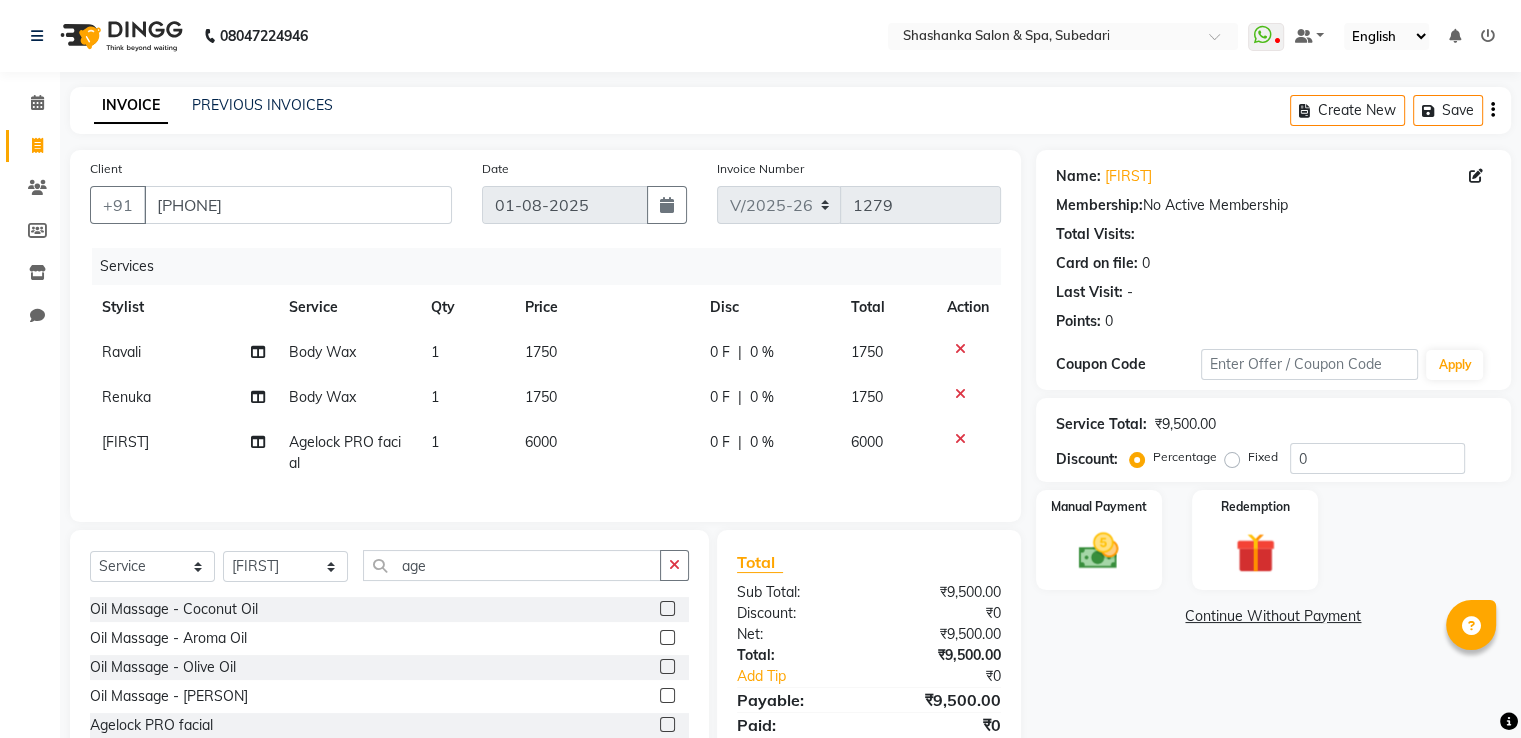 scroll, scrollTop: 133, scrollLeft: 0, axis: vertical 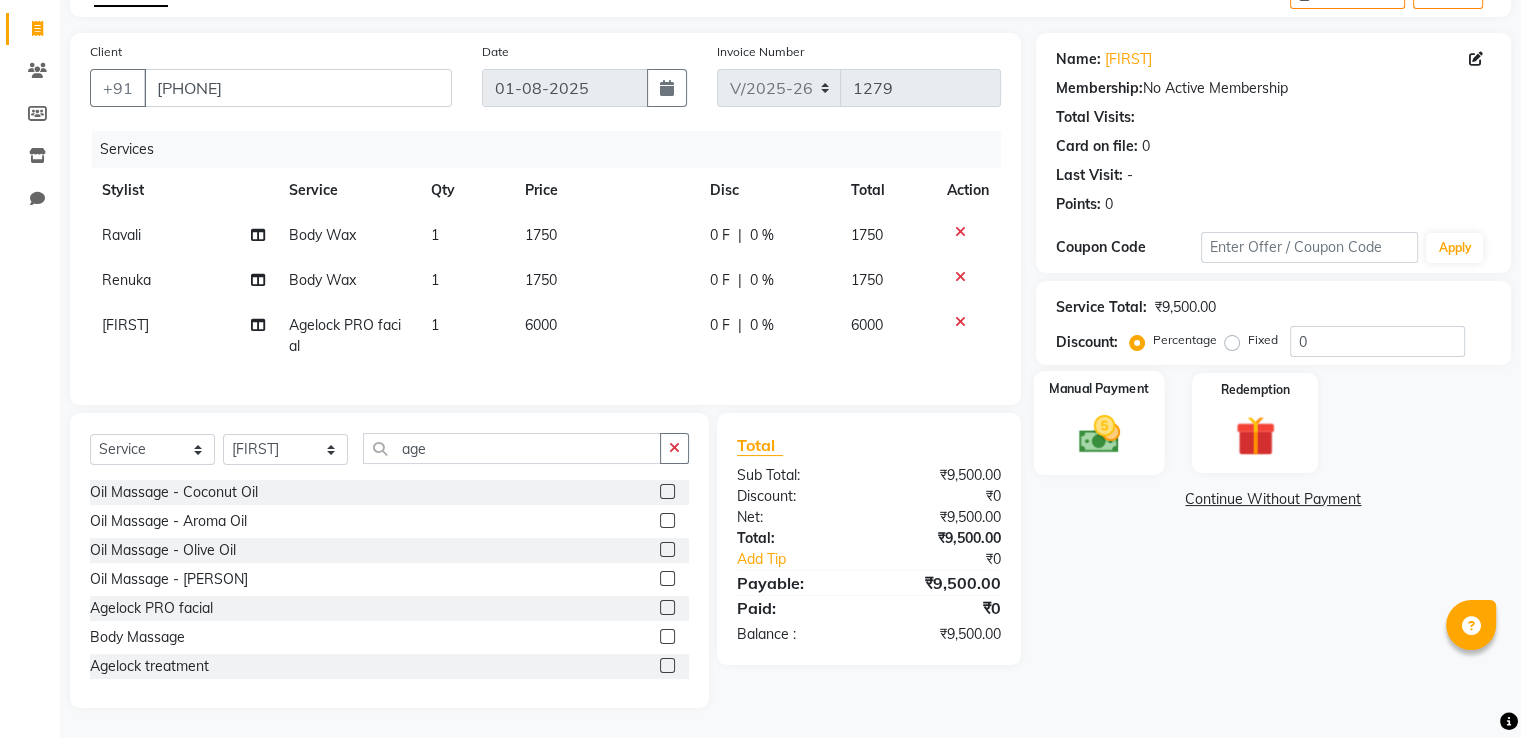 click 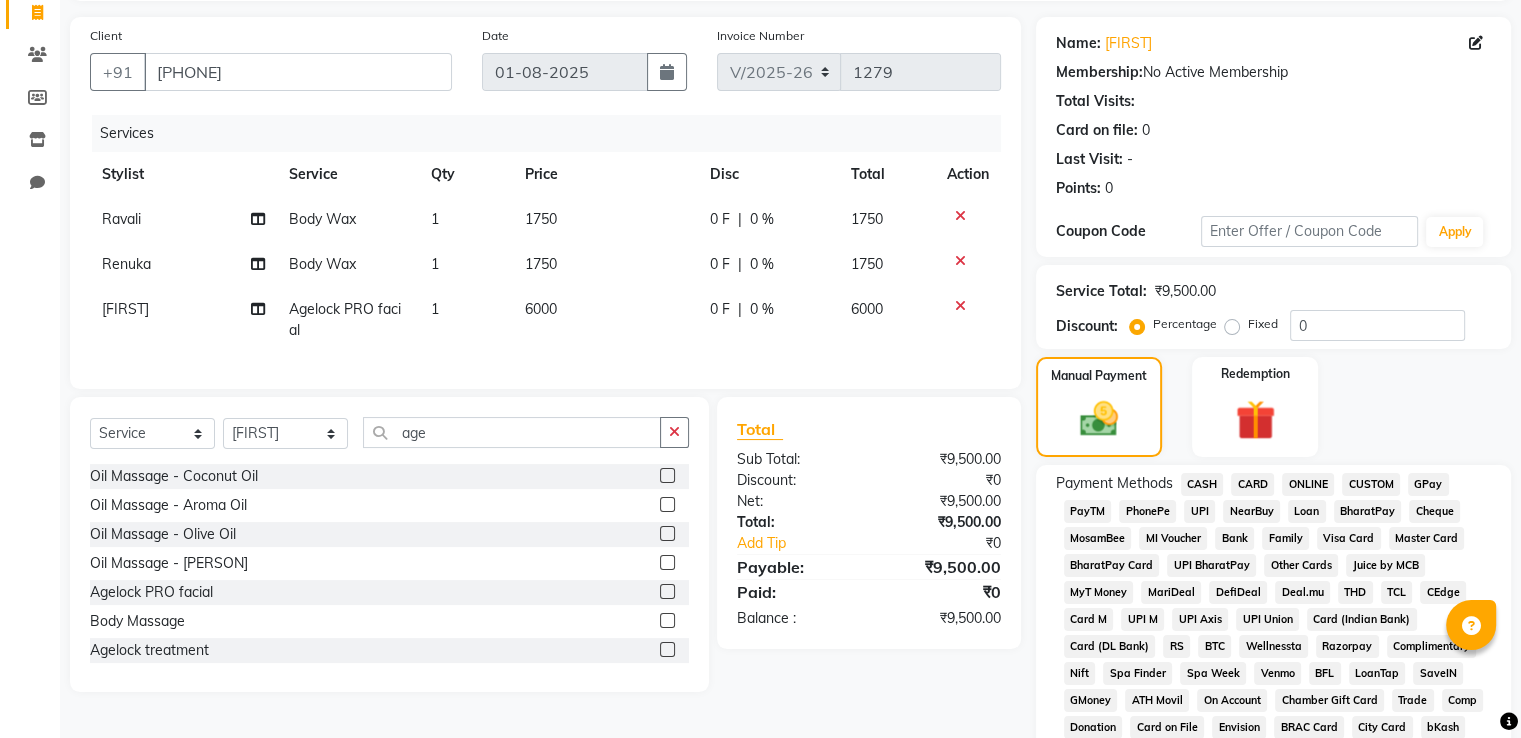 click on "GPay" 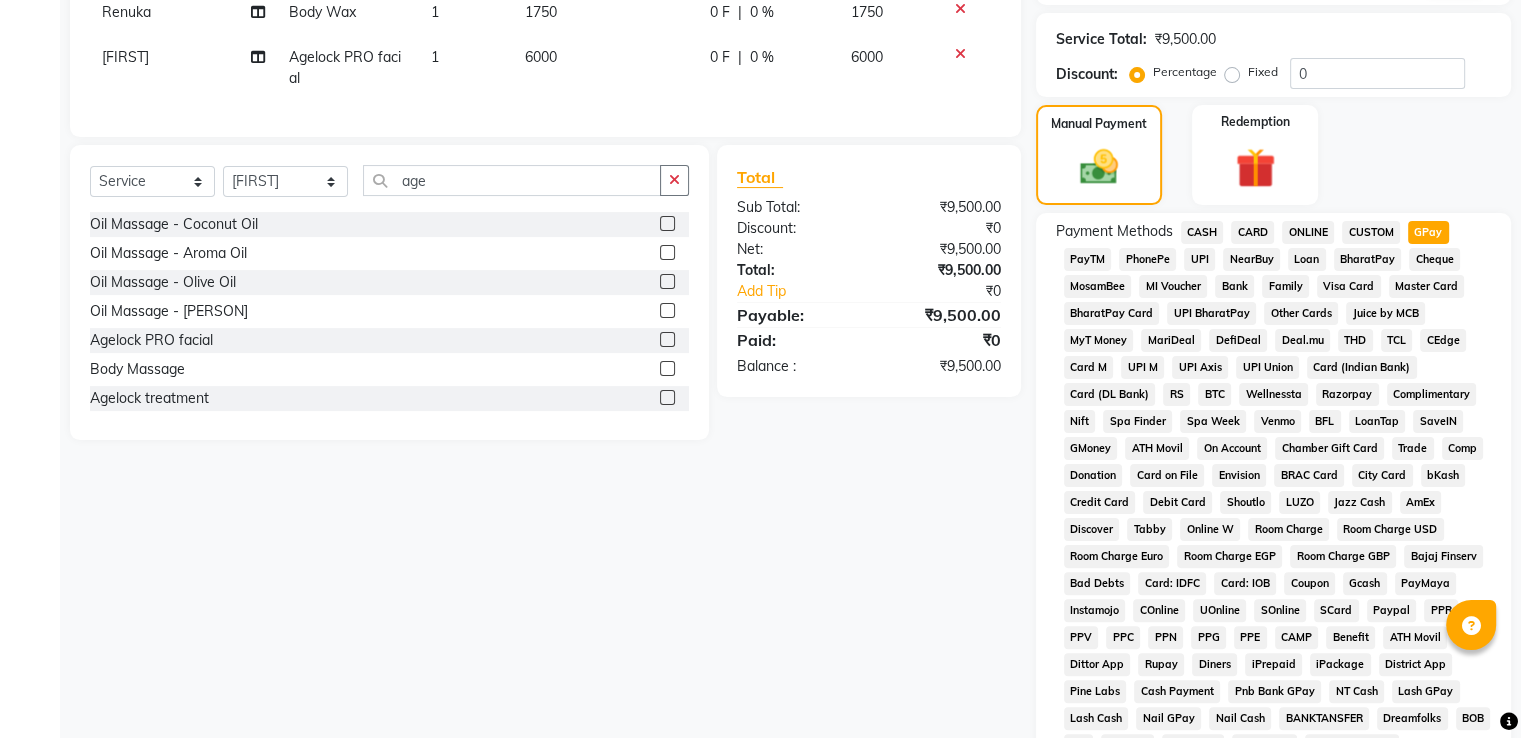 scroll, scrollTop: 609, scrollLeft: 0, axis: vertical 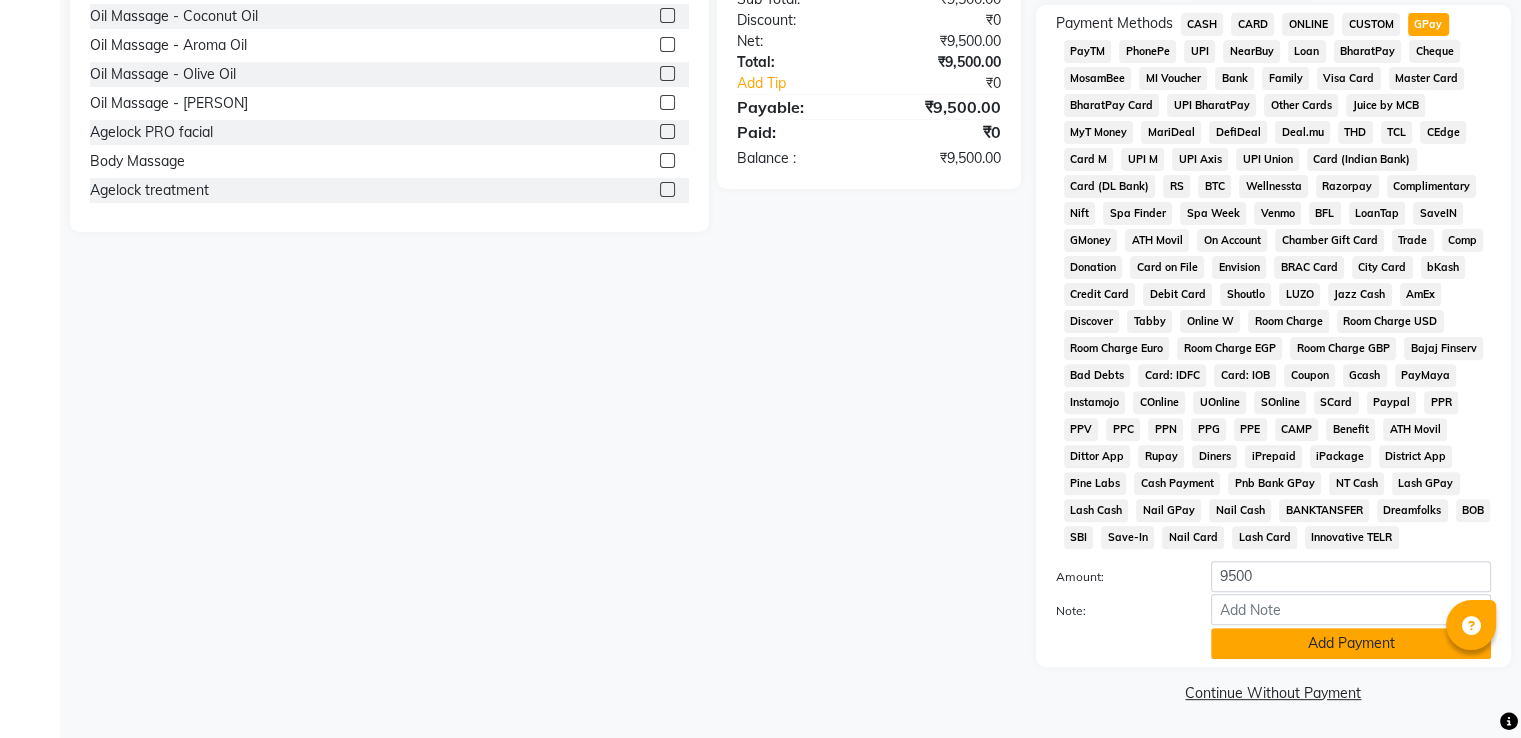 click on "Add Payment" 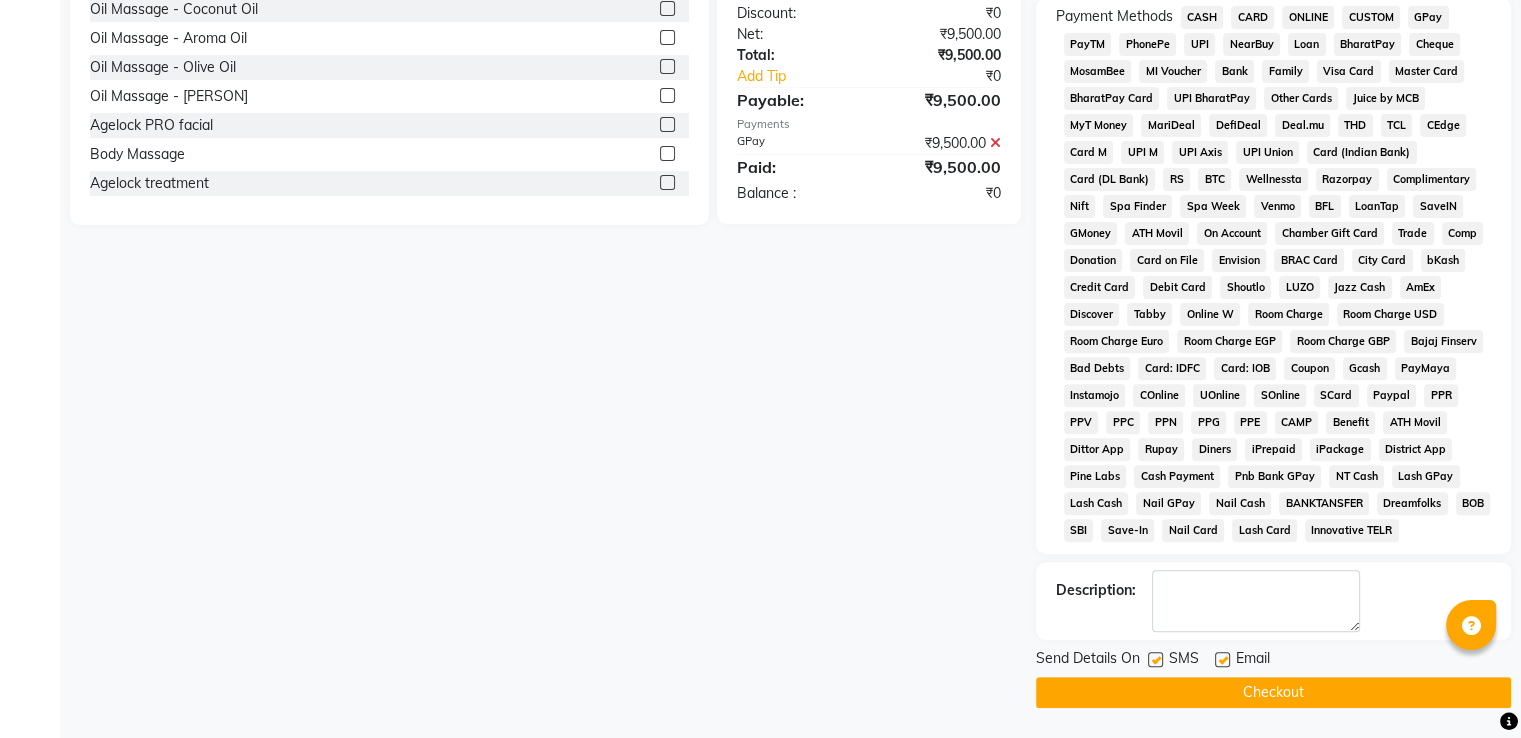 click on "Checkout" 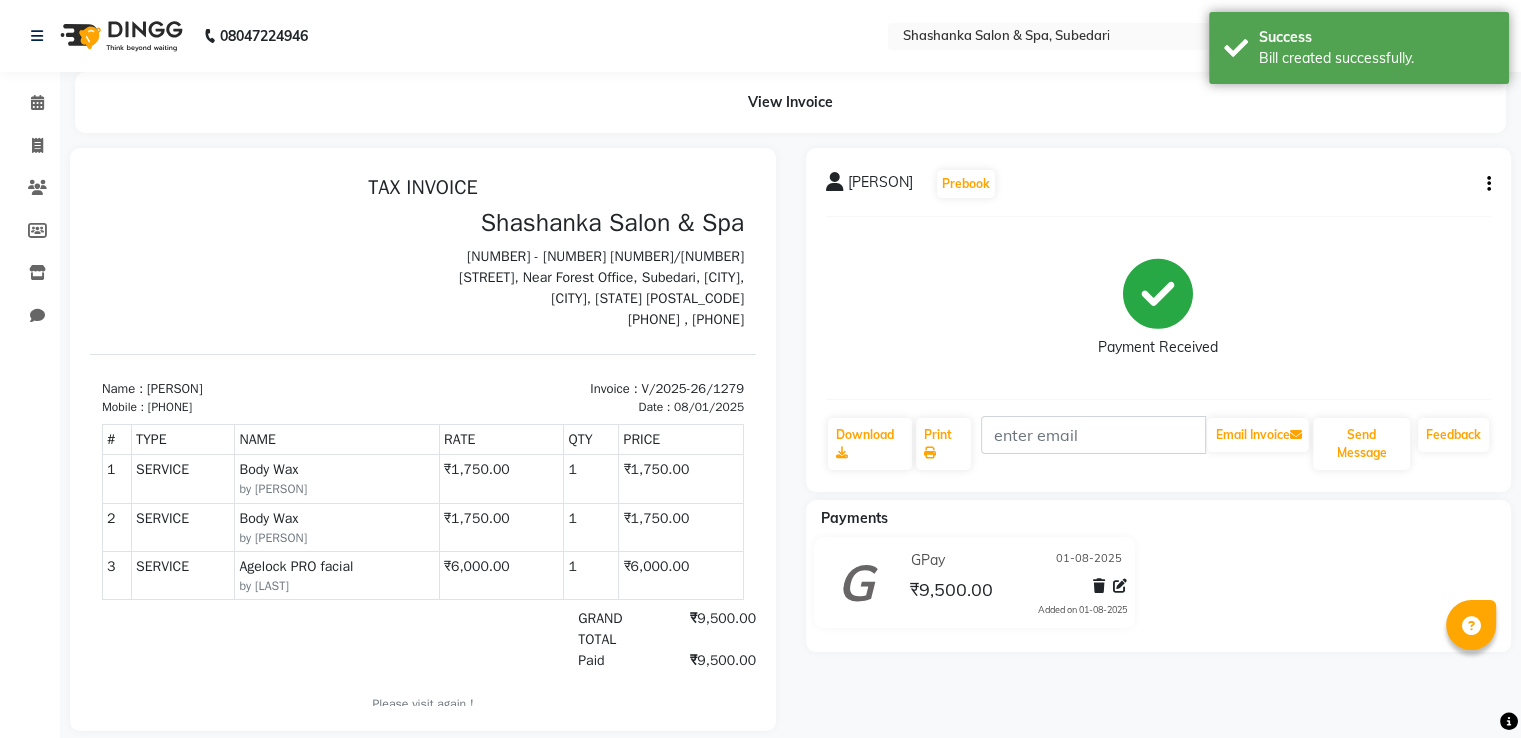 scroll, scrollTop: 0, scrollLeft: 0, axis: both 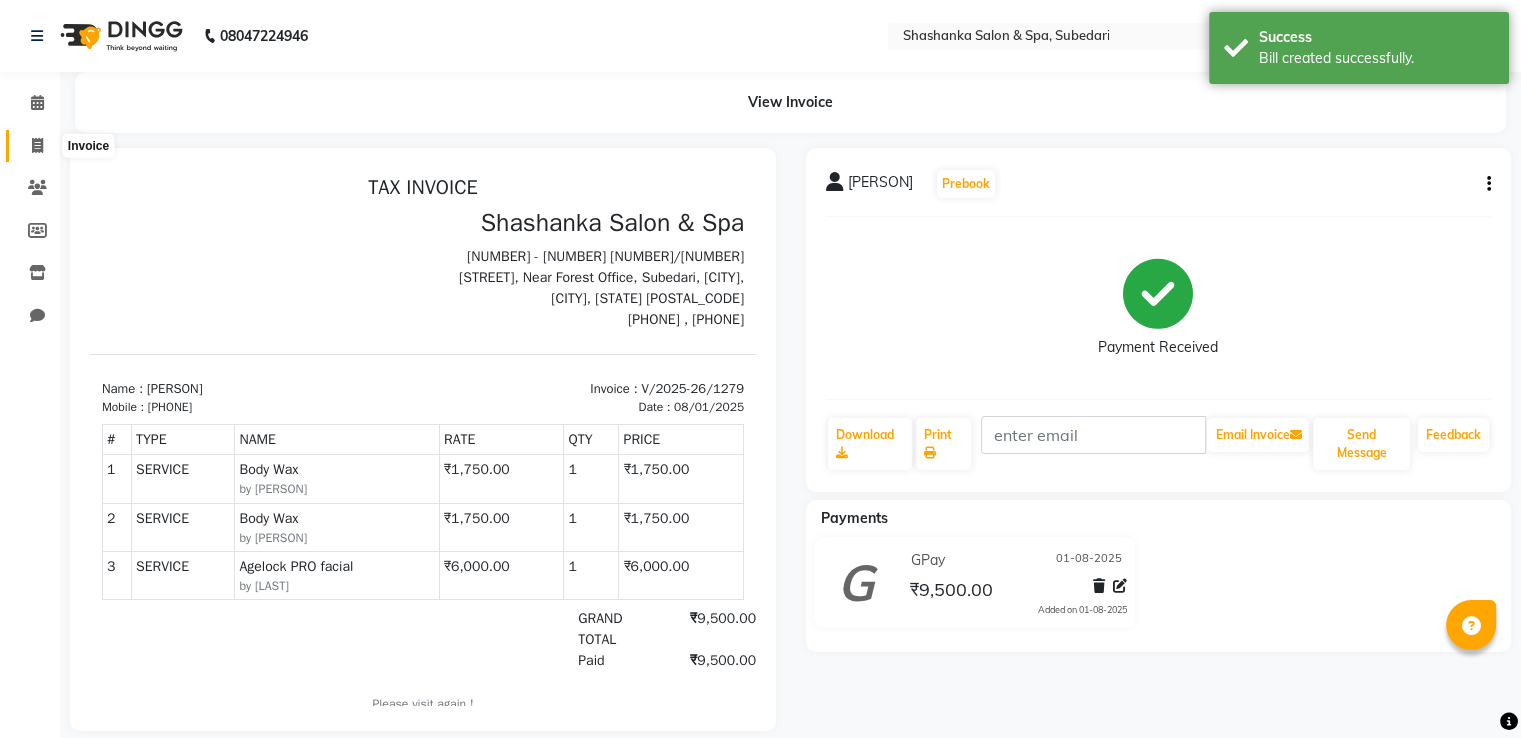 click 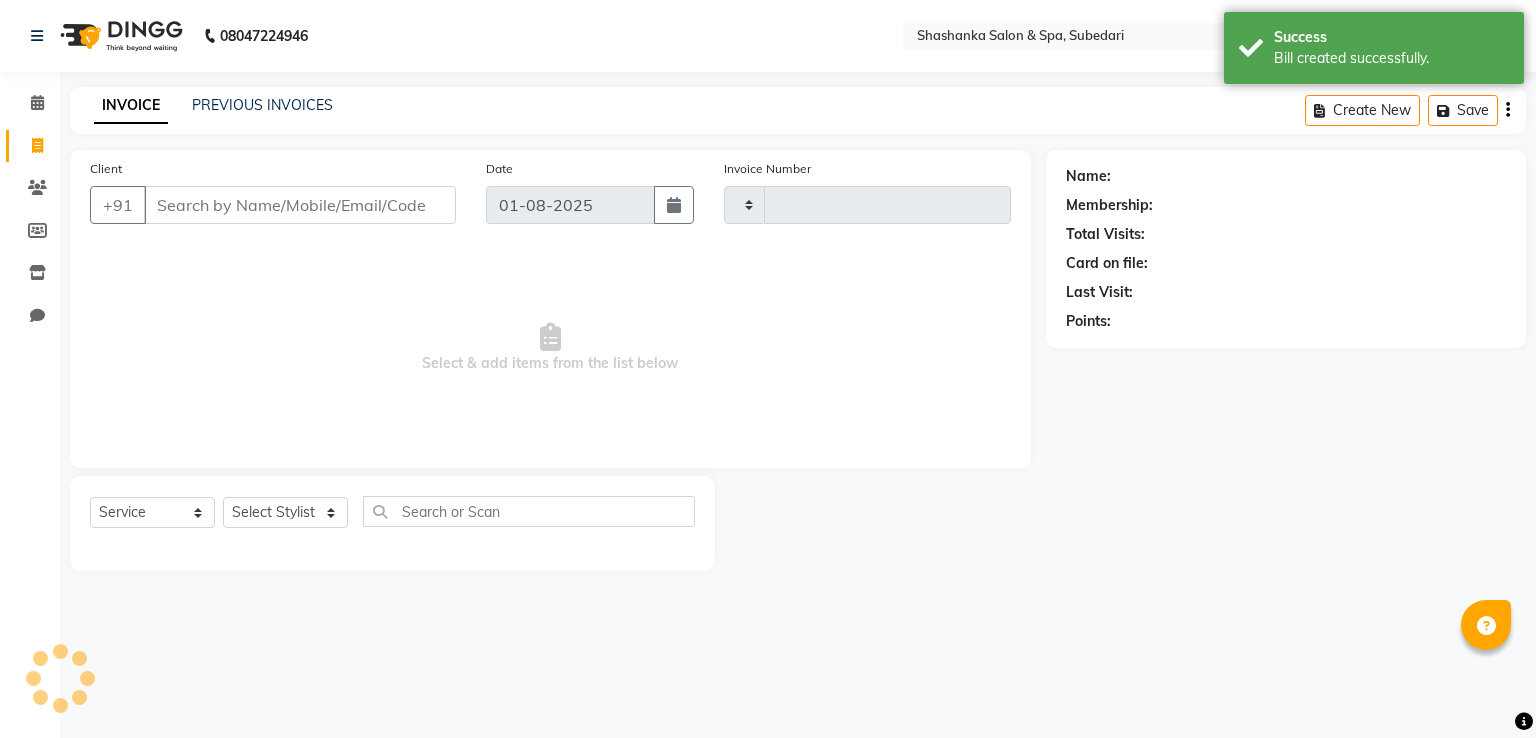 type on "1280" 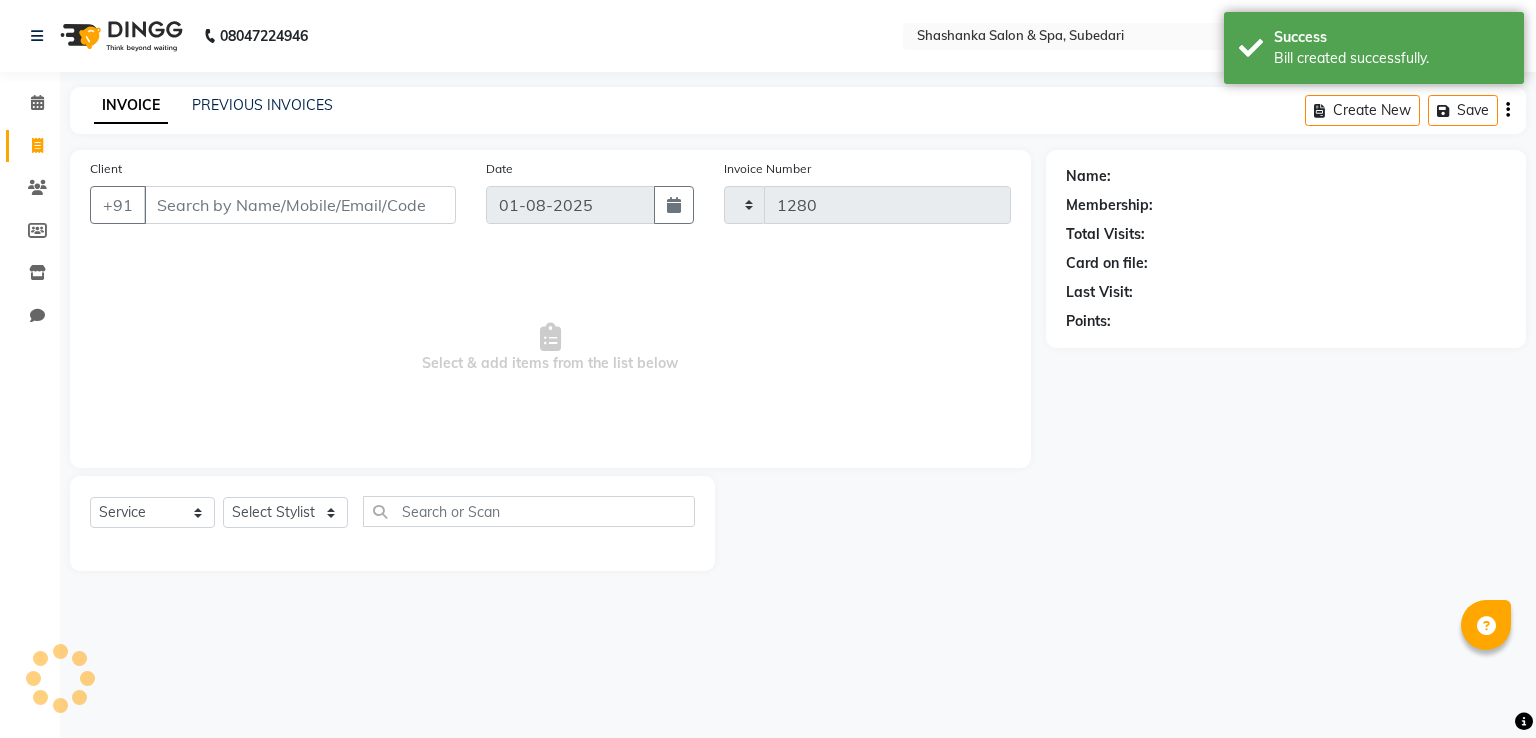 select on "67" 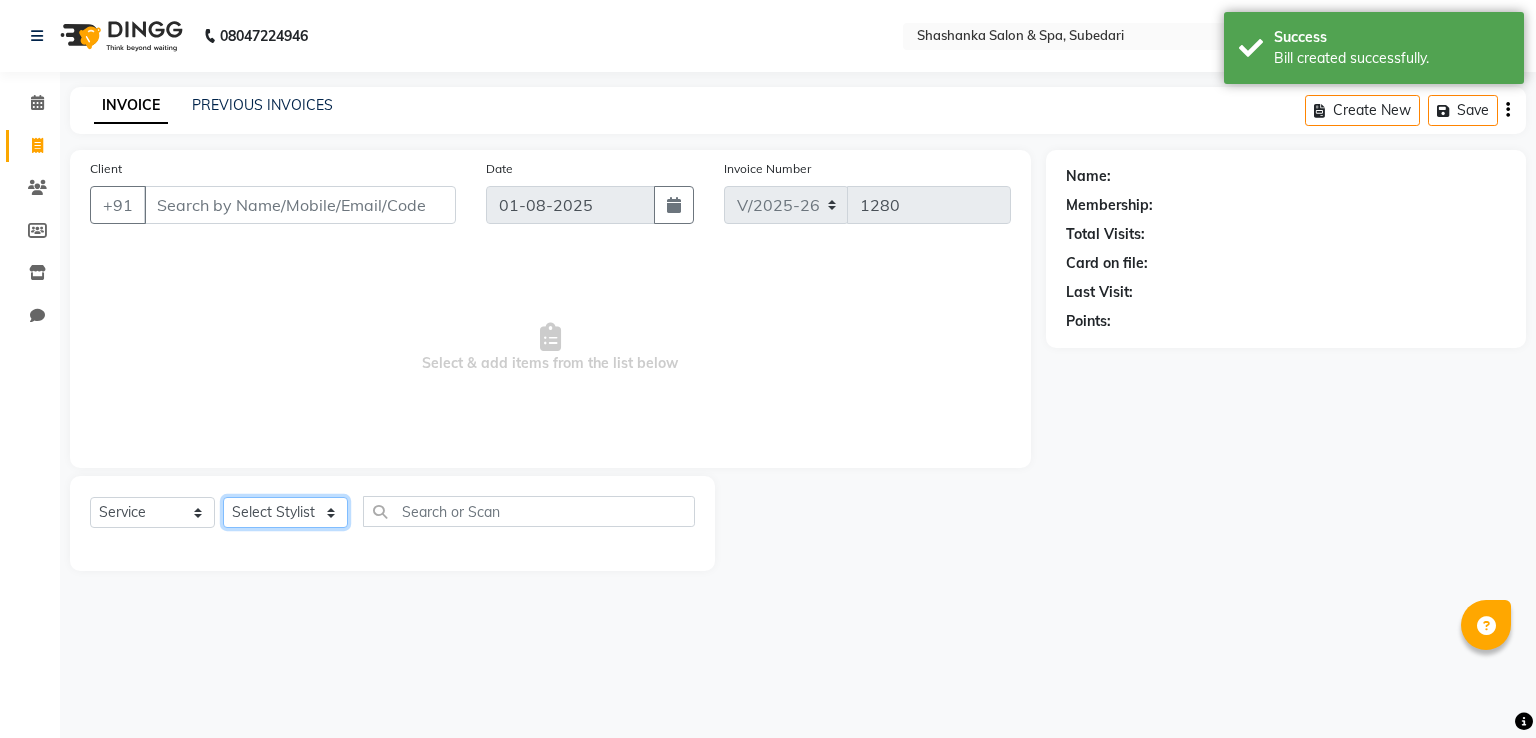 click on "Select Stylist [PERSON] [PERSON] Receptionist [PERSON] [PERSON] [PERSON] [PERSON] [PERSON] [PERSON]" 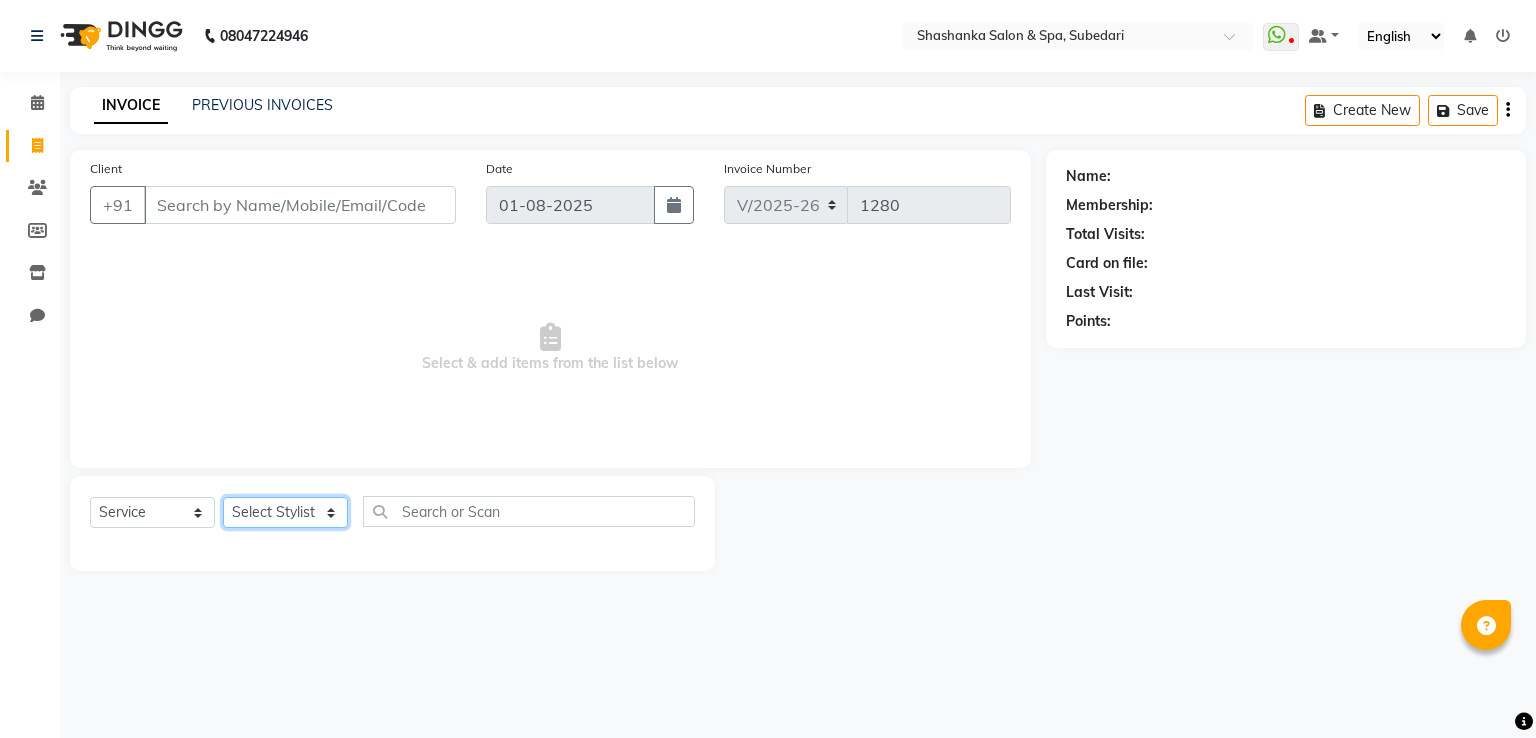 select on "[PHONE]" 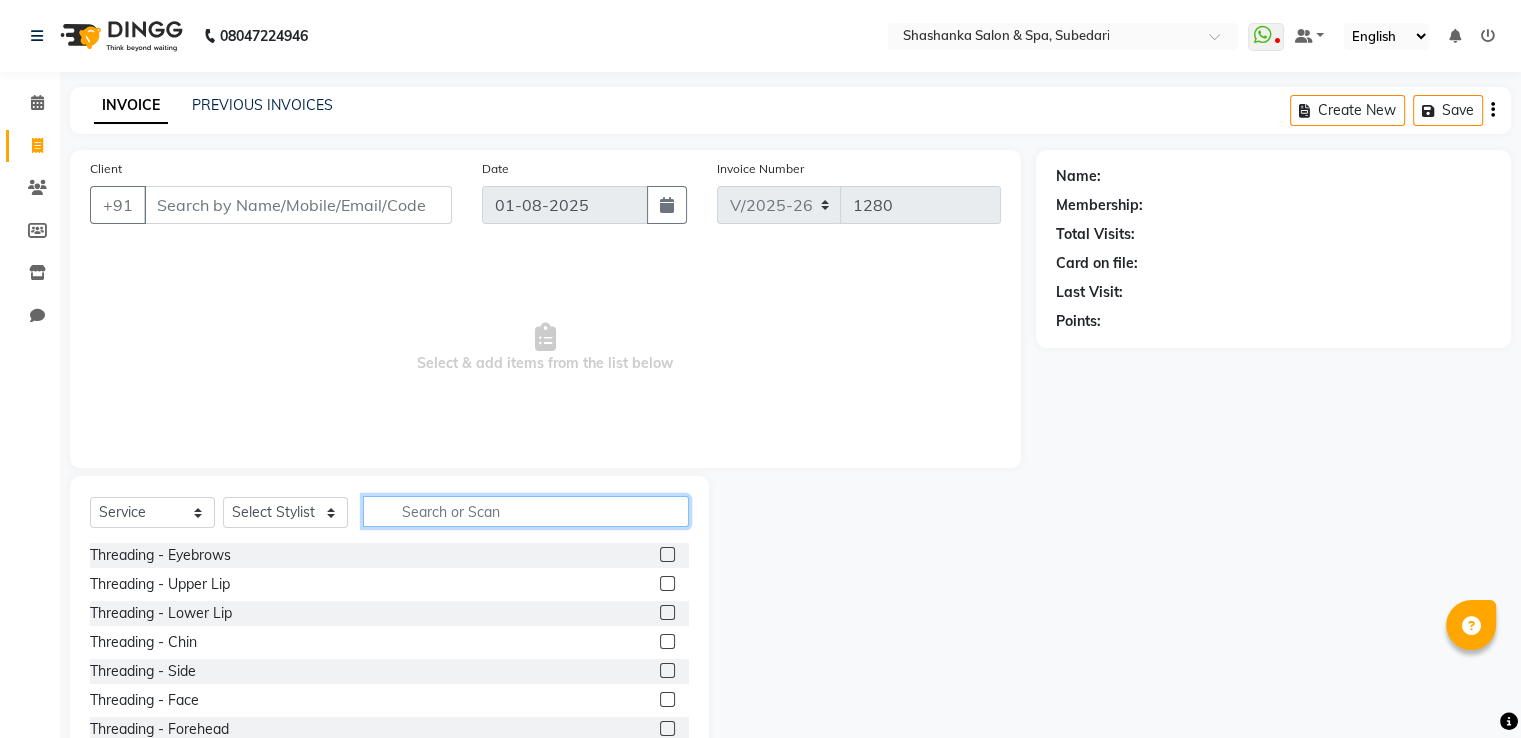 click 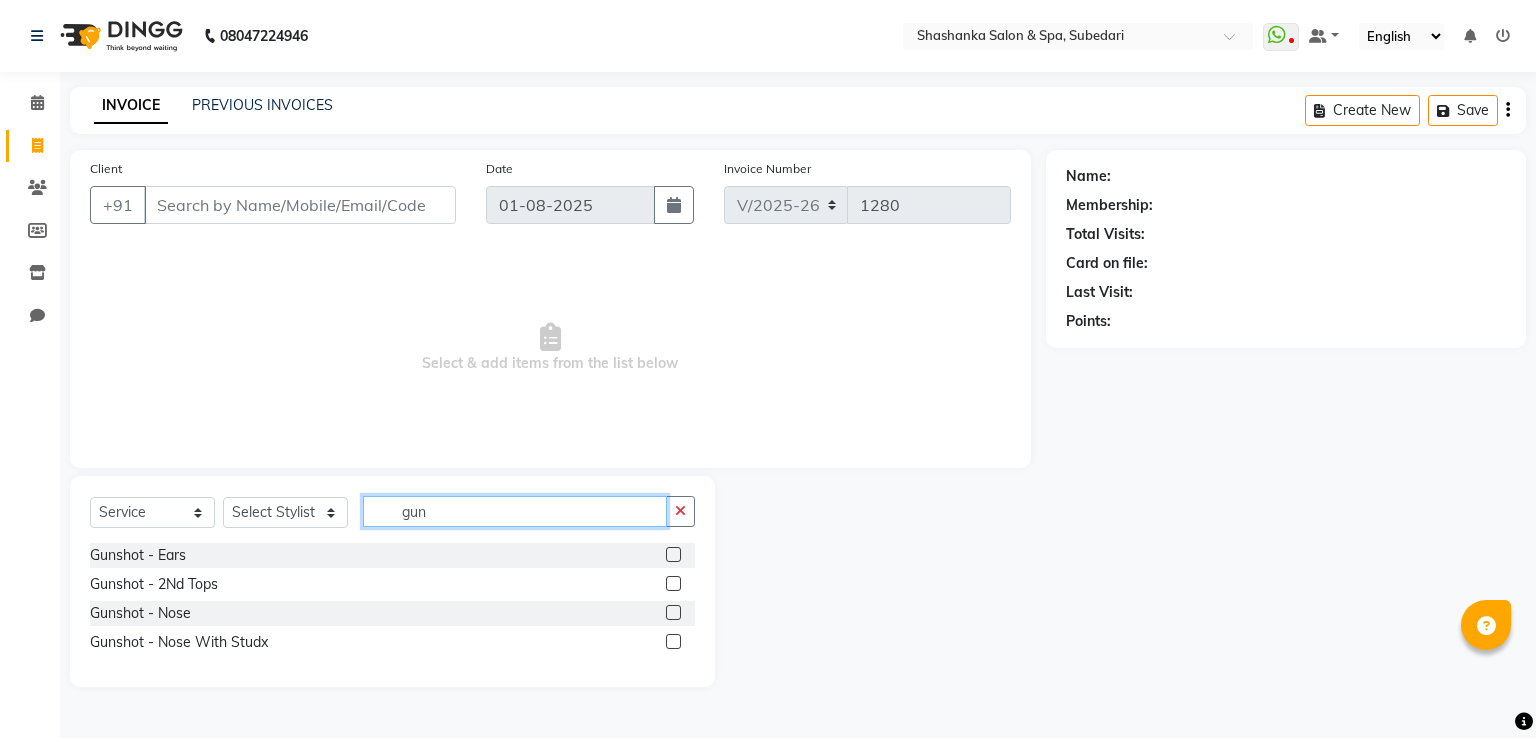 type on "gun" 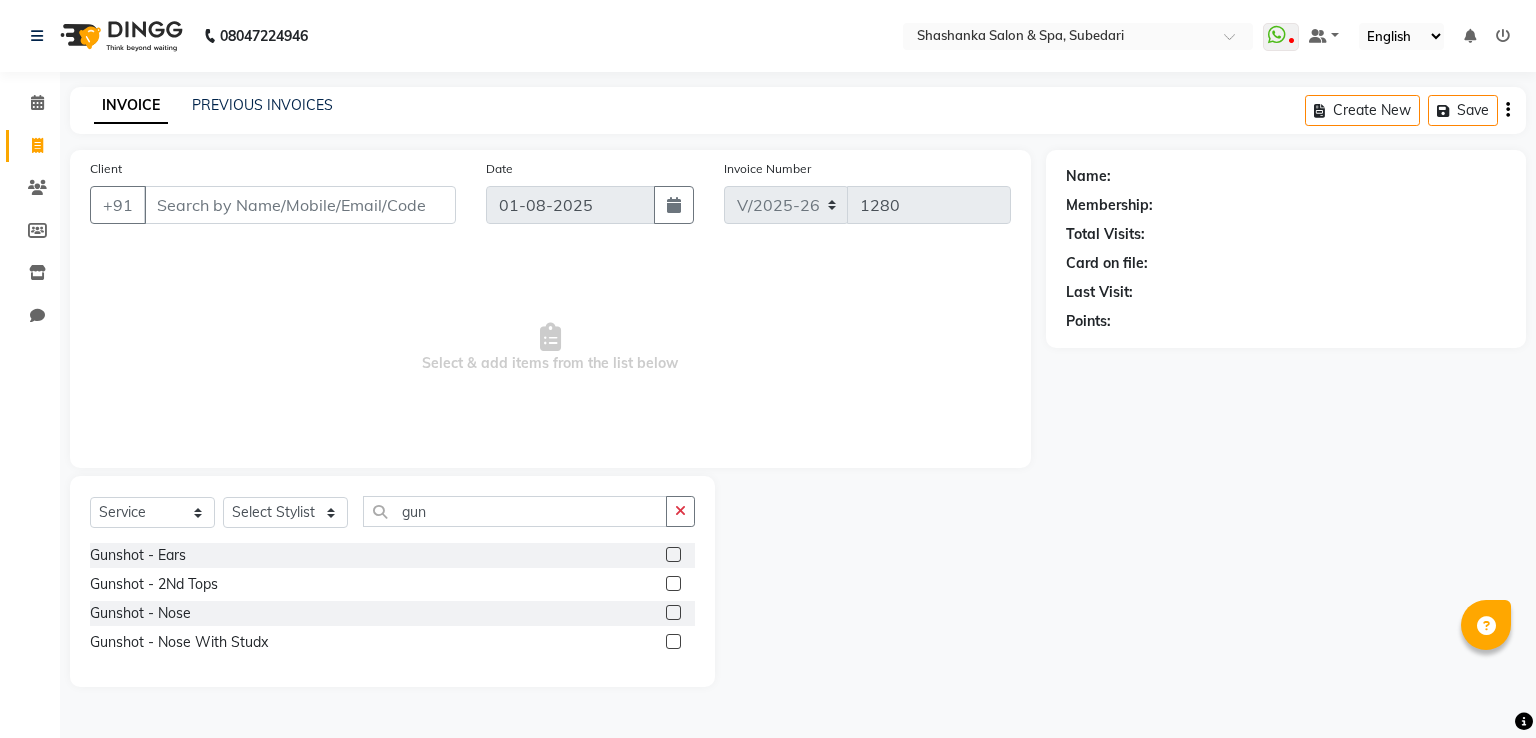 click 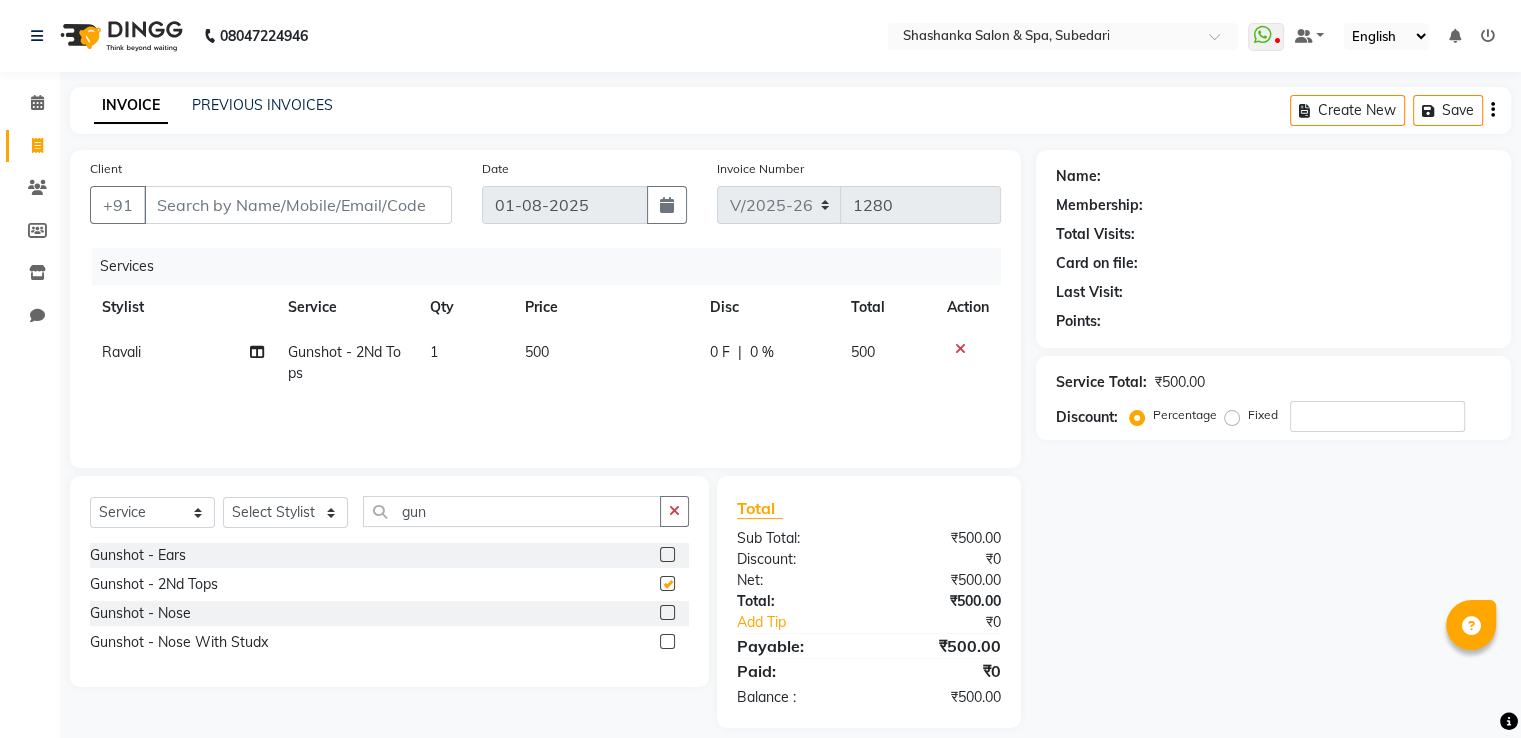 checkbox on "false" 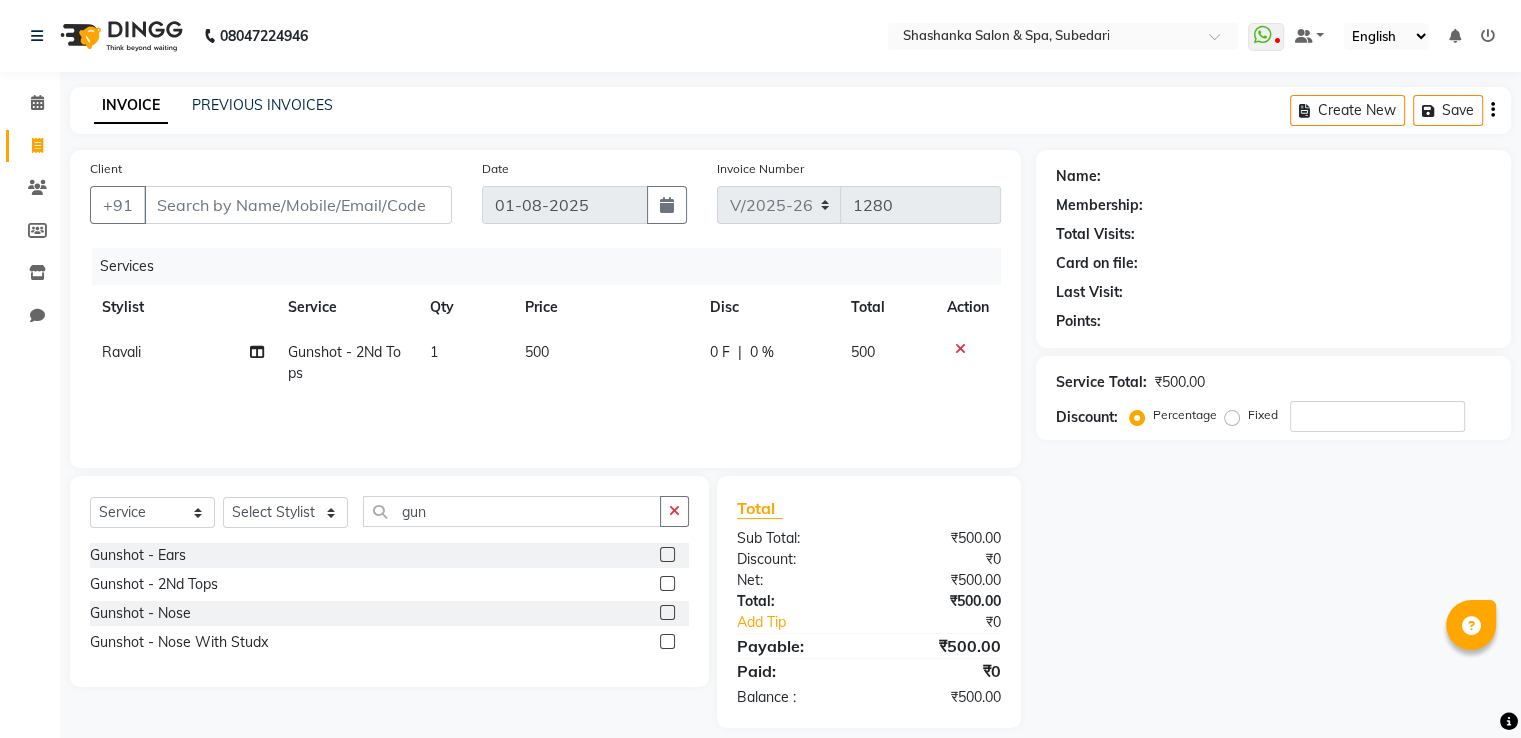 click on "1" 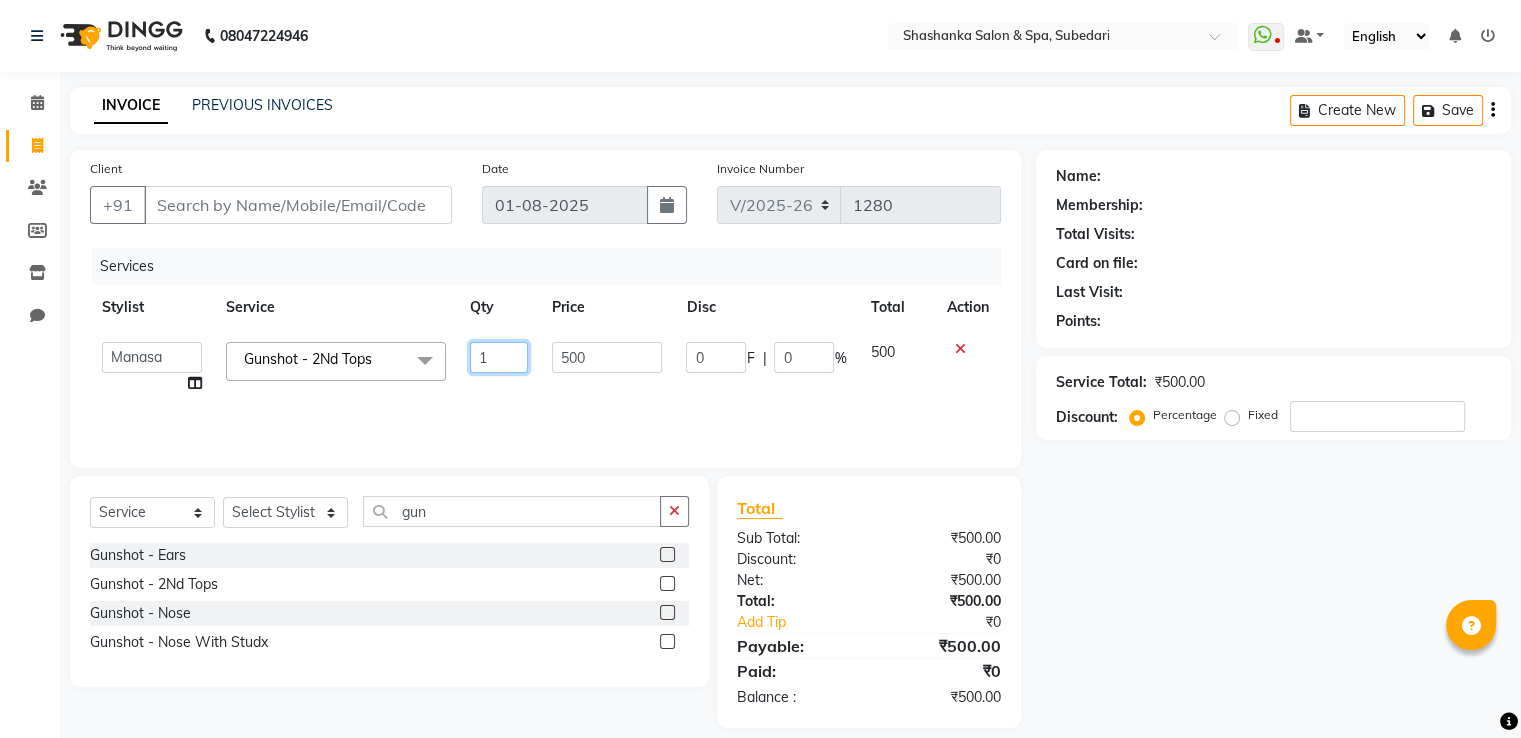 click on "1" 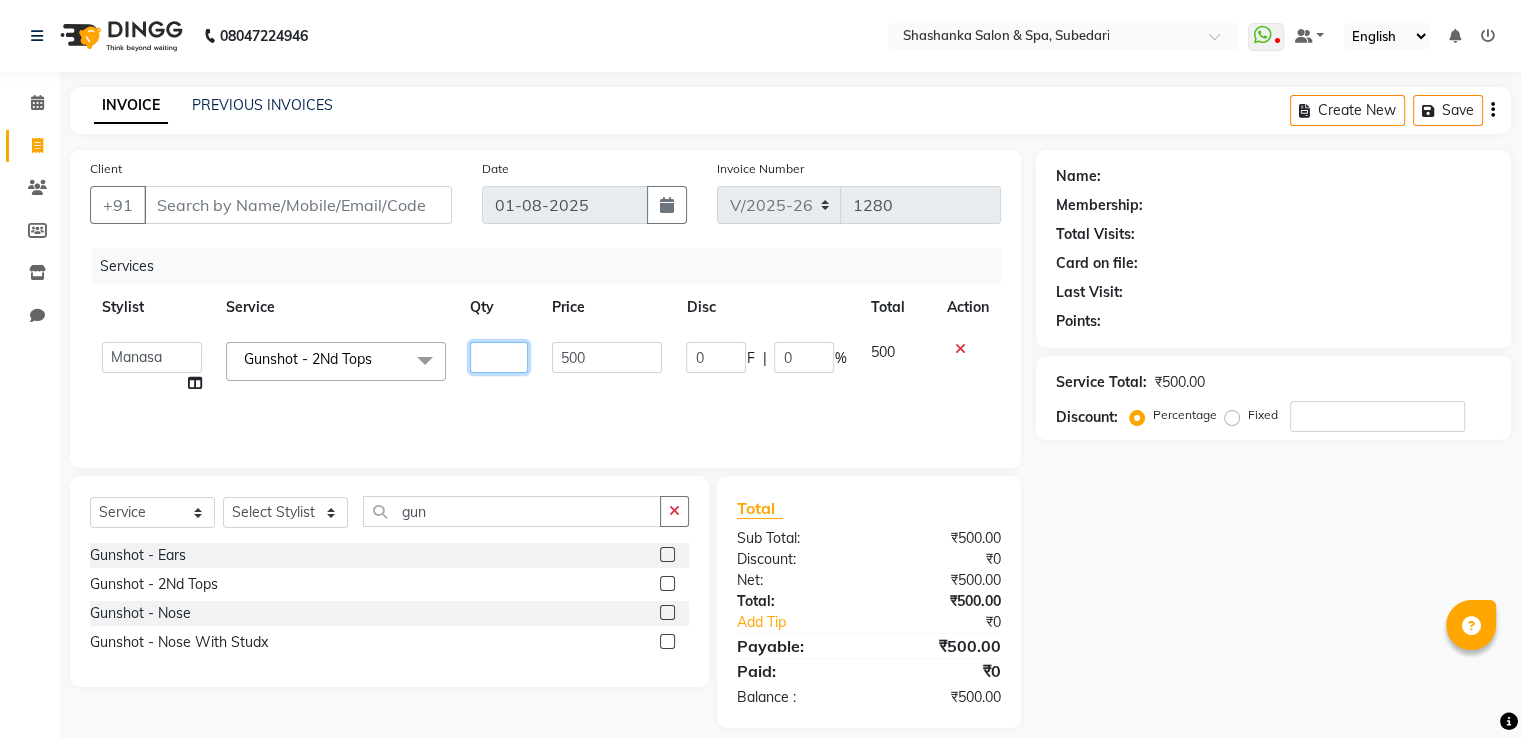 type on "2" 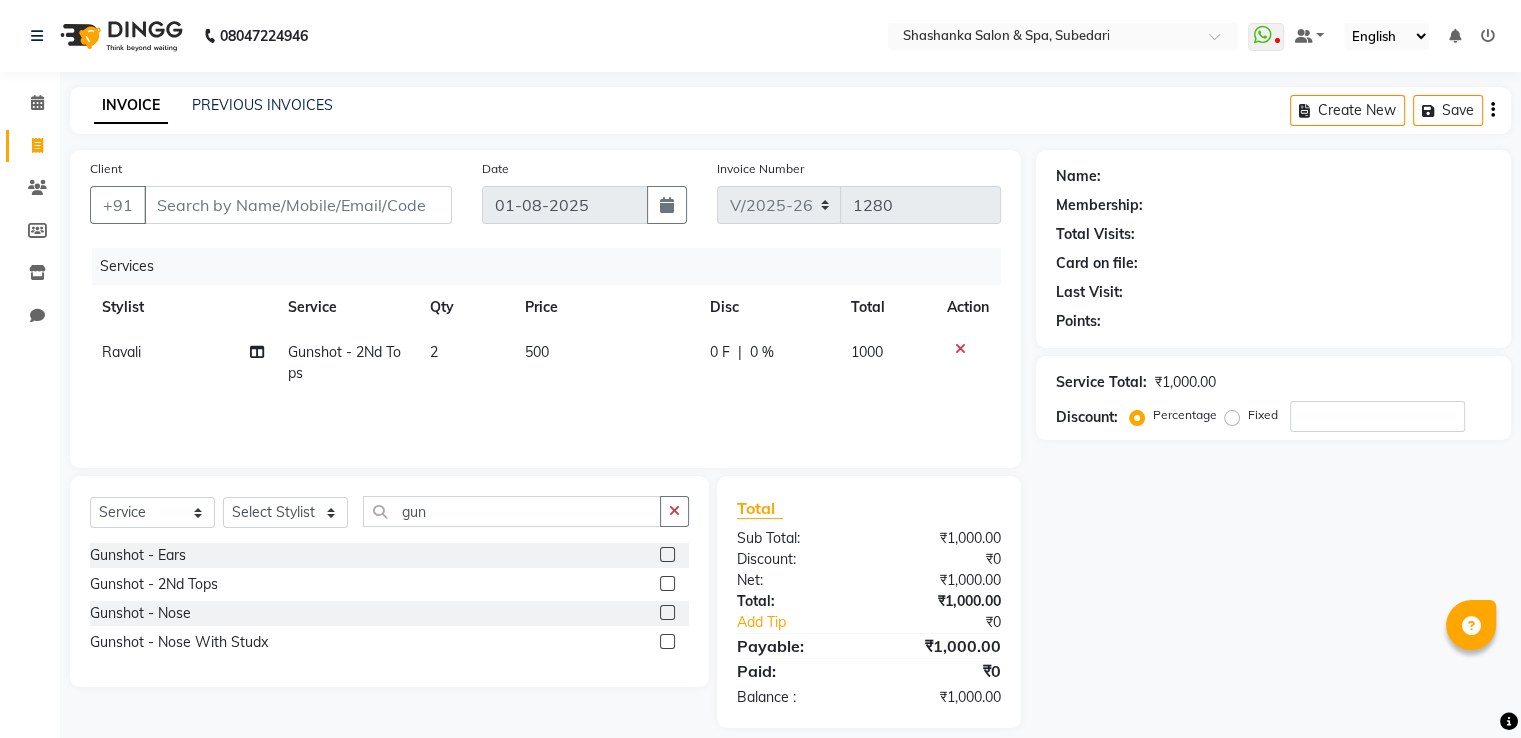 click on "Services Stylist Service Qty Price Disc Total Action Ravali Gunshot - 2Nd Tops 2 500 0 F | 0 % 1000" 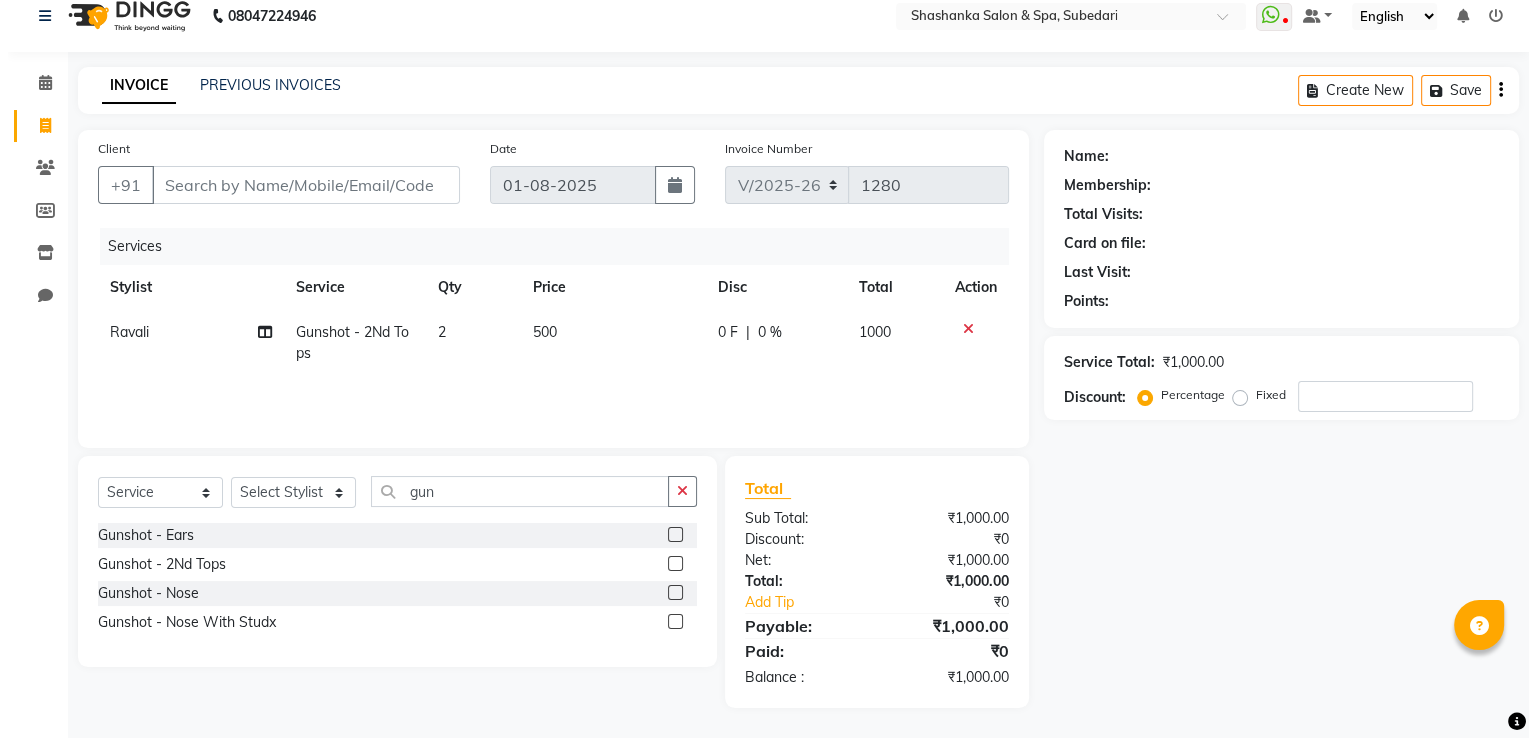 scroll, scrollTop: 0, scrollLeft: 0, axis: both 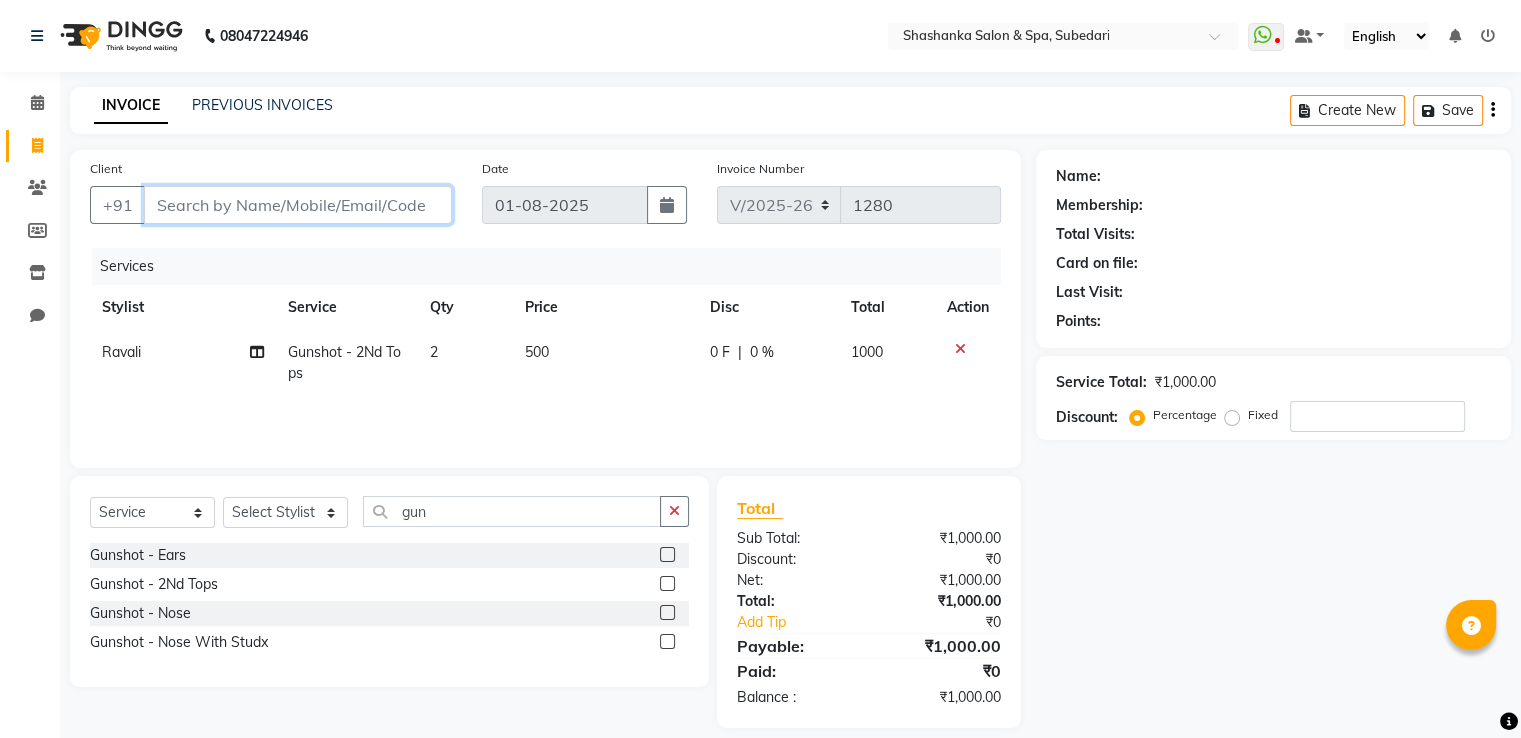 click on "Client" at bounding box center (298, 205) 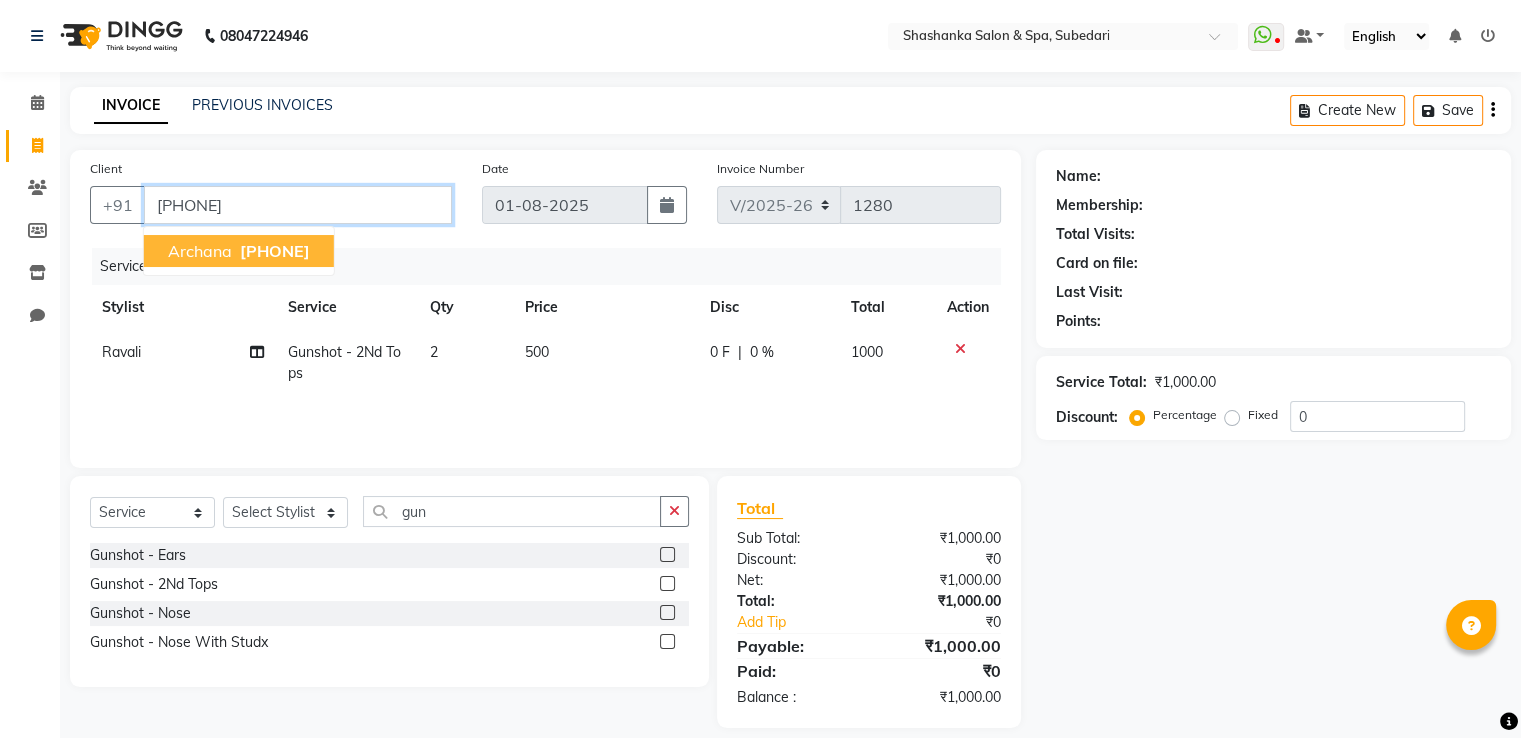 type on "[PHONE]" 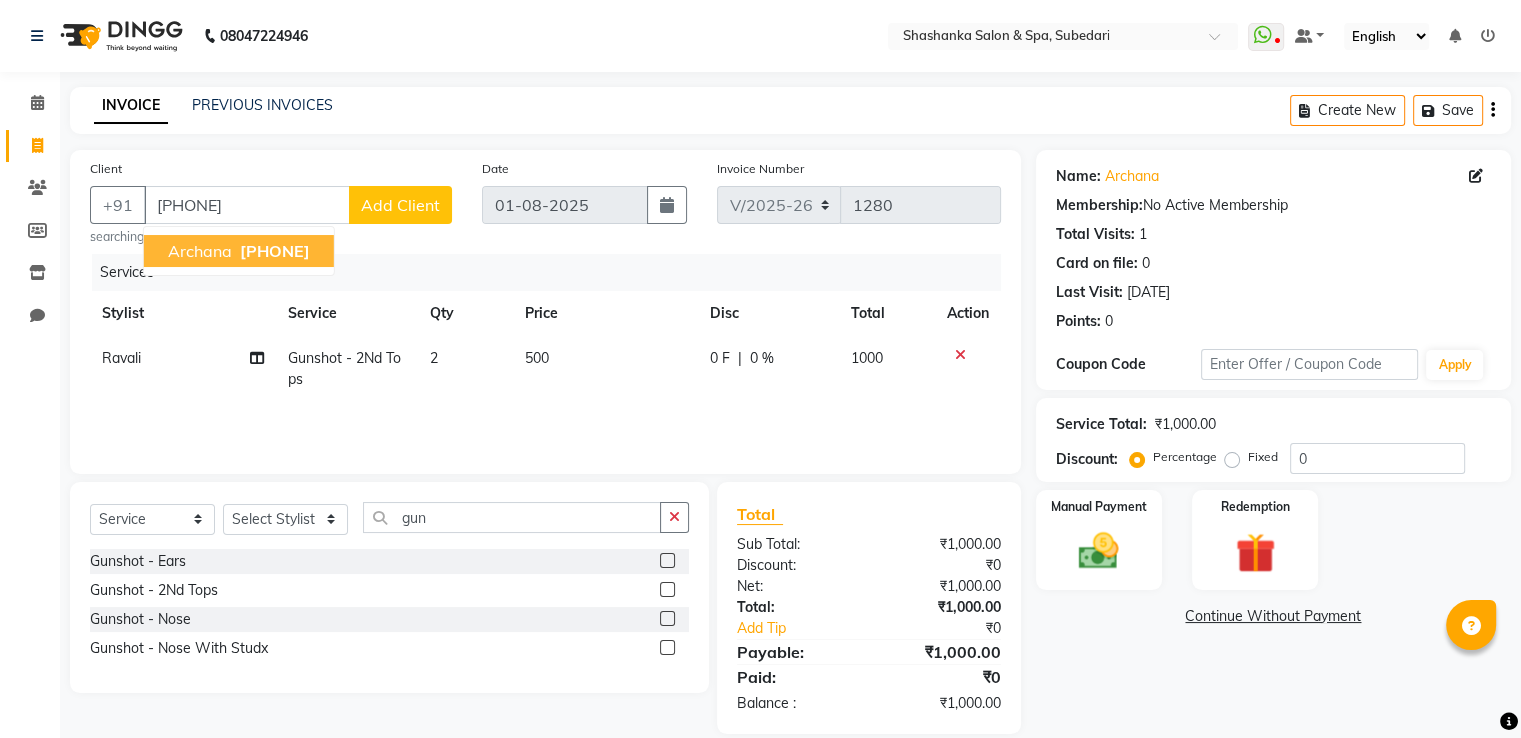click on "[PHONE]" at bounding box center (275, 251) 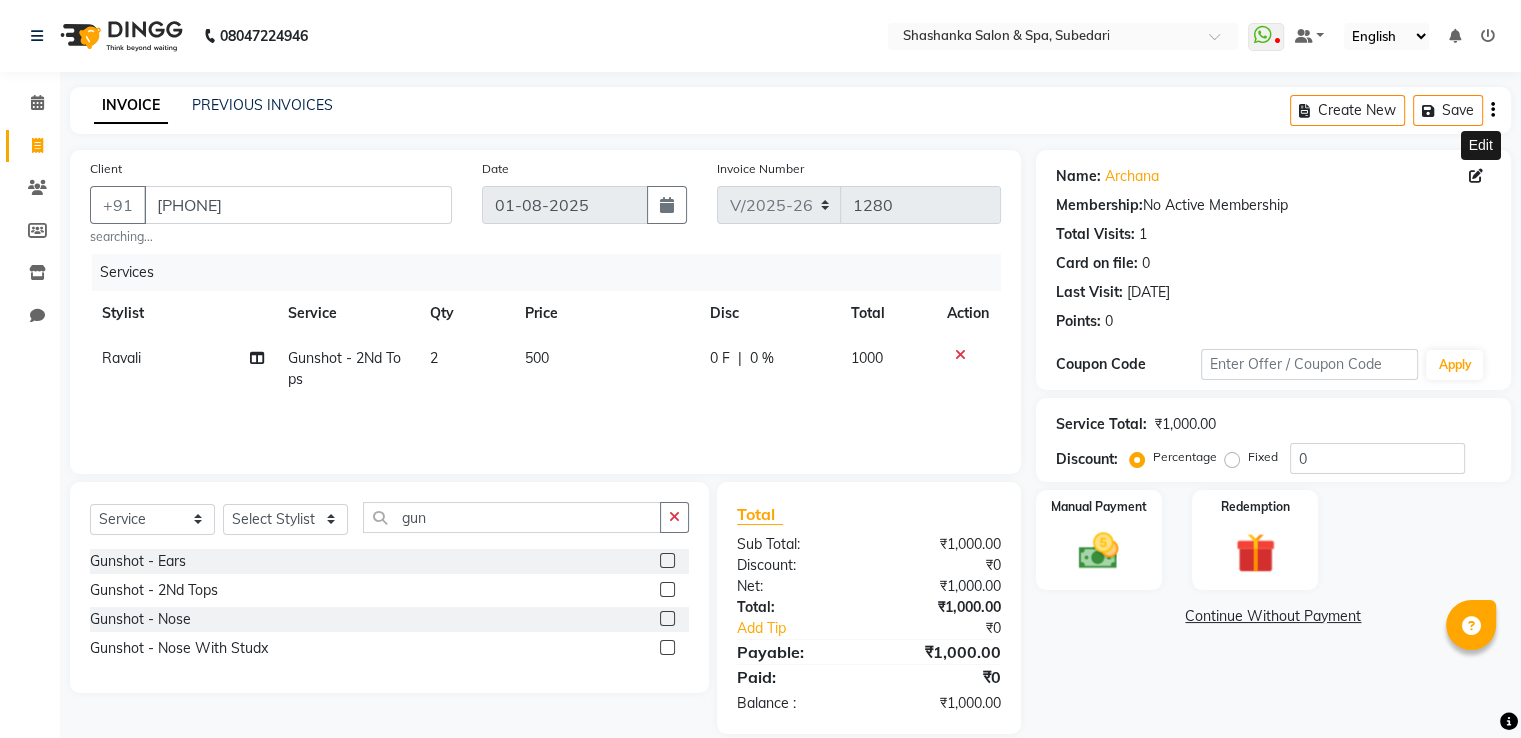 click 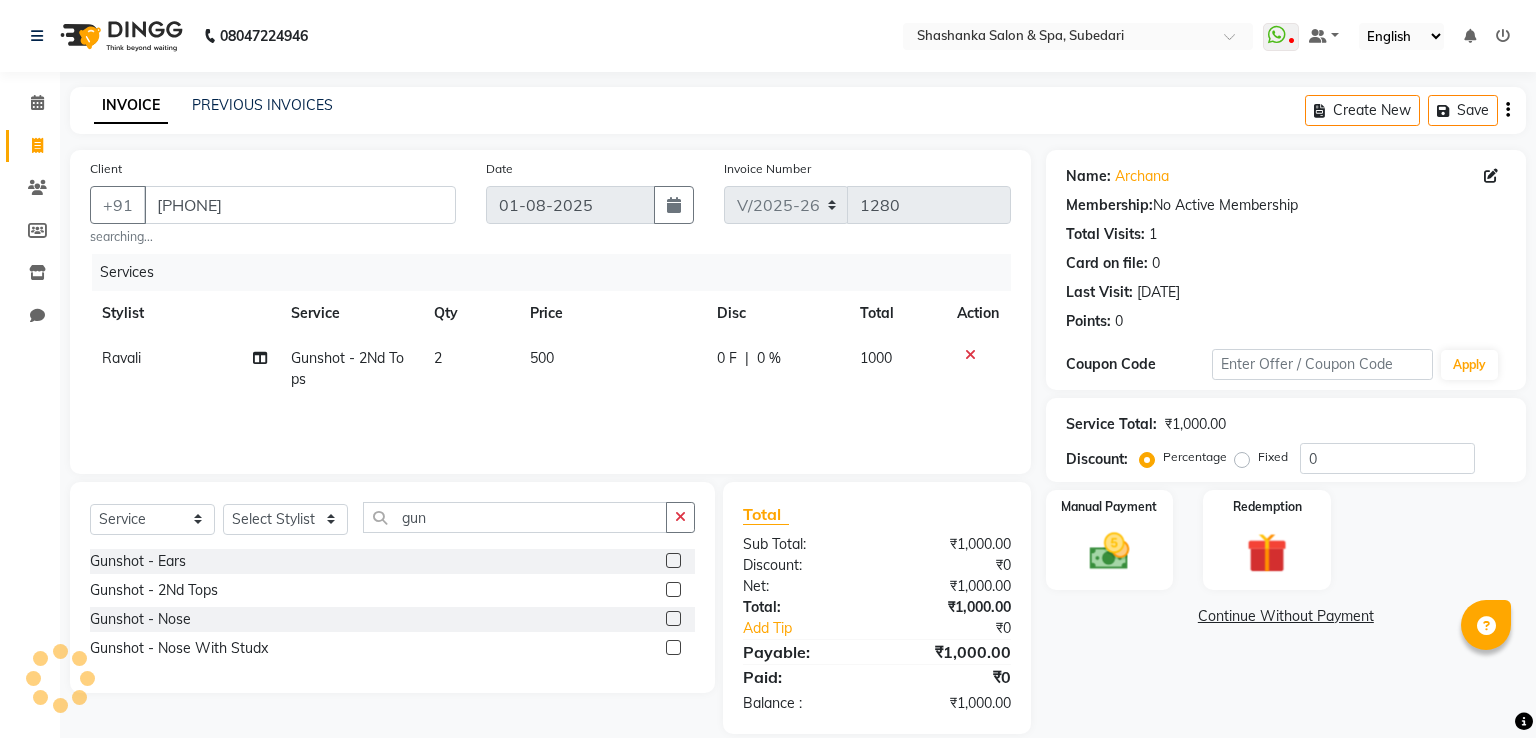 select on "36" 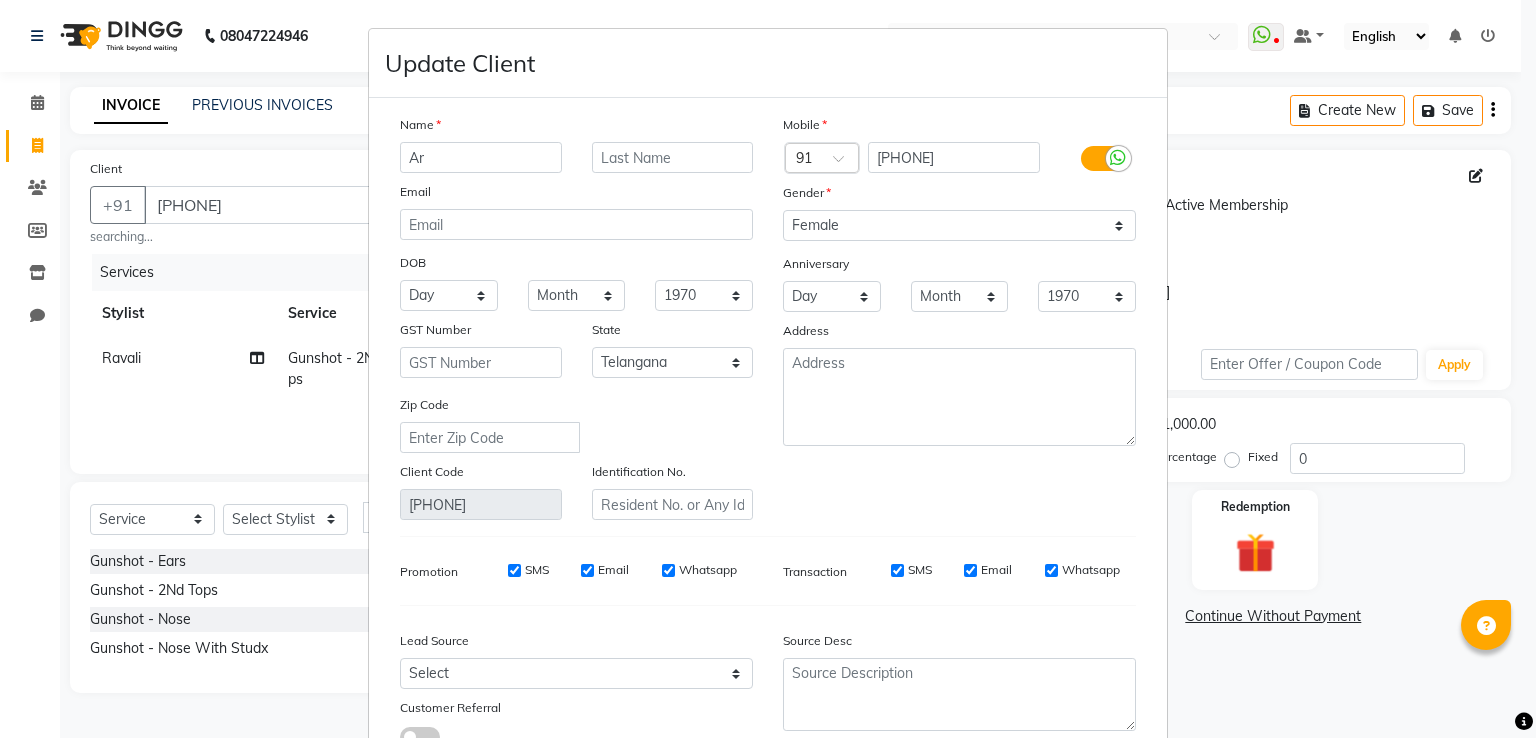 type on "A" 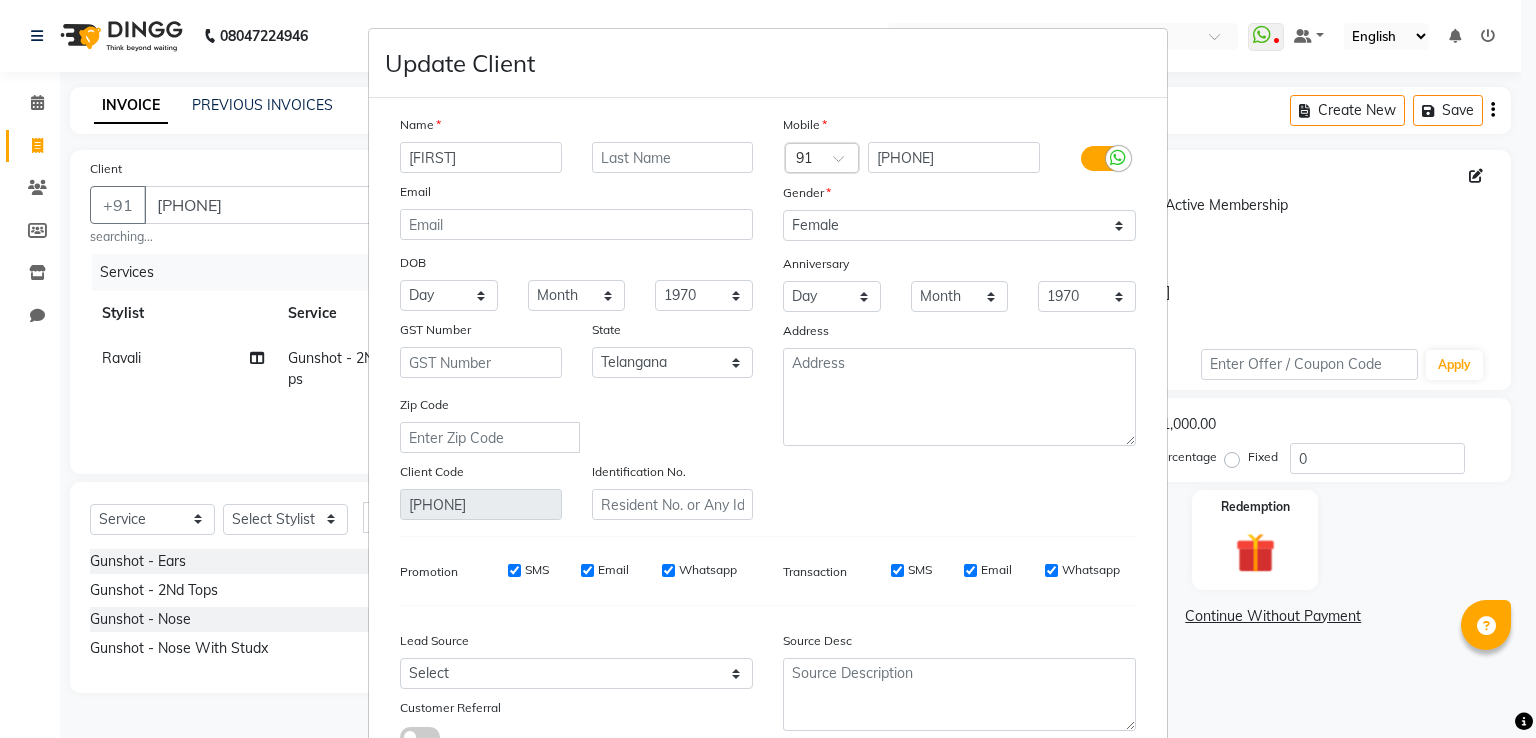 type on "[FIRST]" 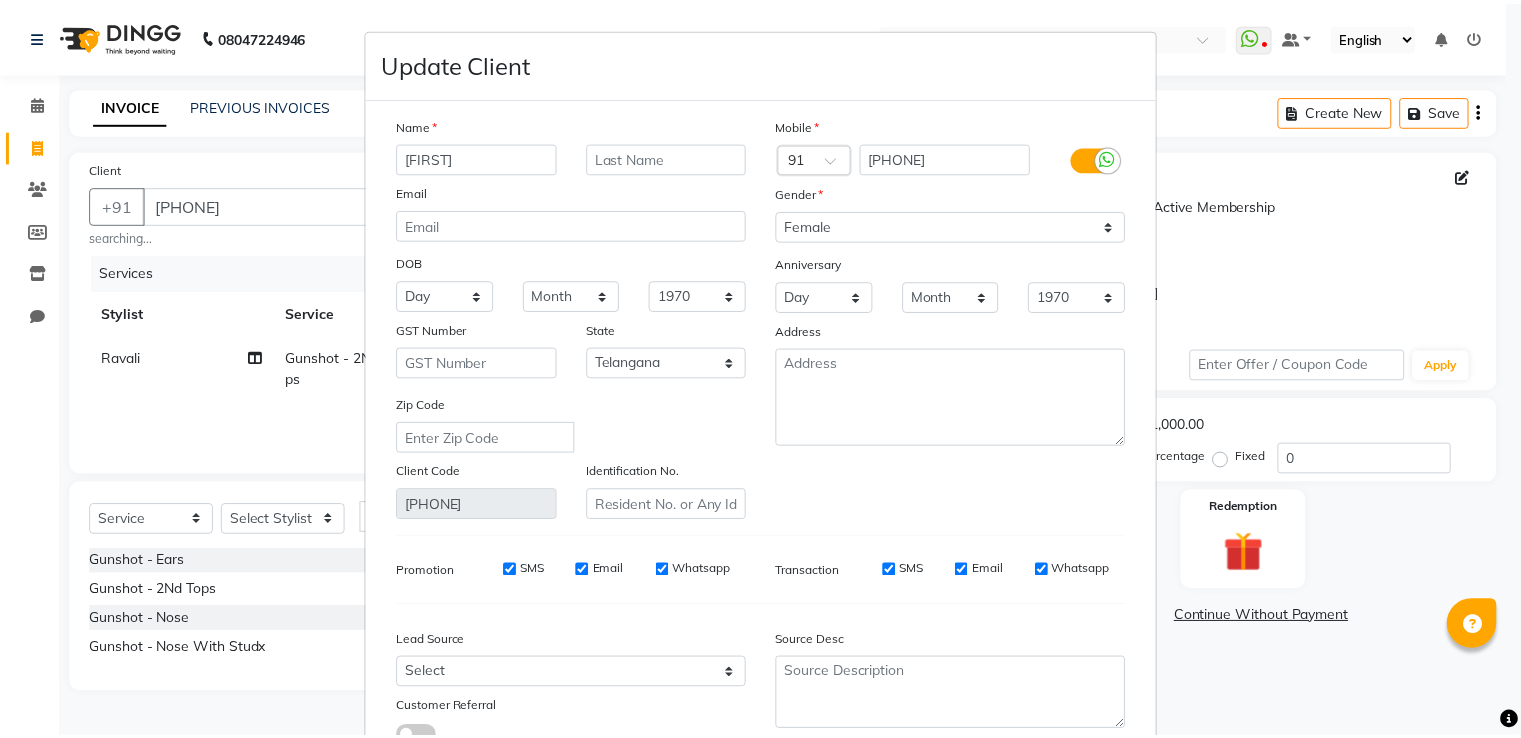 scroll, scrollTop: 160, scrollLeft: 0, axis: vertical 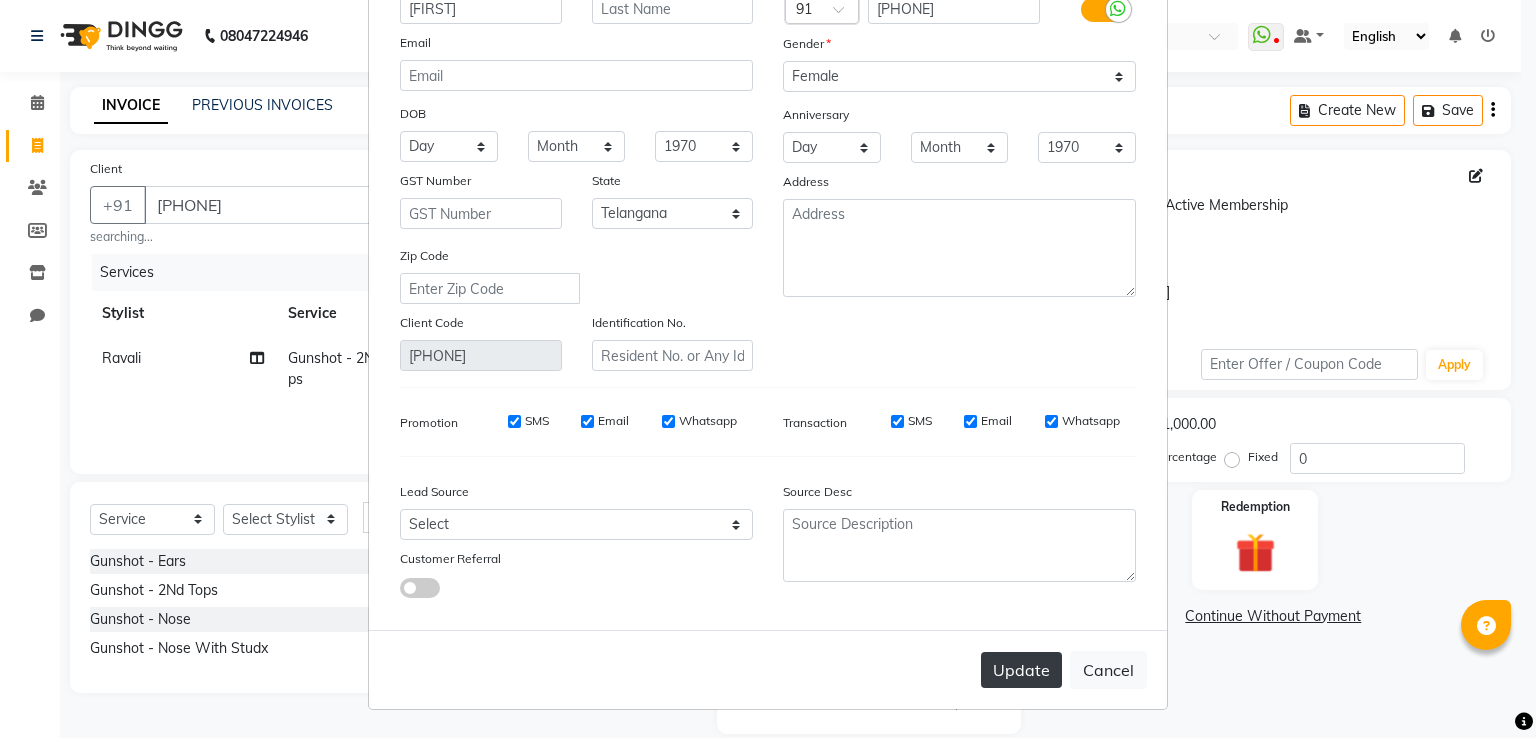 click on "Update" at bounding box center (1021, 670) 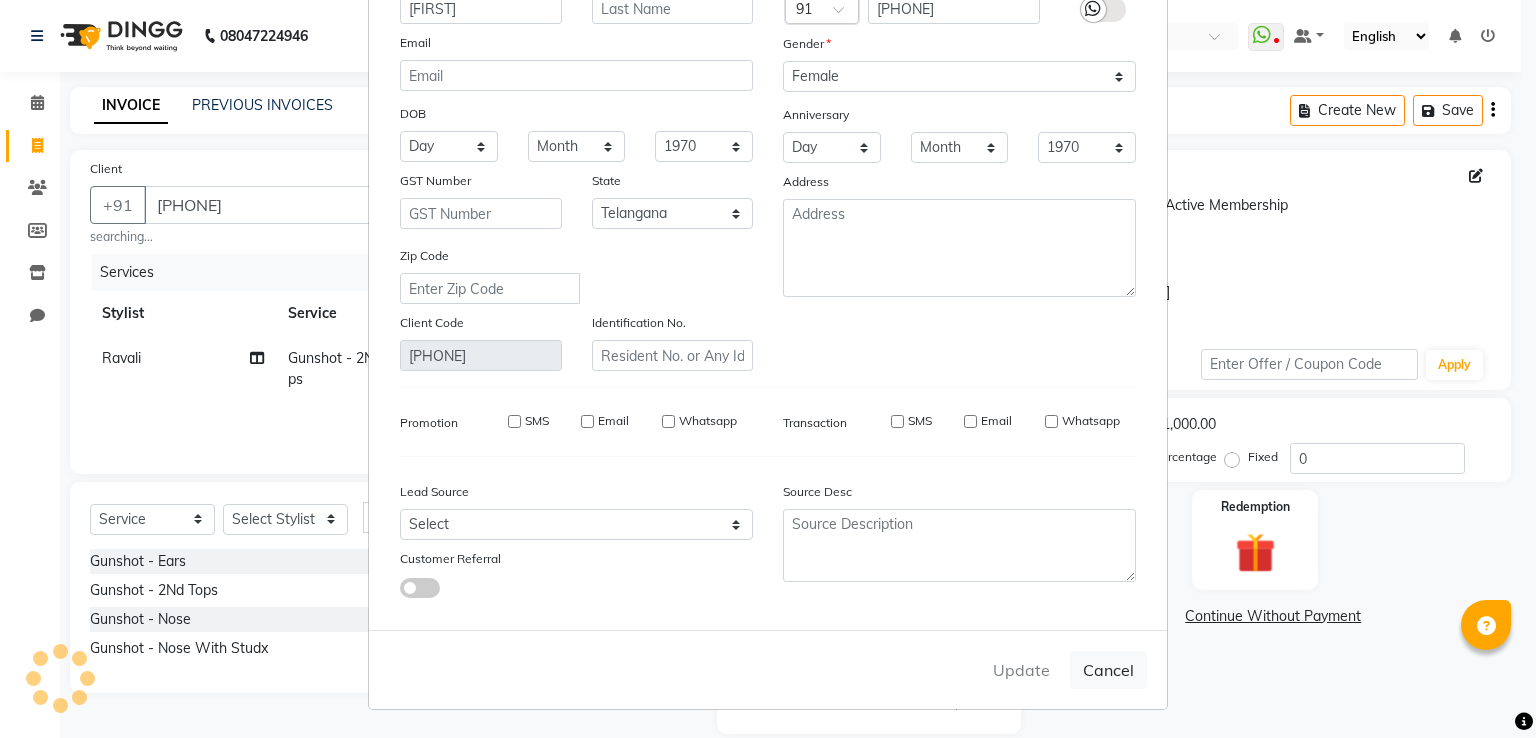 type 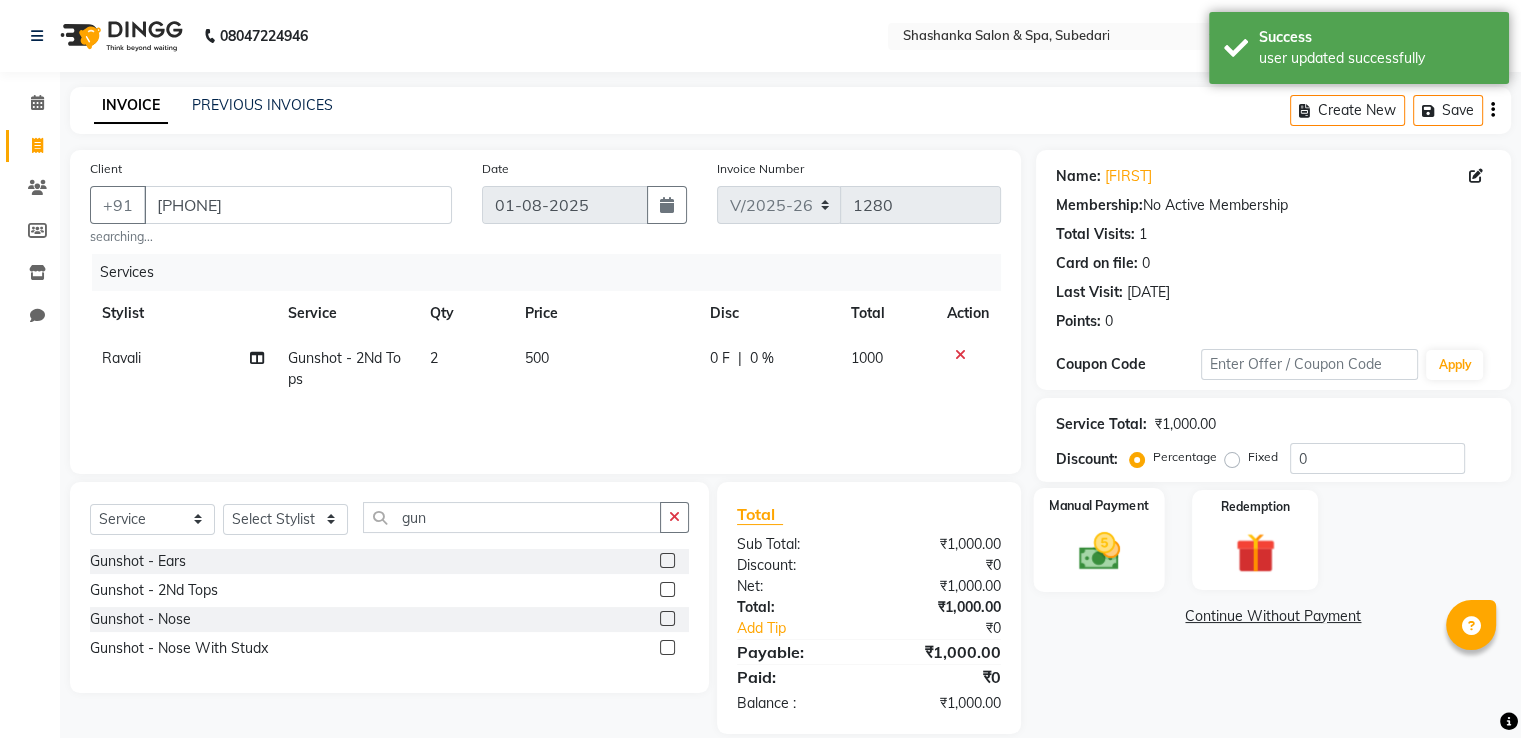 click 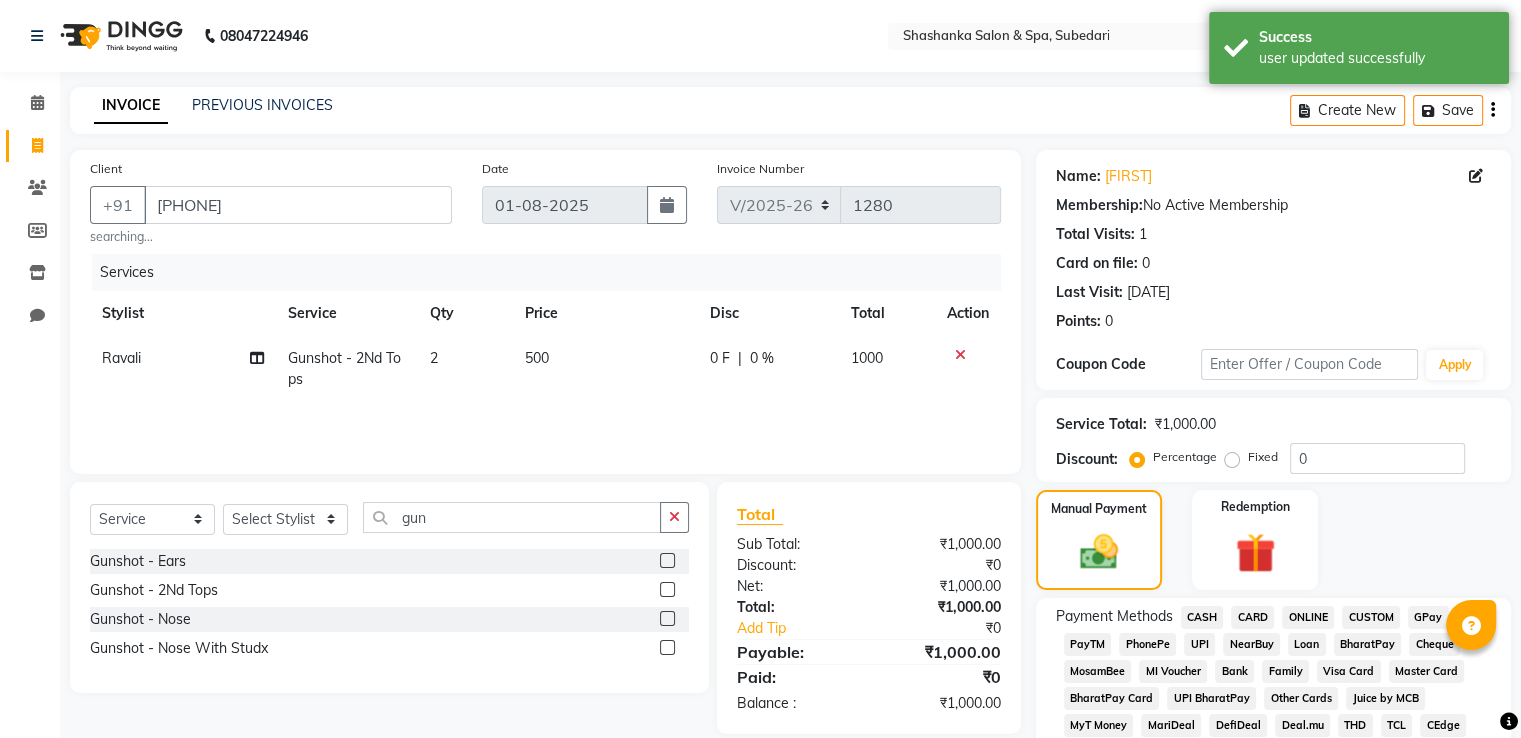 click on "CASH" 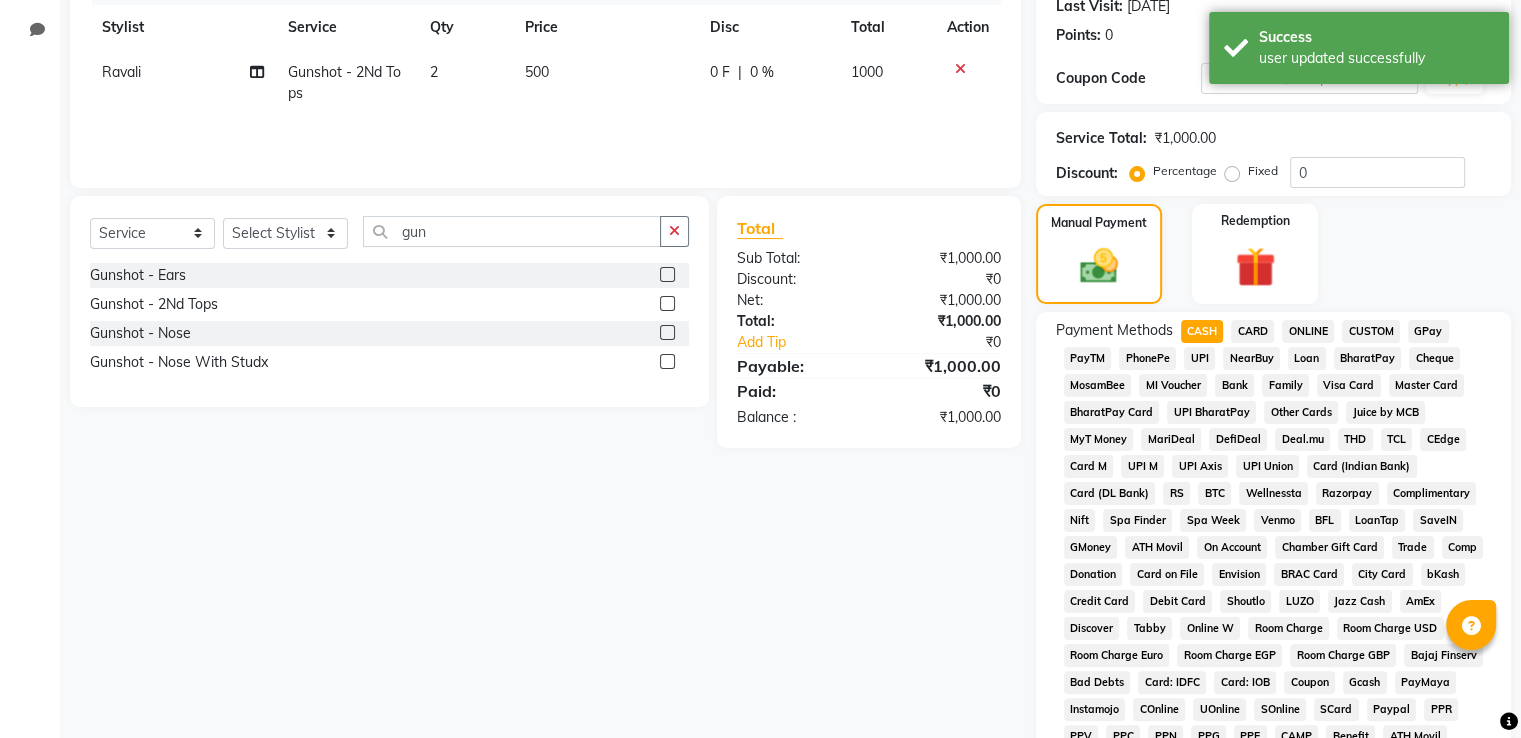 scroll, scrollTop: 609, scrollLeft: 0, axis: vertical 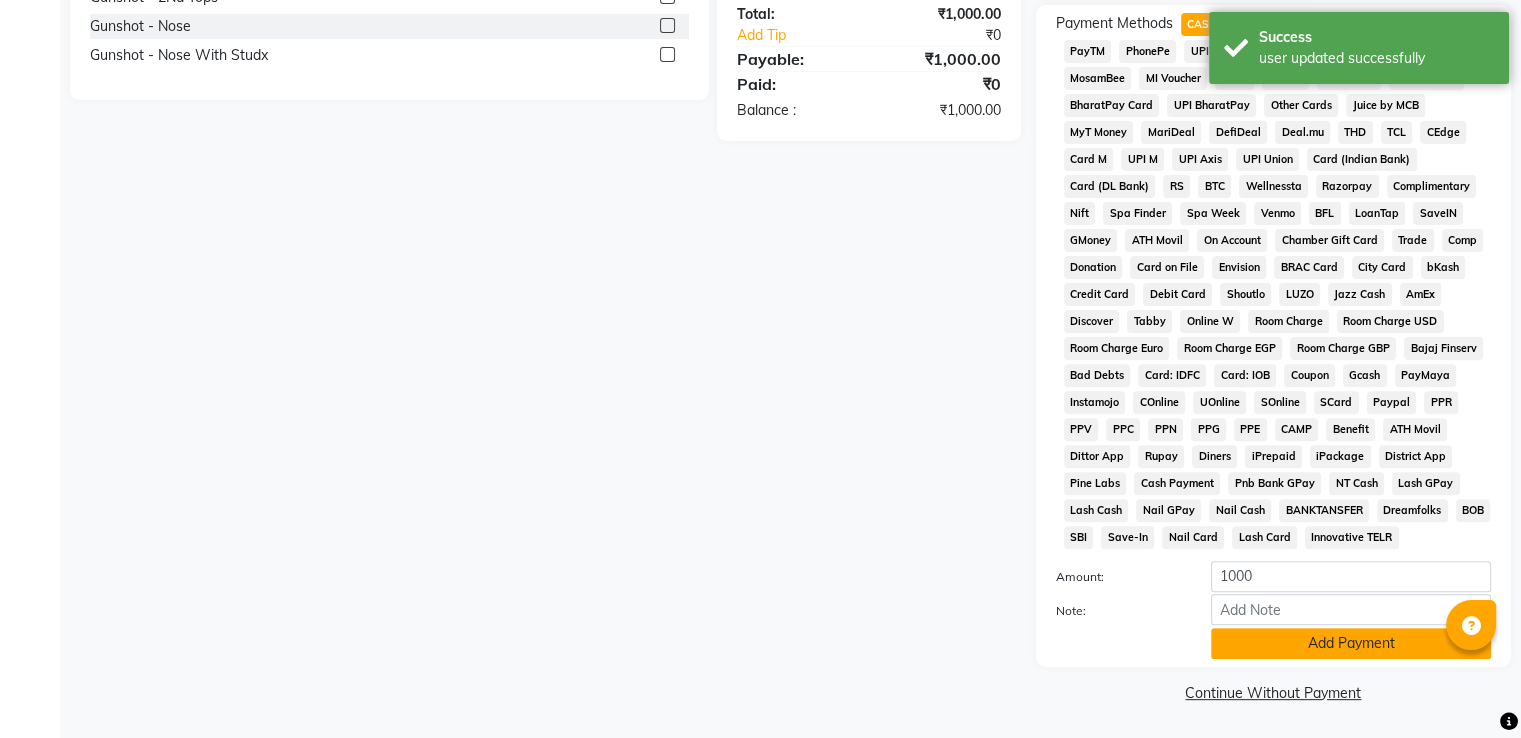 click on "Add Payment" 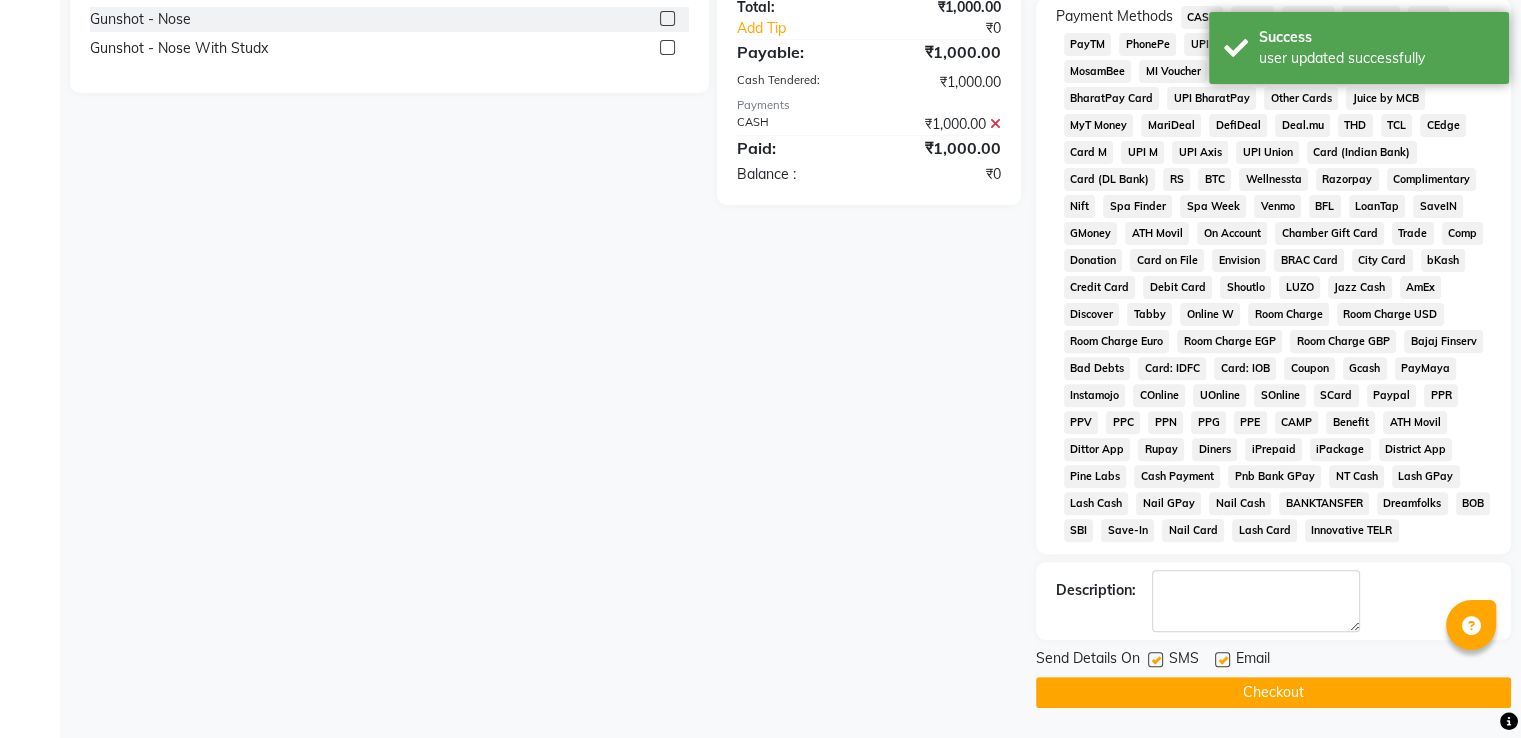 click on "Checkout" 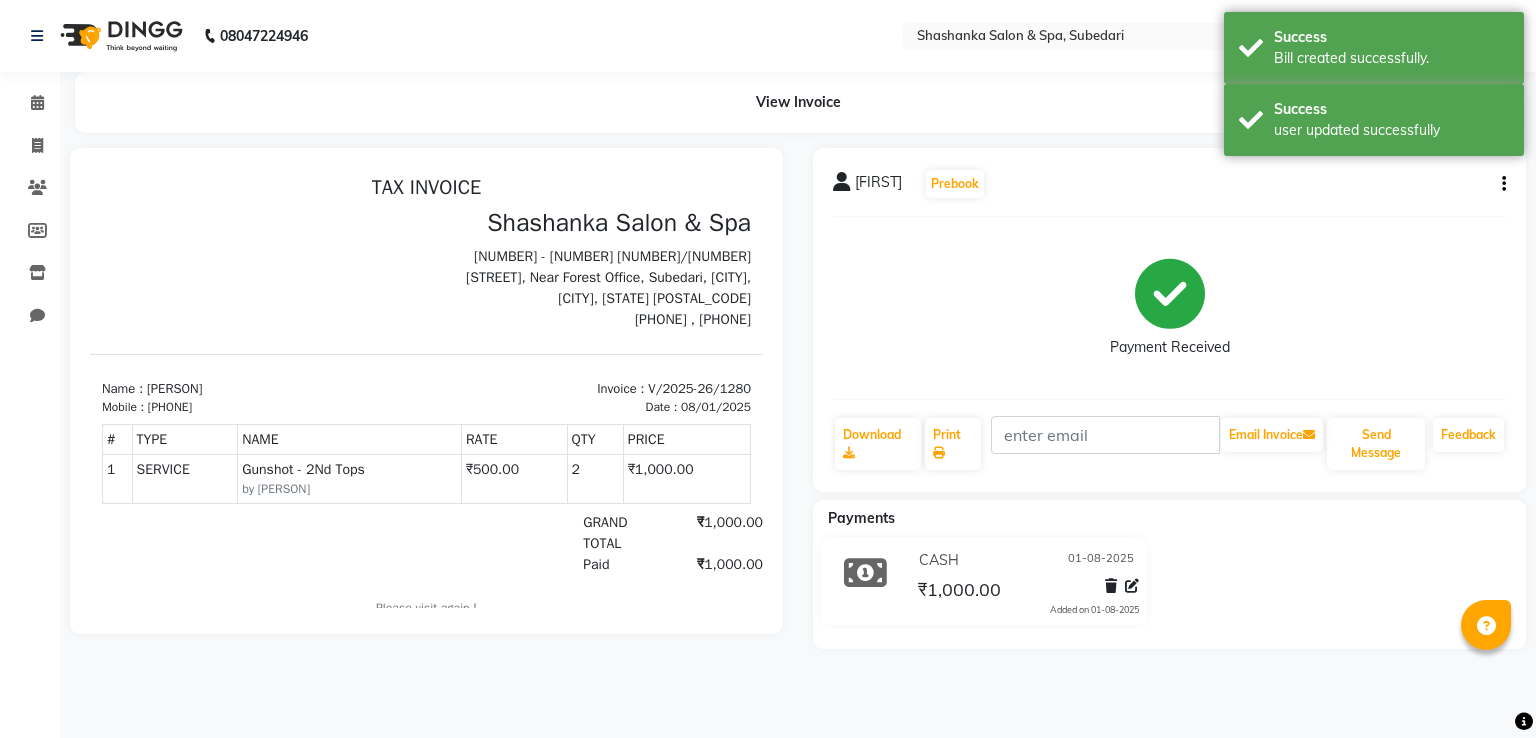 scroll, scrollTop: 0, scrollLeft: 0, axis: both 